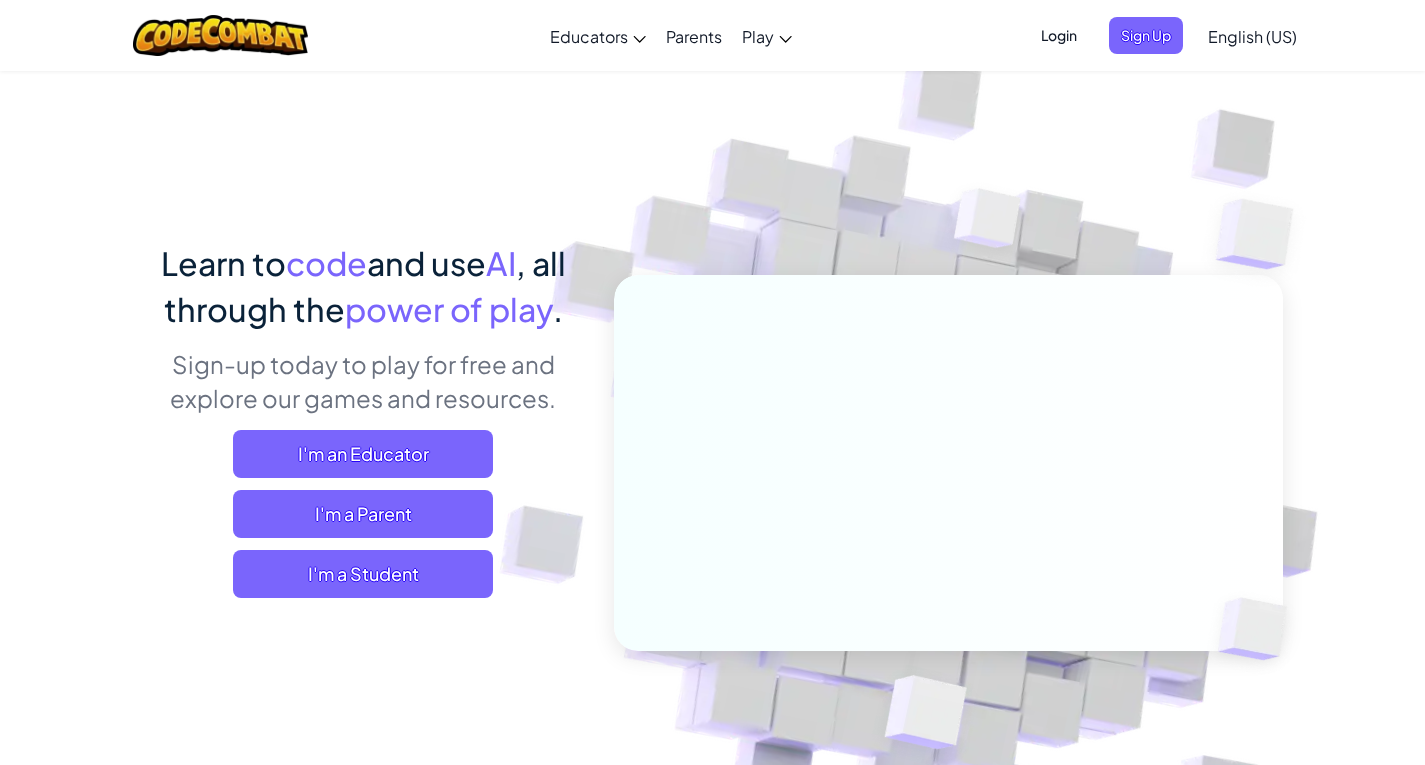 scroll, scrollTop: 0, scrollLeft: 0, axis: both 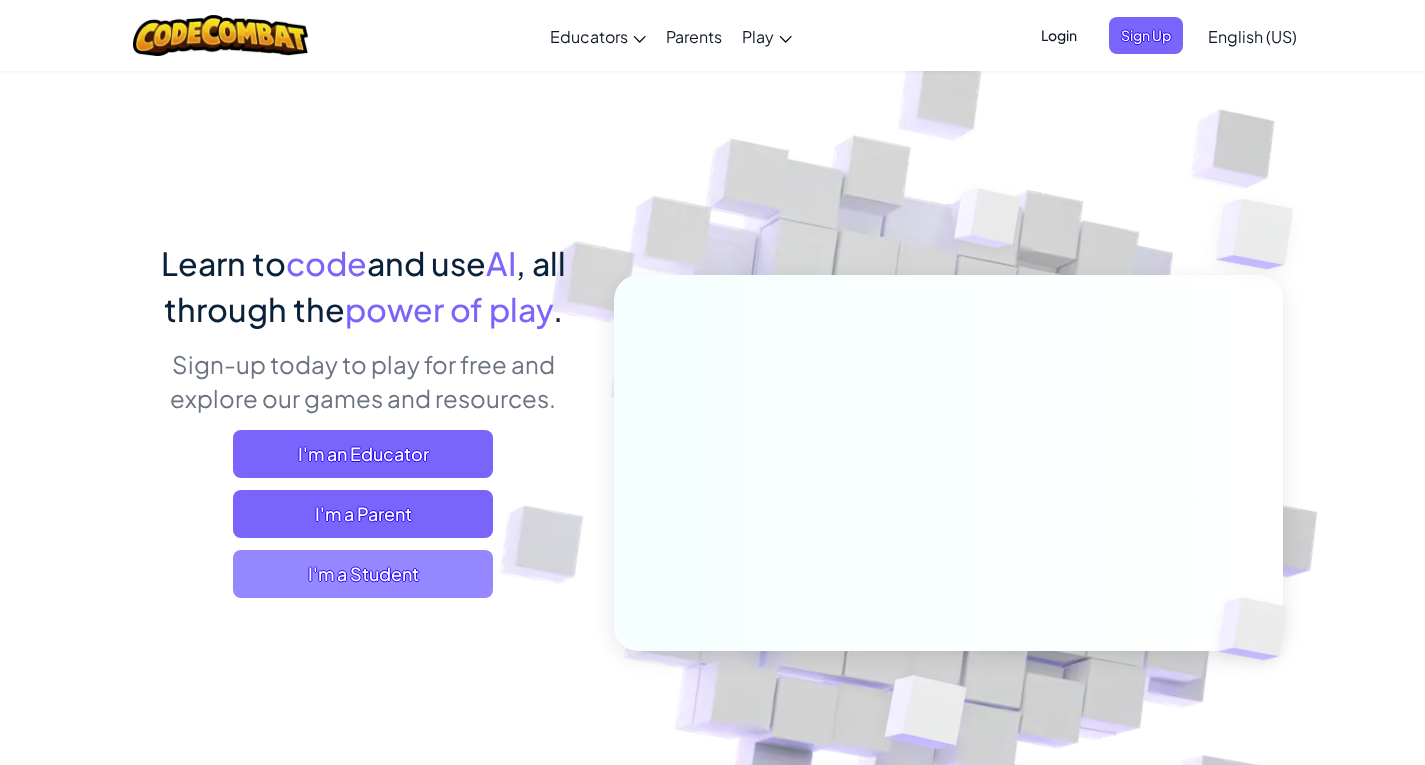 click on "I'm a Student" at bounding box center (363, 574) 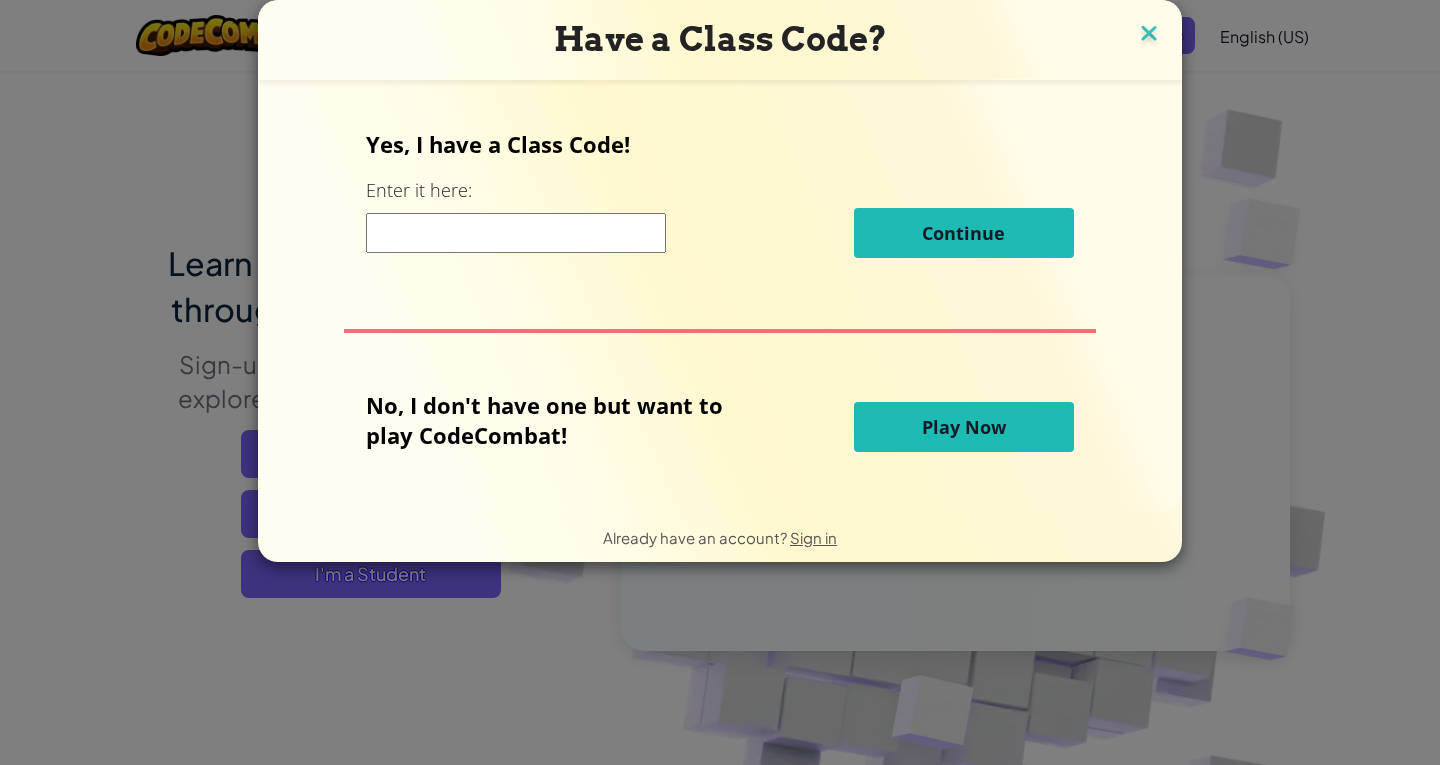 click at bounding box center [1149, 35] 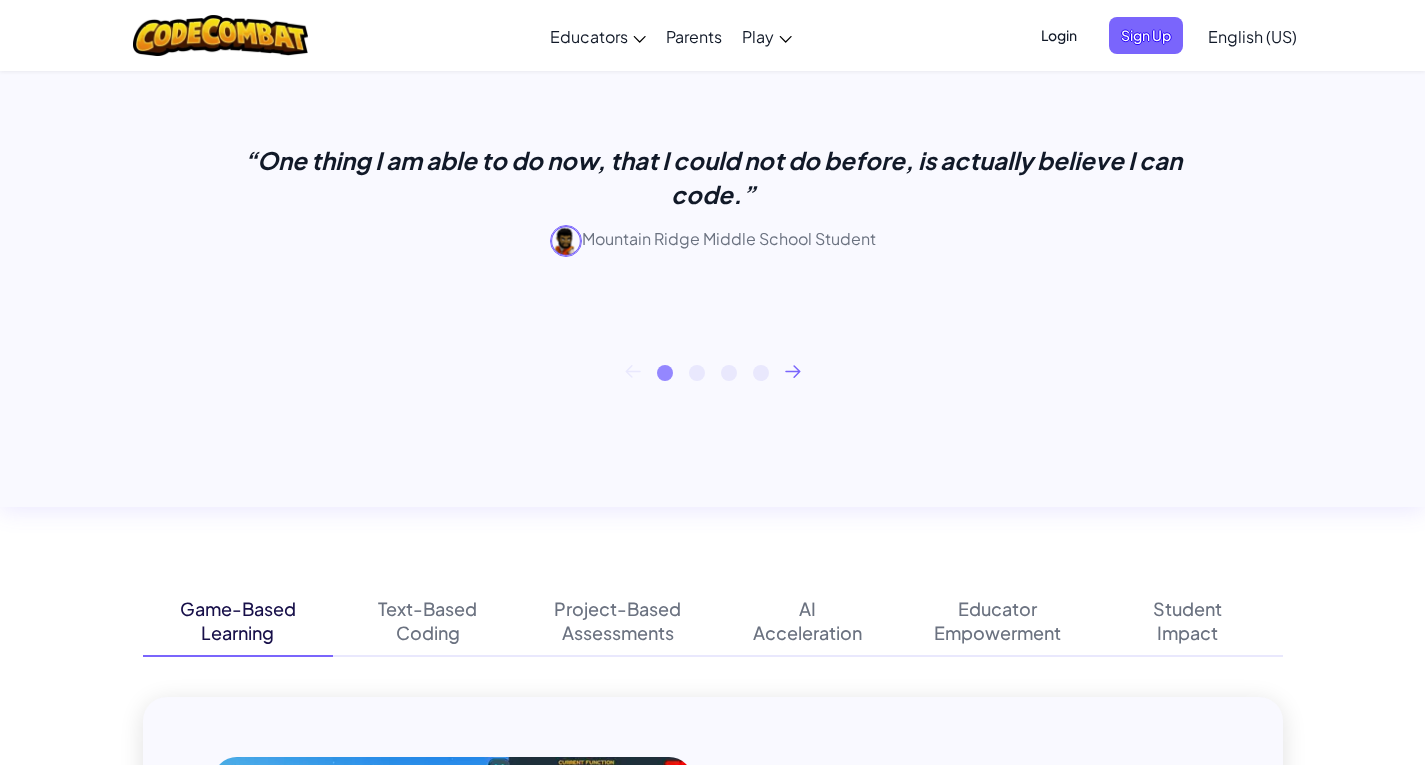 scroll, scrollTop: 710, scrollLeft: 0, axis: vertical 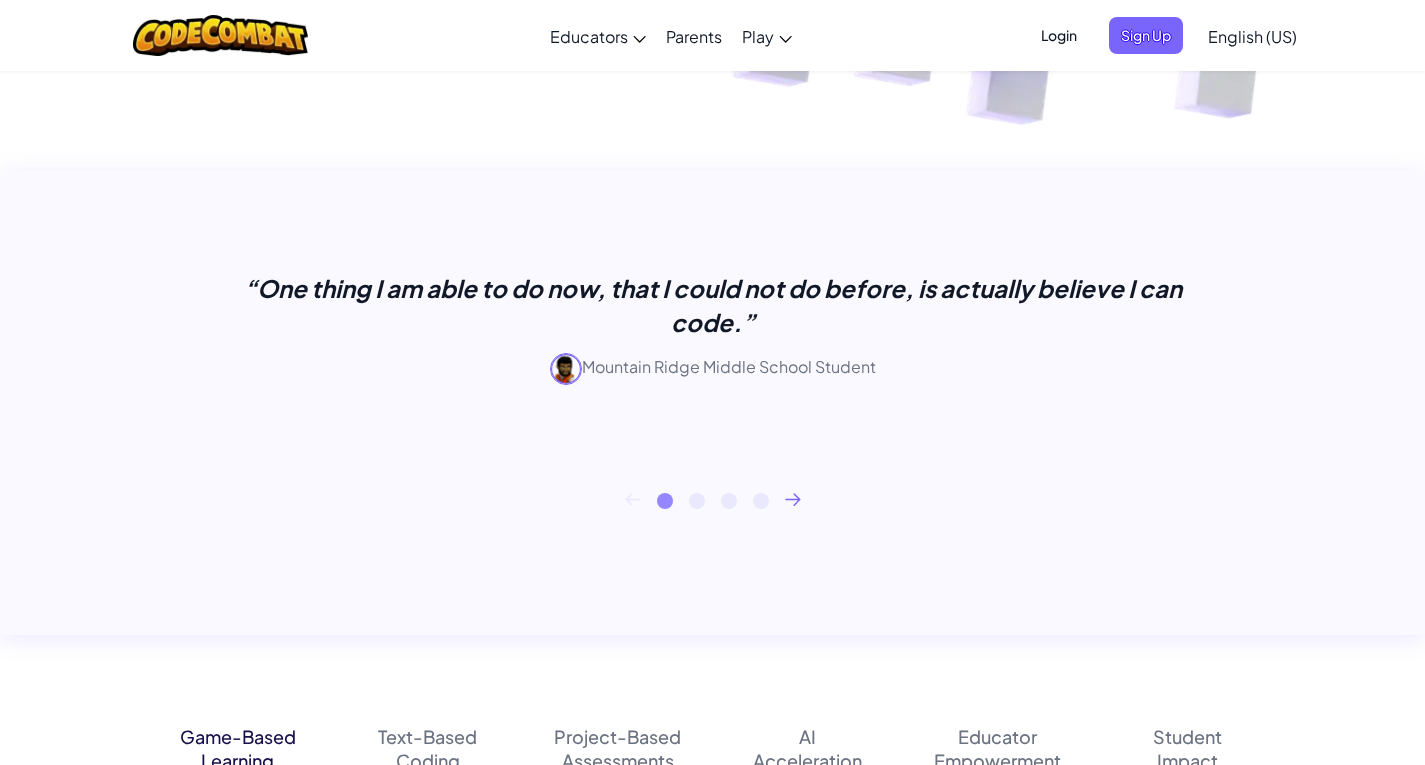 click 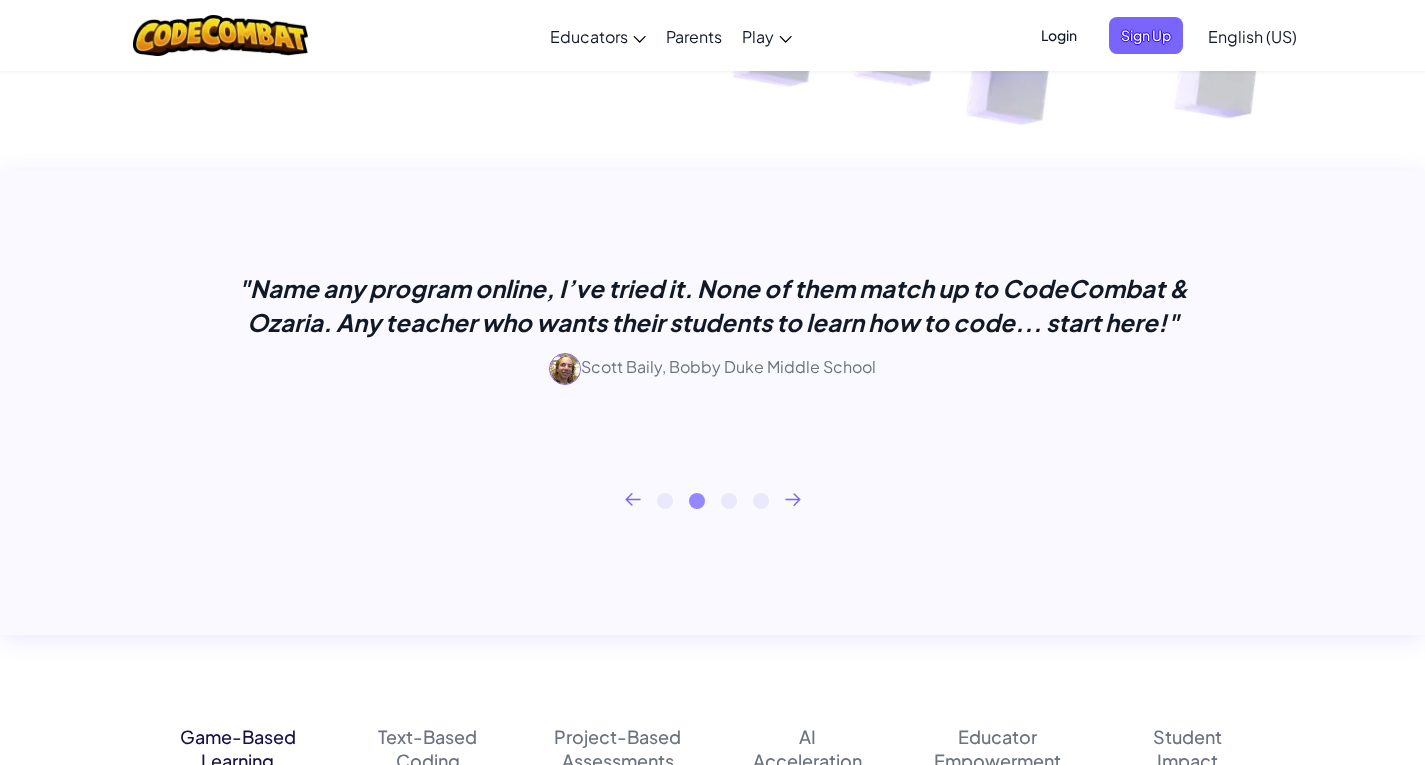 click on "1
2
3
4" at bounding box center [713, 501] 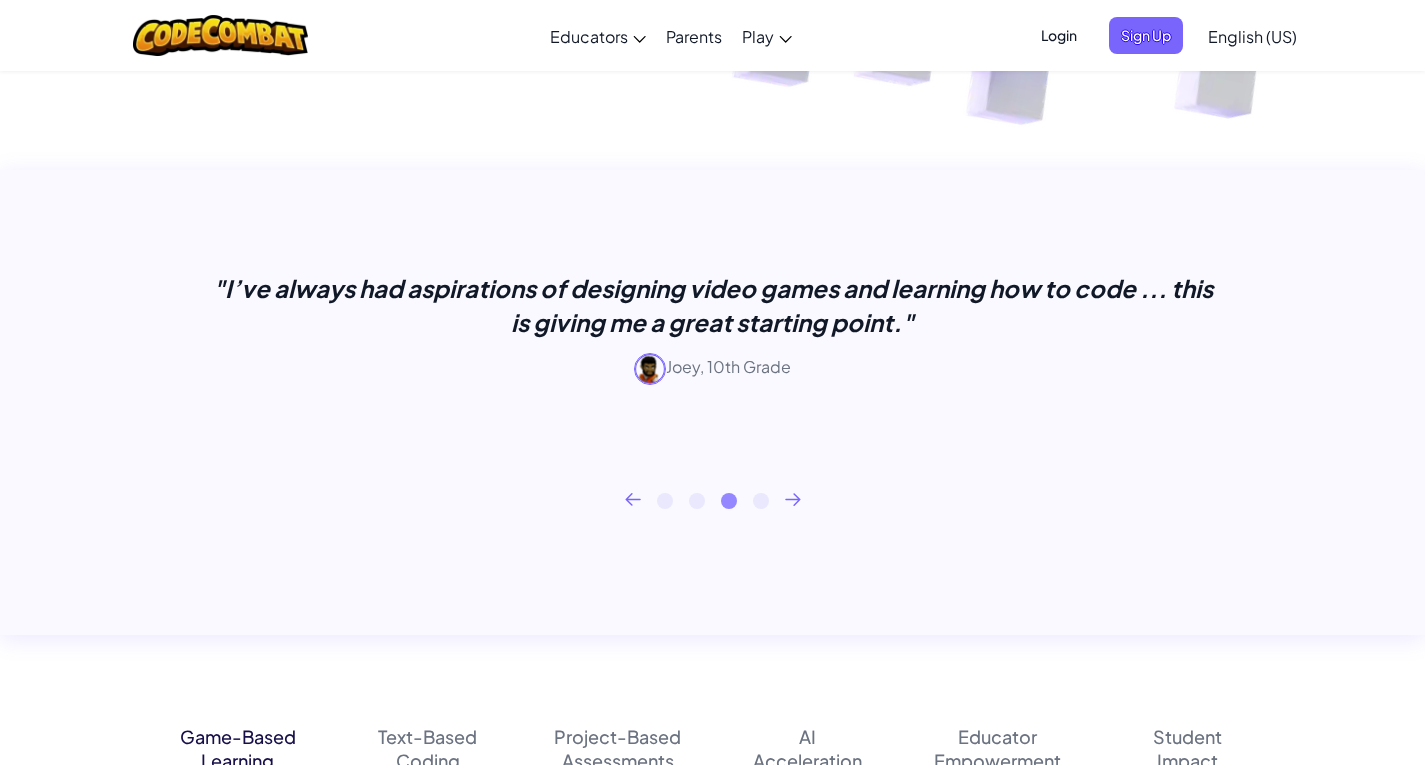 click on "1
2
3
4" at bounding box center [713, 501] 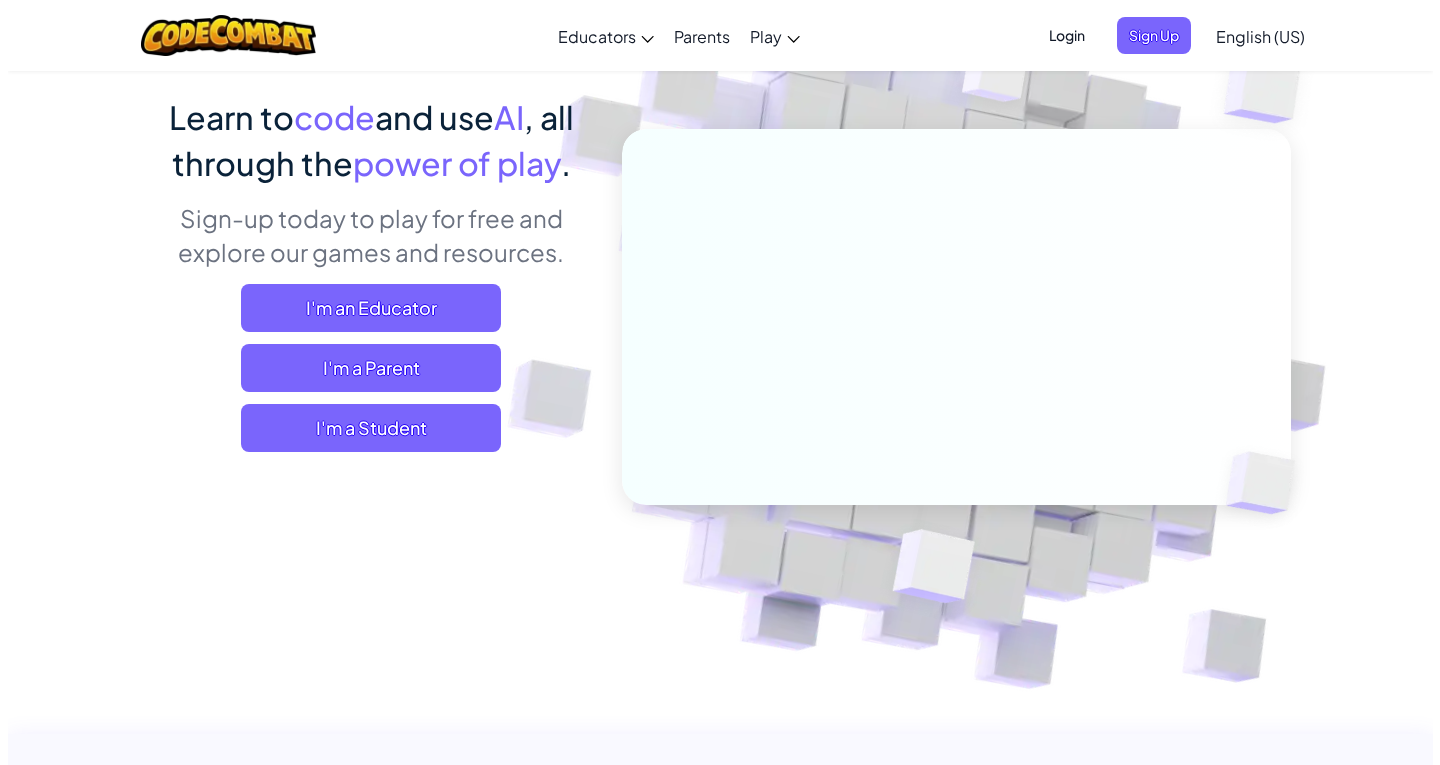 scroll, scrollTop: 0, scrollLeft: 0, axis: both 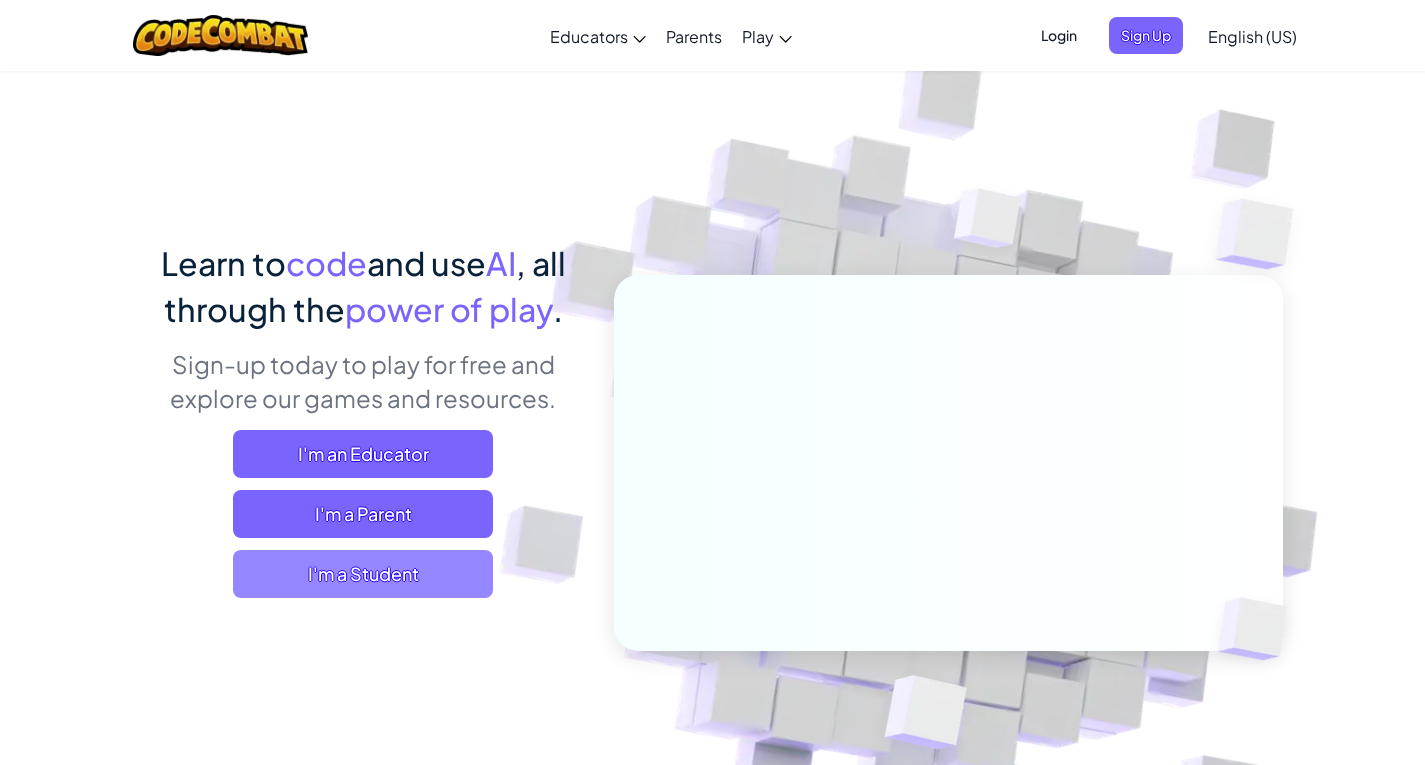 click on "I'm a Student" at bounding box center (363, 574) 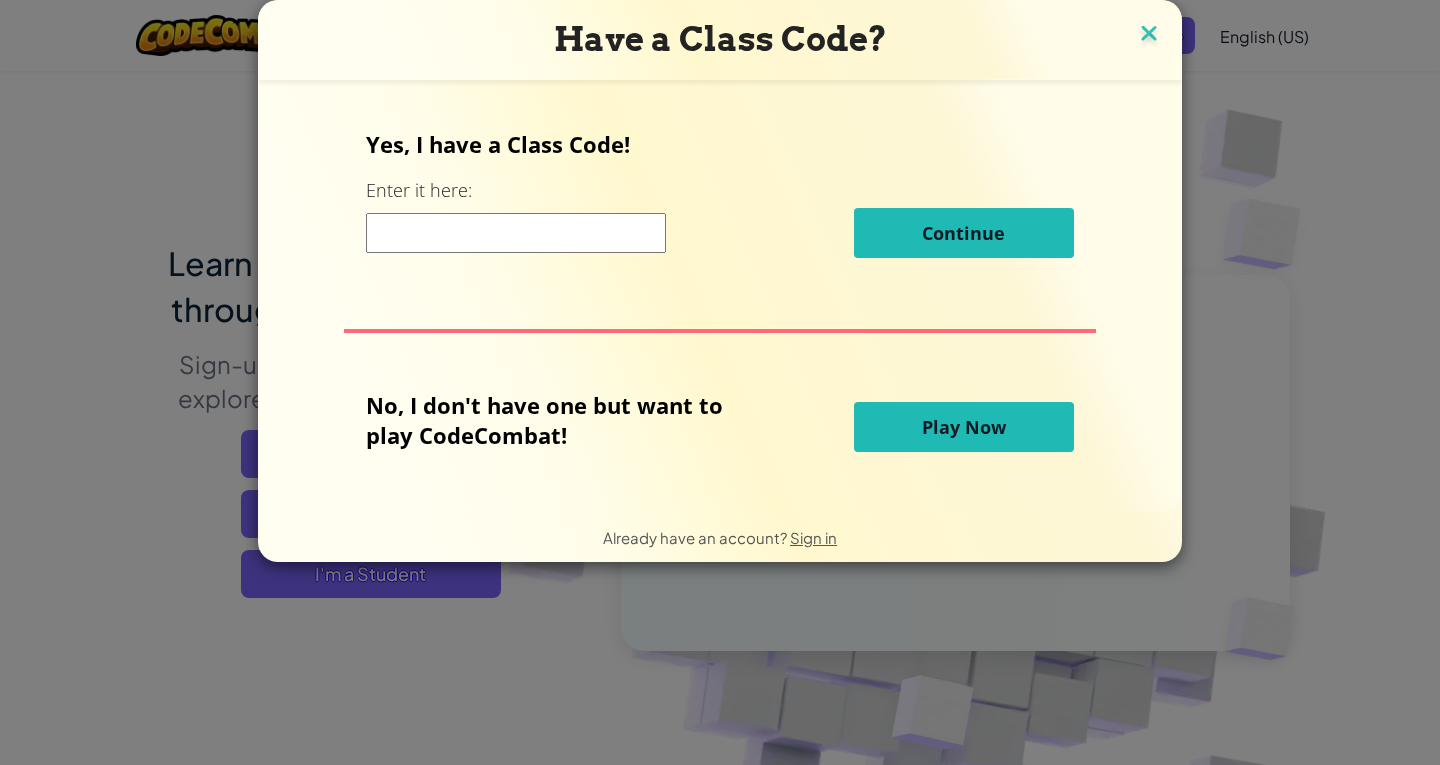 click at bounding box center (1149, 35) 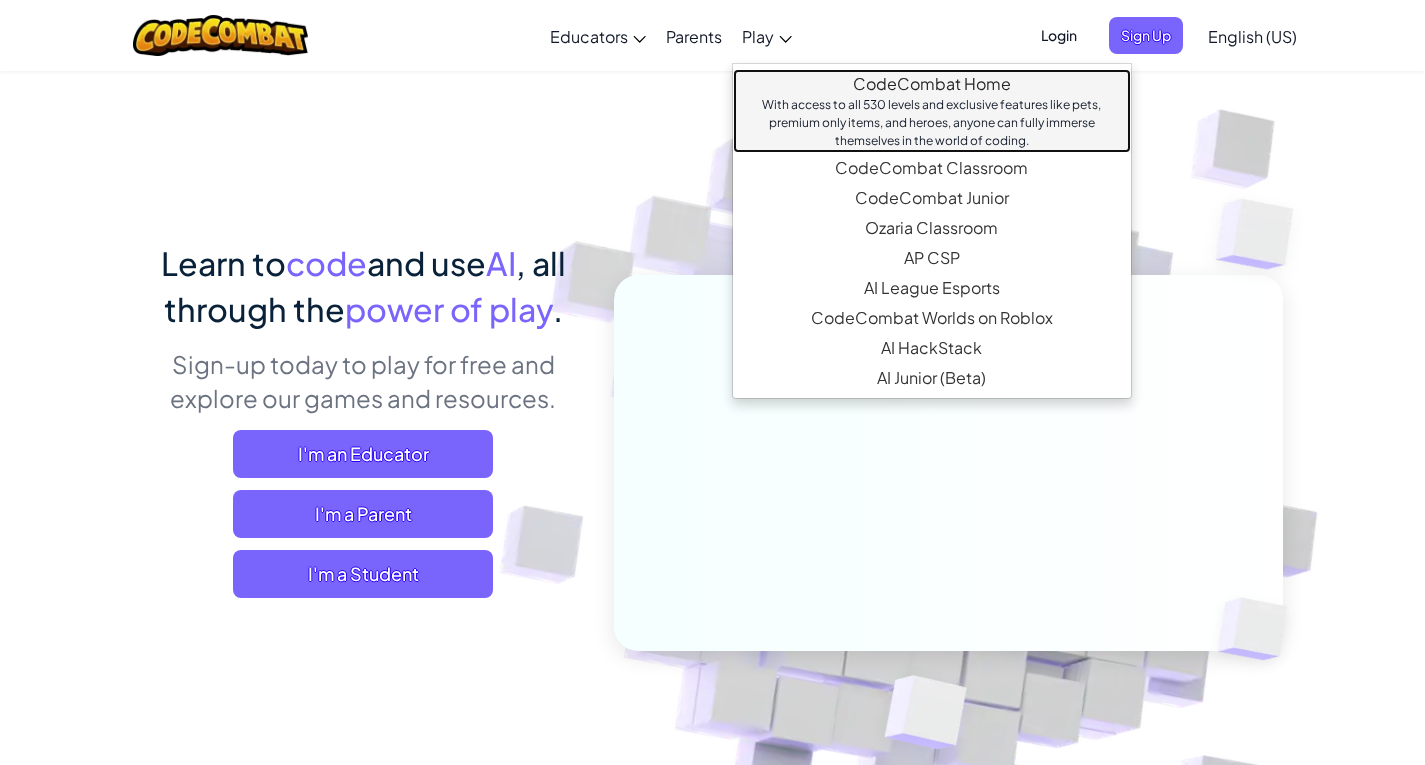 click on "CodeCombat Home With access to all 530 levels and exclusive features like pets, premium only items, and heroes, anyone can fully immerse themselves in the world of coding." at bounding box center (932, 111) 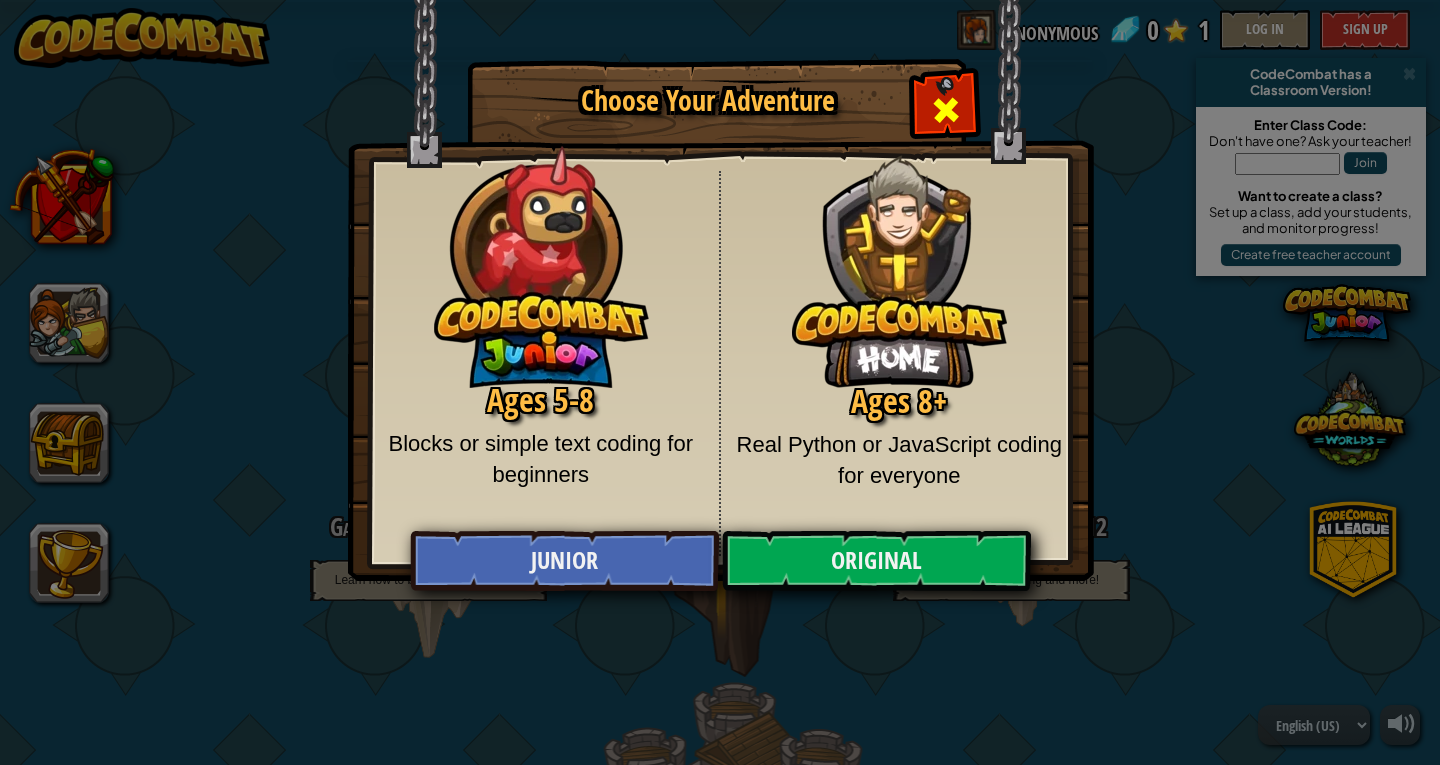 click at bounding box center (945, 107) 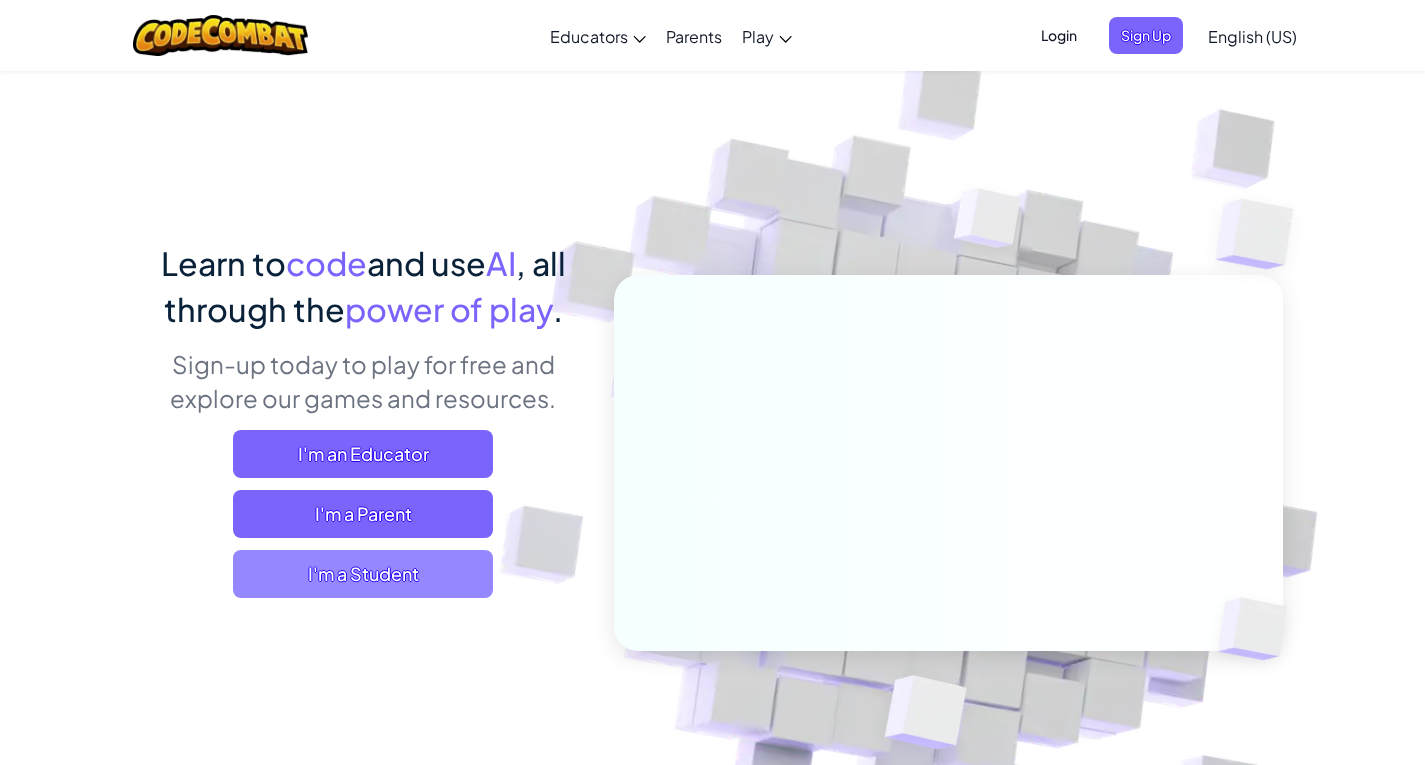 click on "I'm a Student" at bounding box center [363, 574] 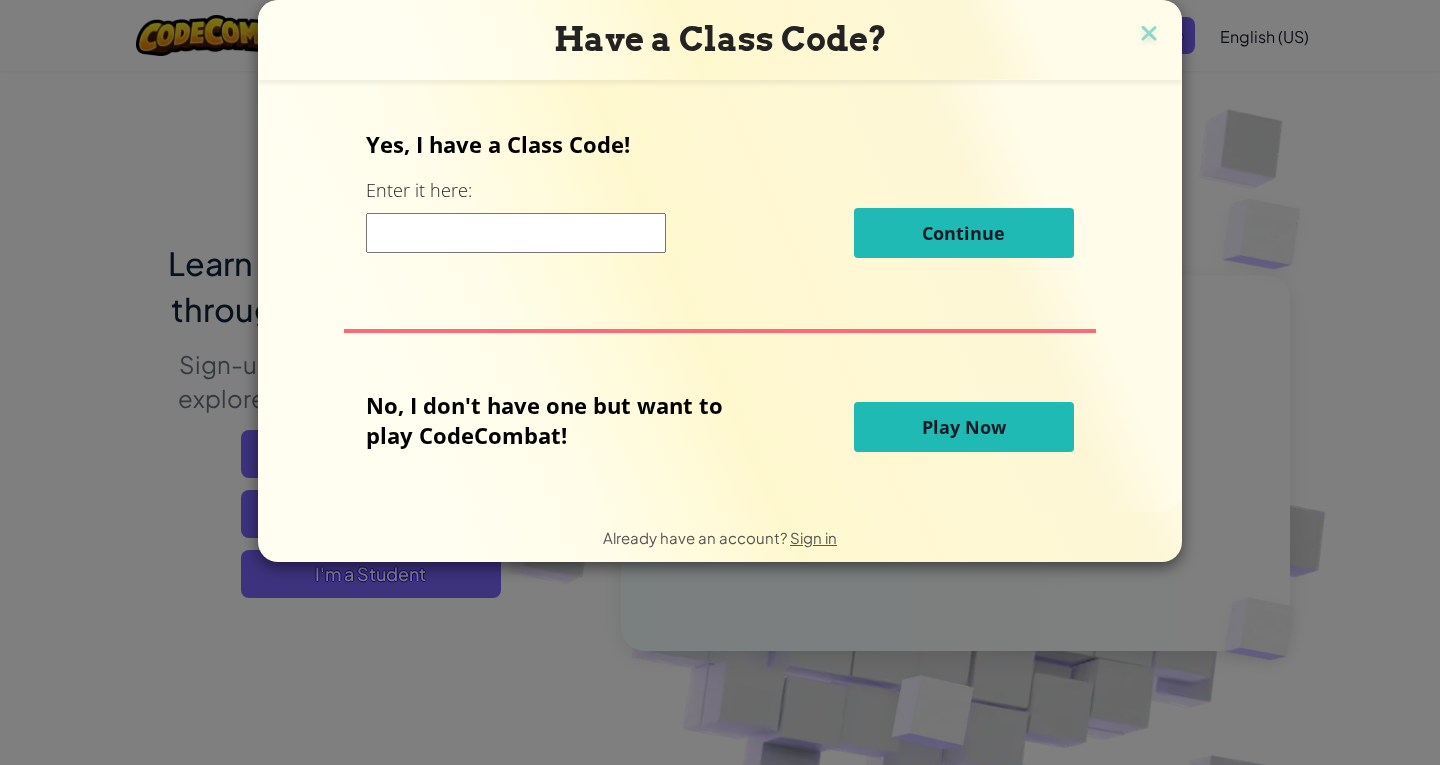 click on "Play Now" at bounding box center [964, 427] 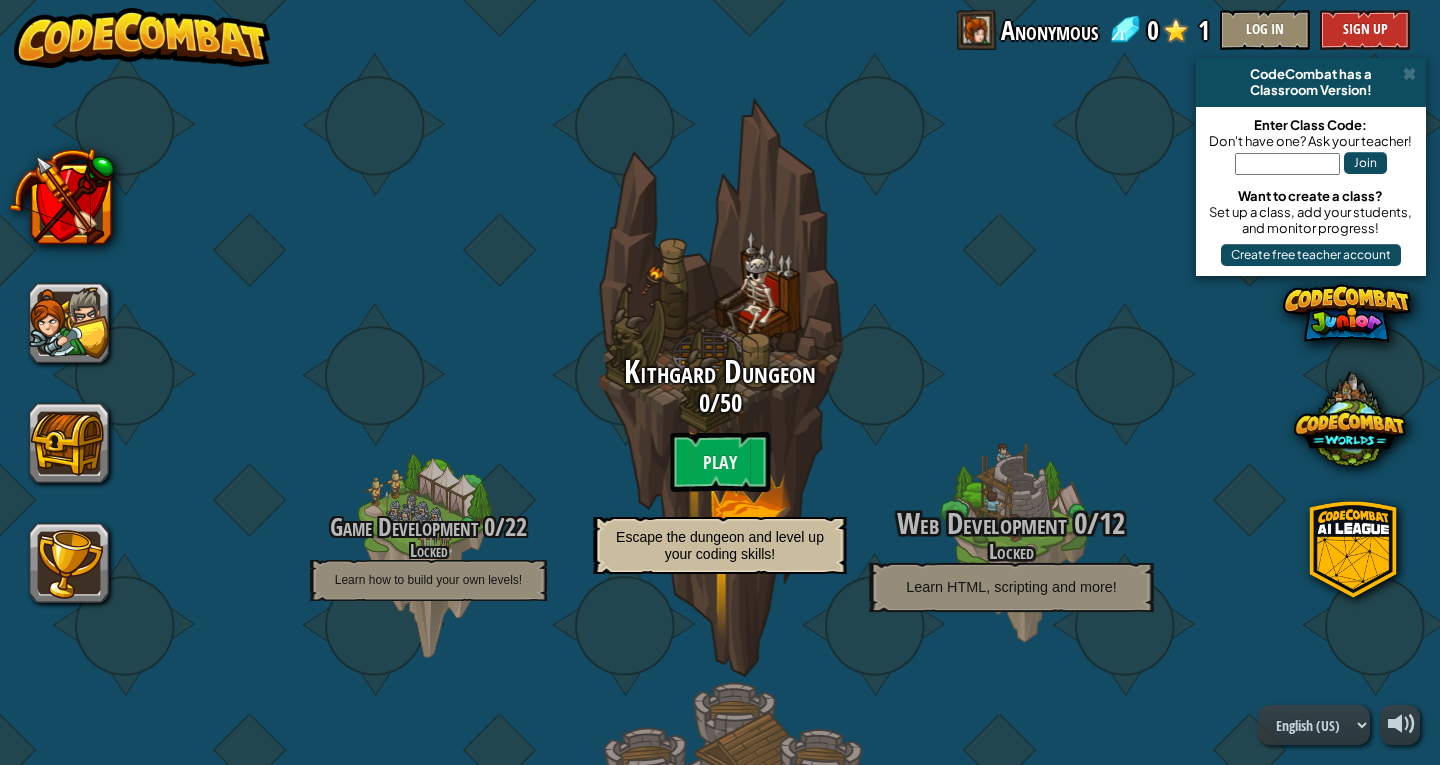 scroll, scrollTop: 0, scrollLeft: 0, axis: both 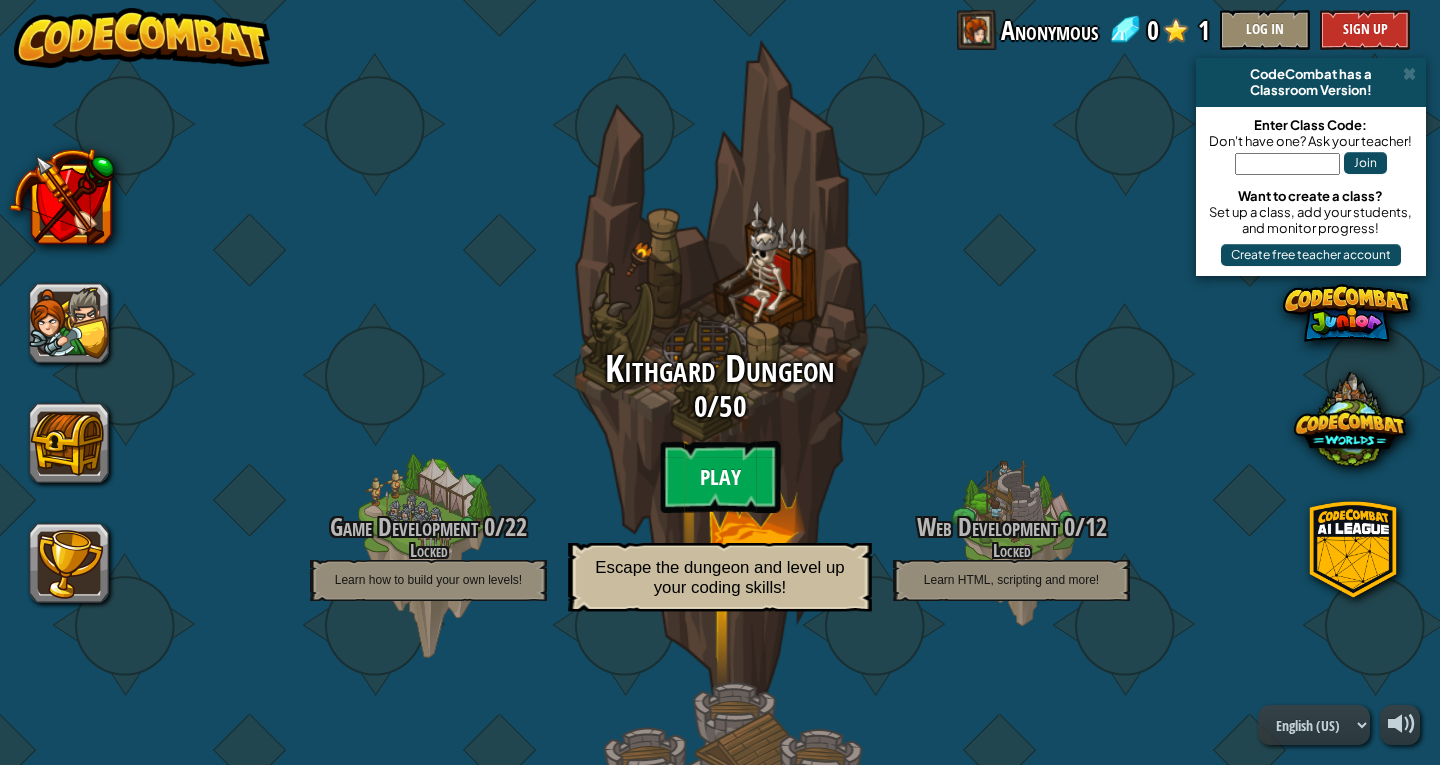 click on "Play" at bounding box center [720, 477] 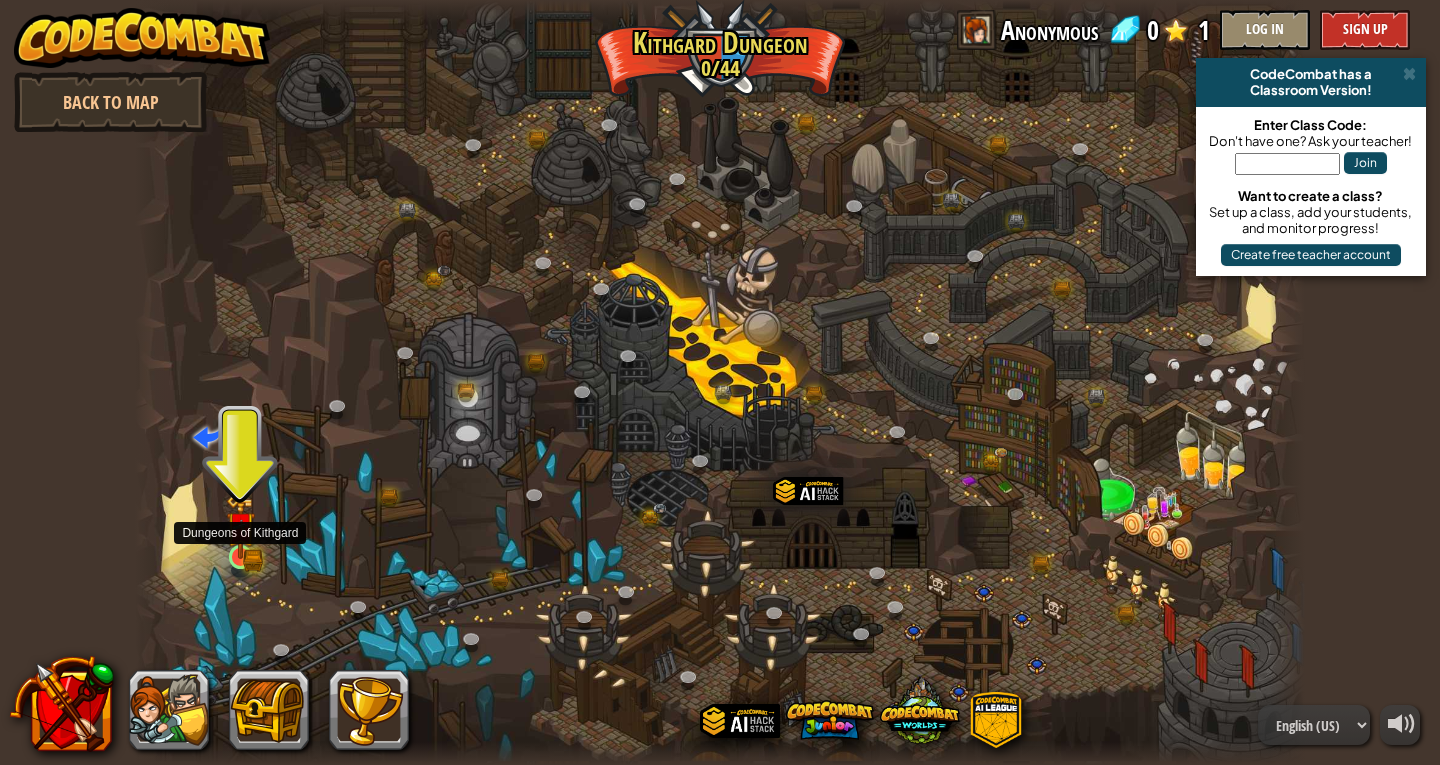 click at bounding box center (241, 526) 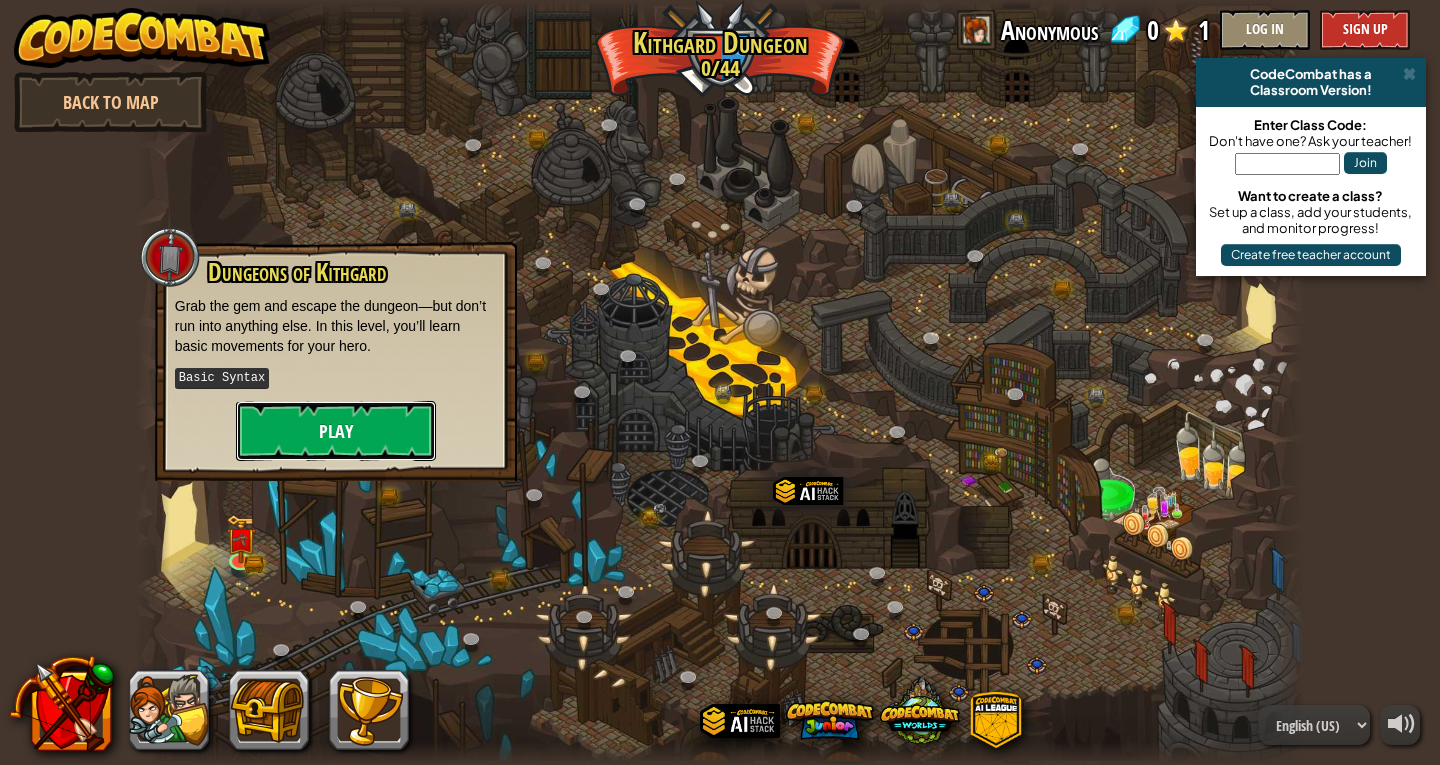 click on "Play" at bounding box center [336, 431] 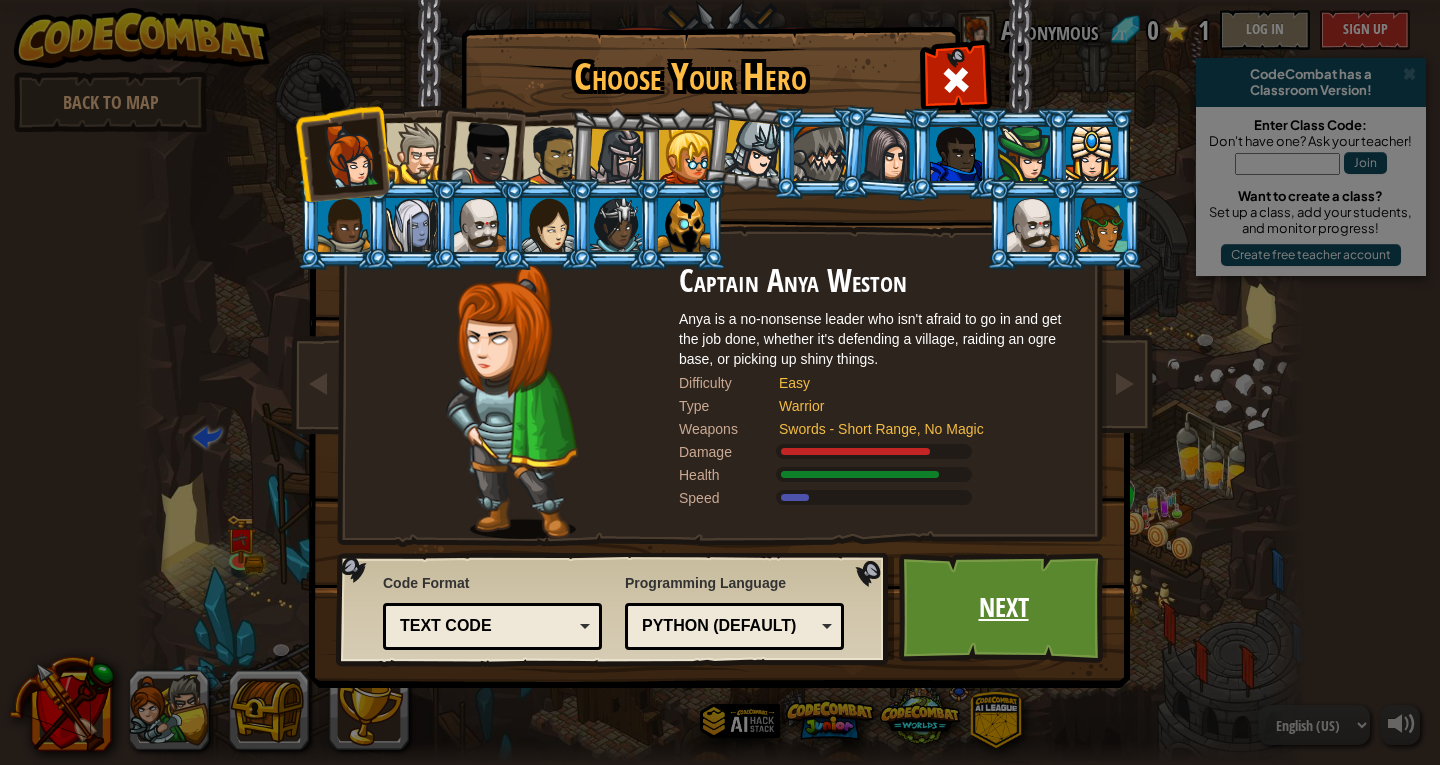 click on "Next" at bounding box center (1003, 608) 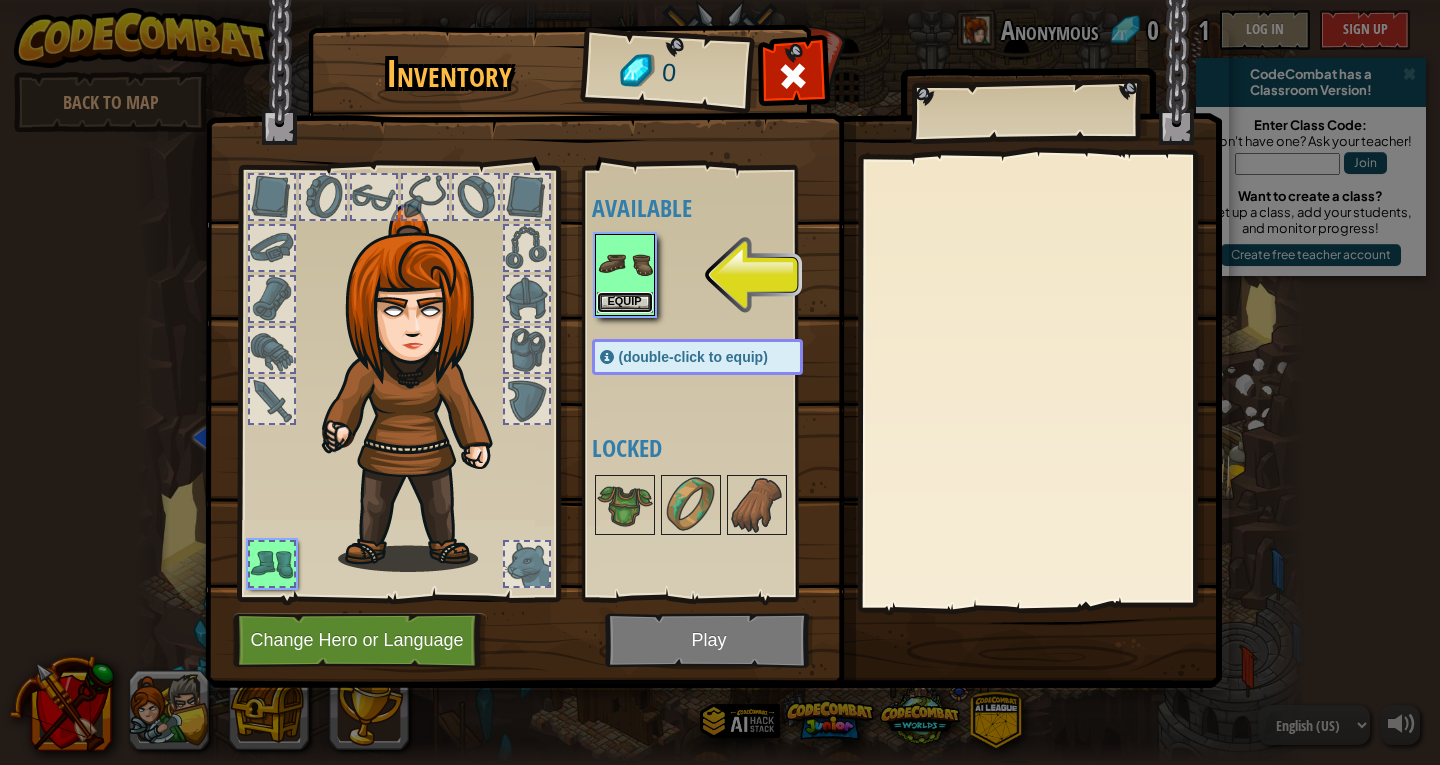 click on "Equip" at bounding box center (625, 302) 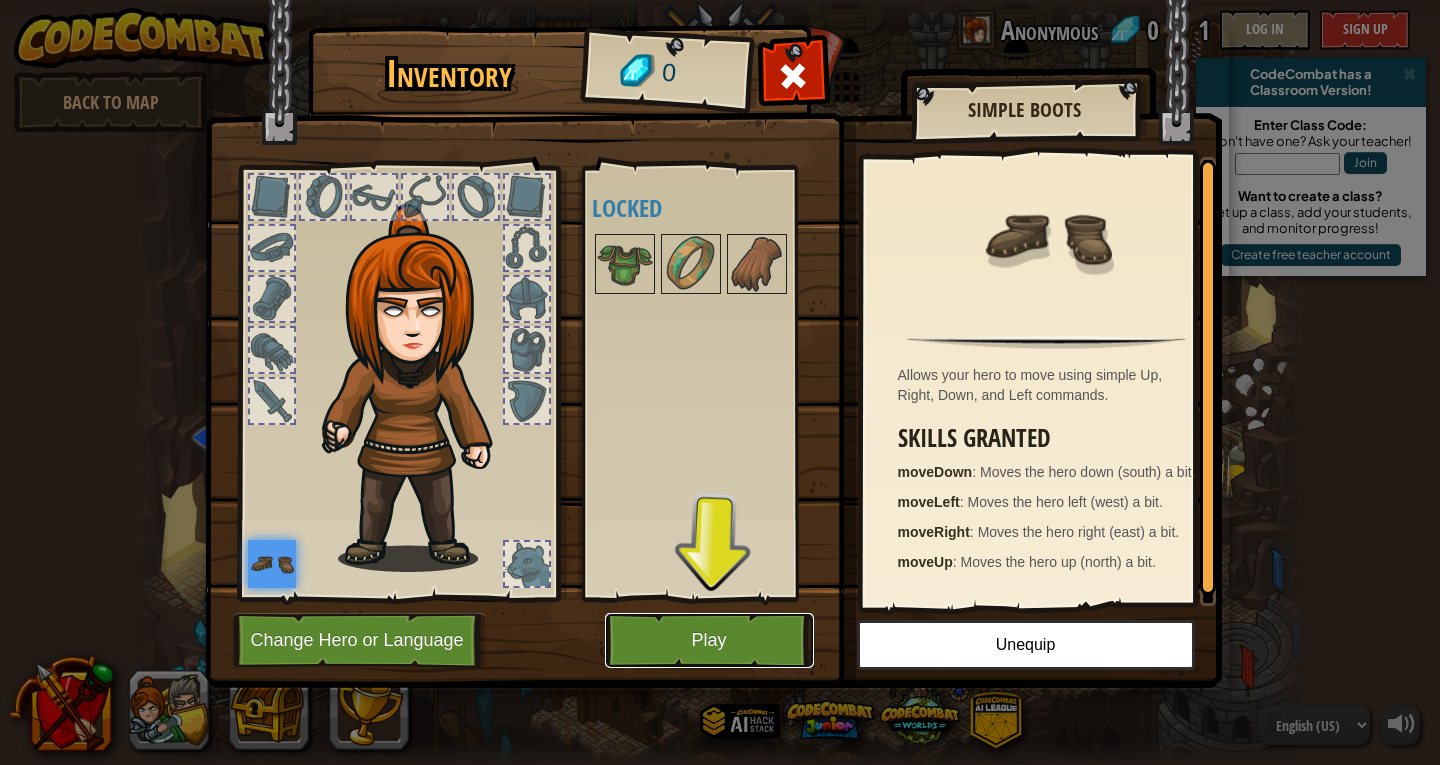 click on "Play" at bounding box center (709, 640) 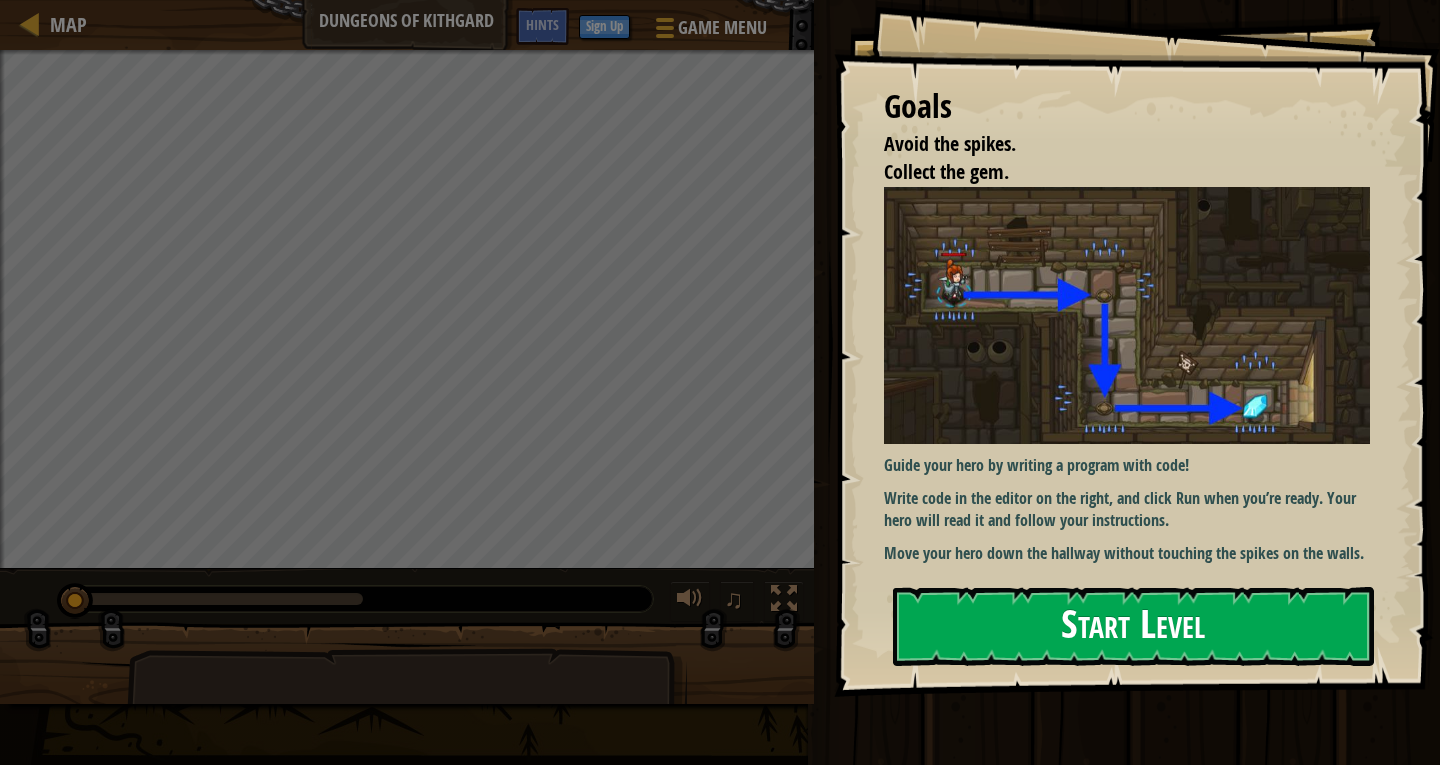 click on "Start Level" at bounding box center [1133, 626] 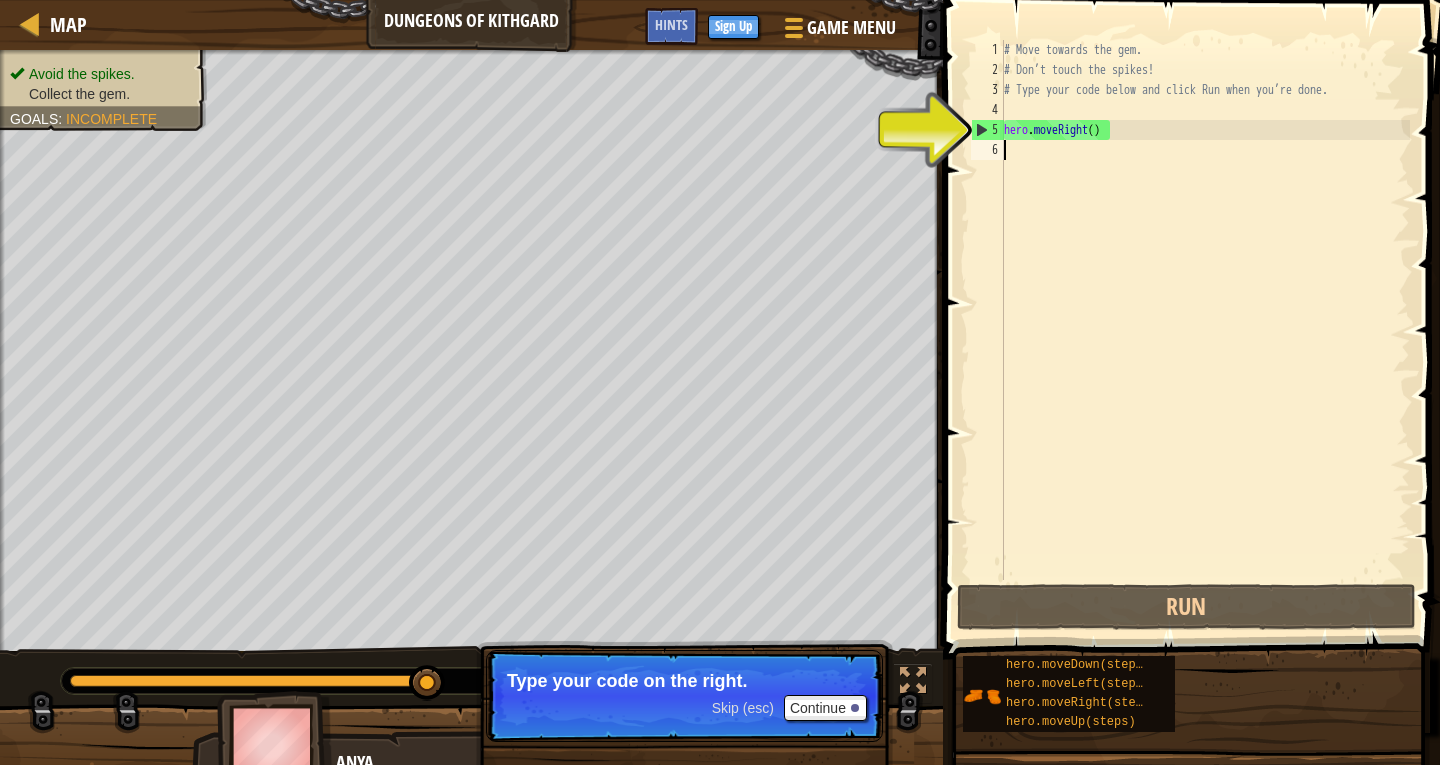 type on "h" 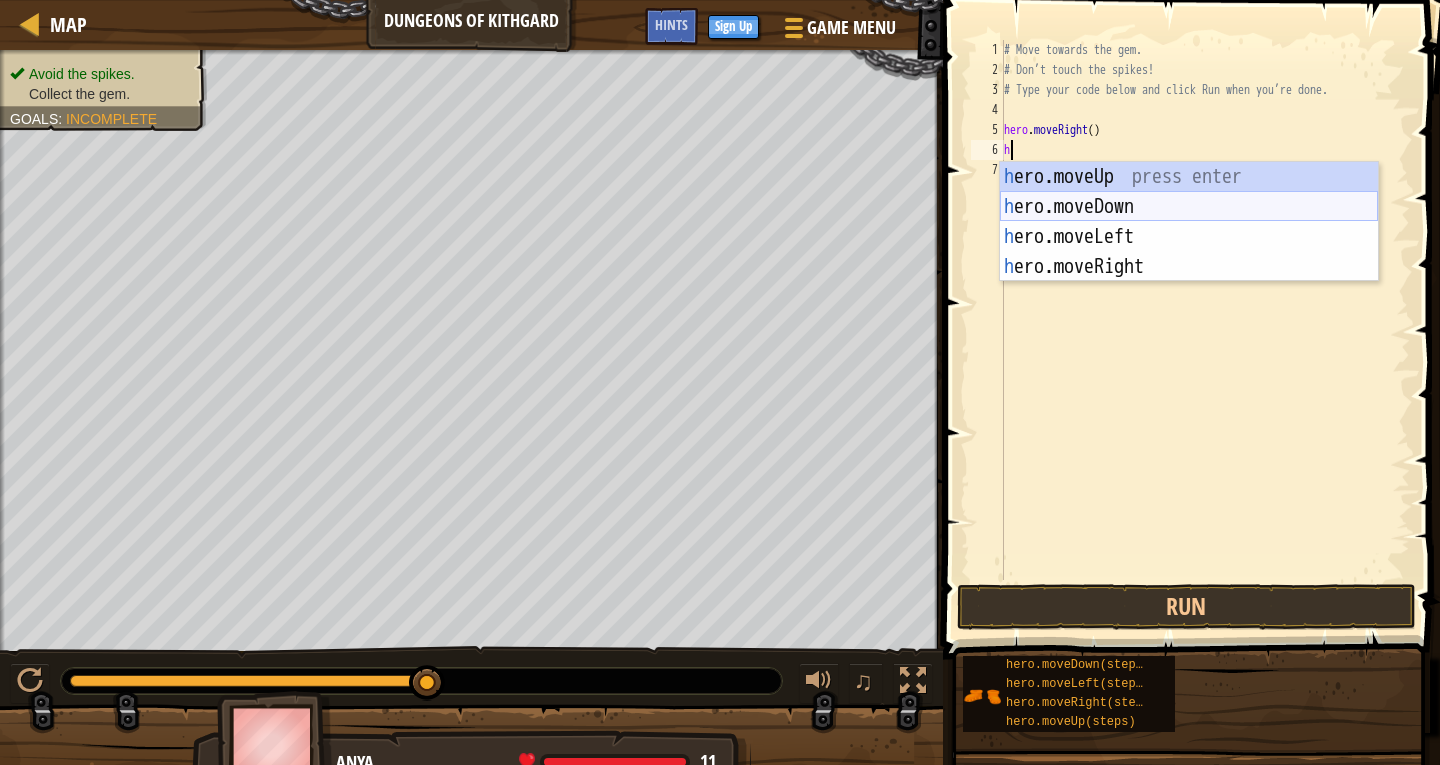 click on "h ero.moveUp press enter h ero.moveDown press enter h ero.moveLeft press enter h ero.moveRight press enter" at bounding box center [1189, 252] 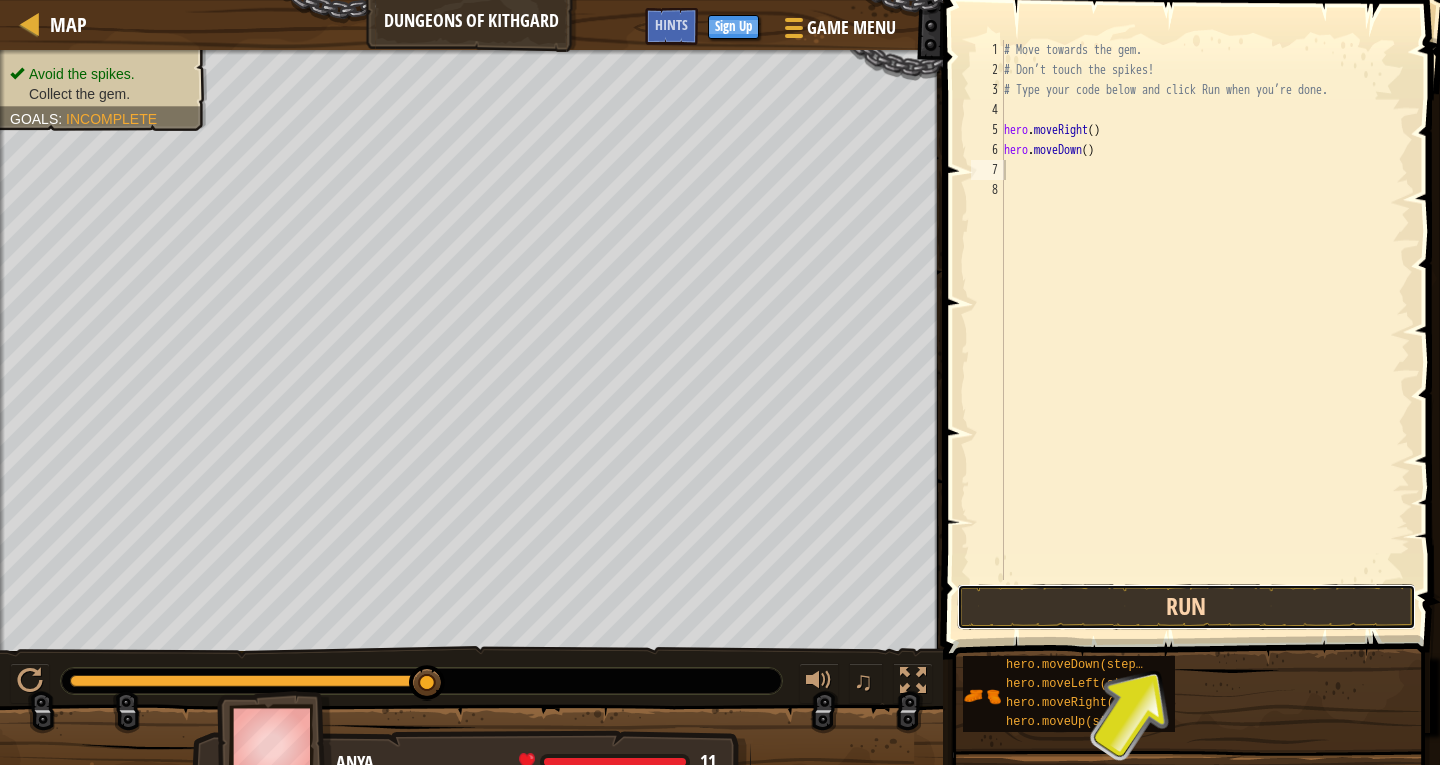 click on "Run" at bounding box center (1186, 607) 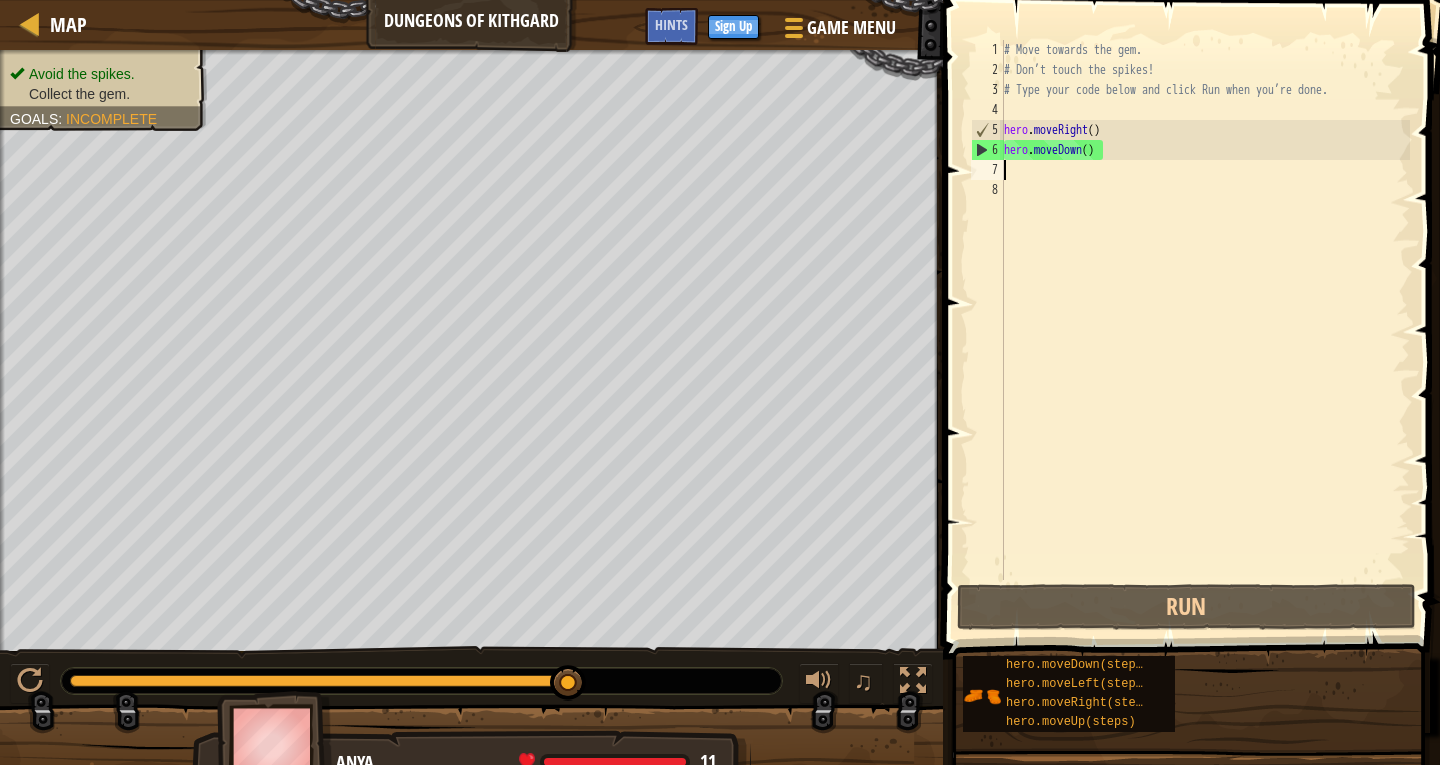 click on "# Move towards the gem. # Don’t touch the spikes! # Type your code below and click Run when you’re done. hero . moveRight ( ) hero . moveDown ( )" at bounding box center (1205, 330) 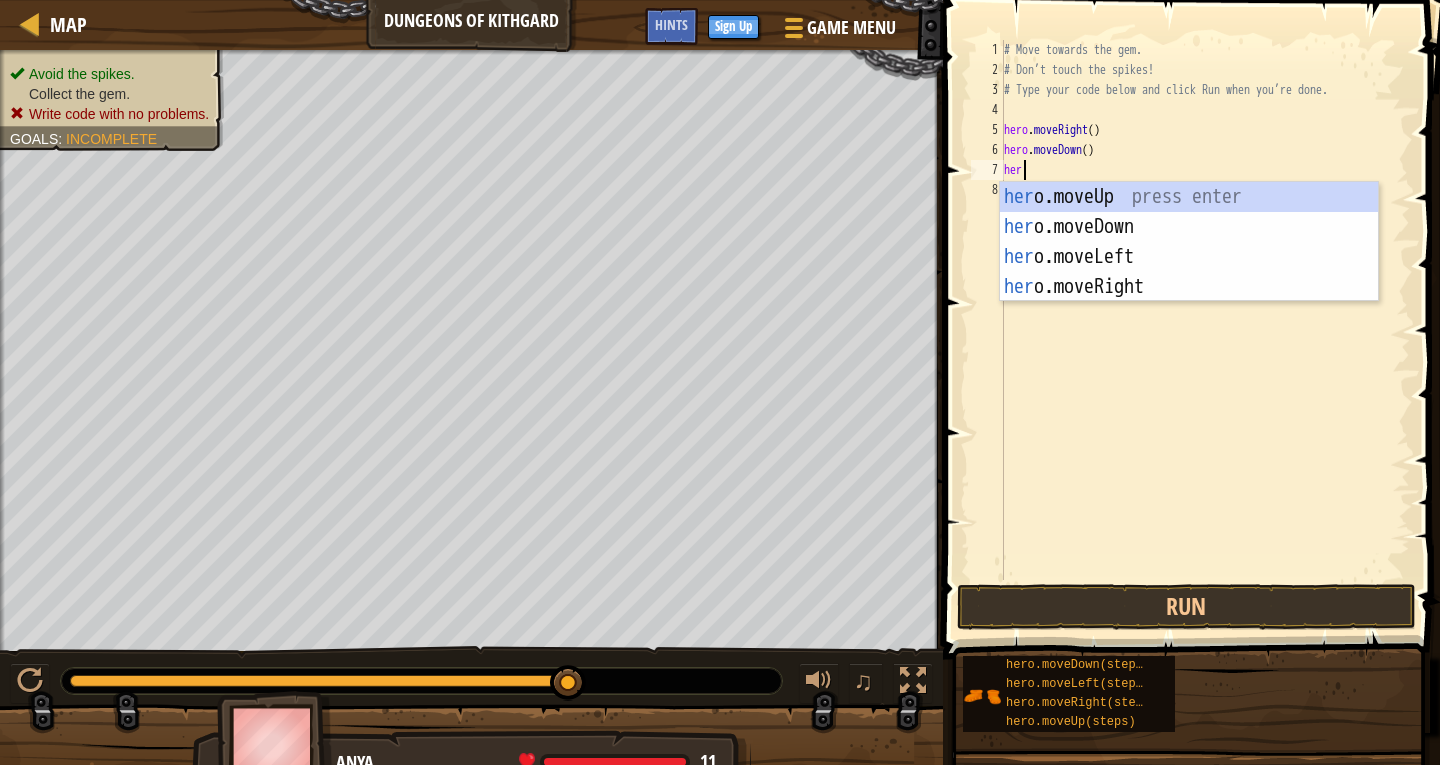 type on "hero" 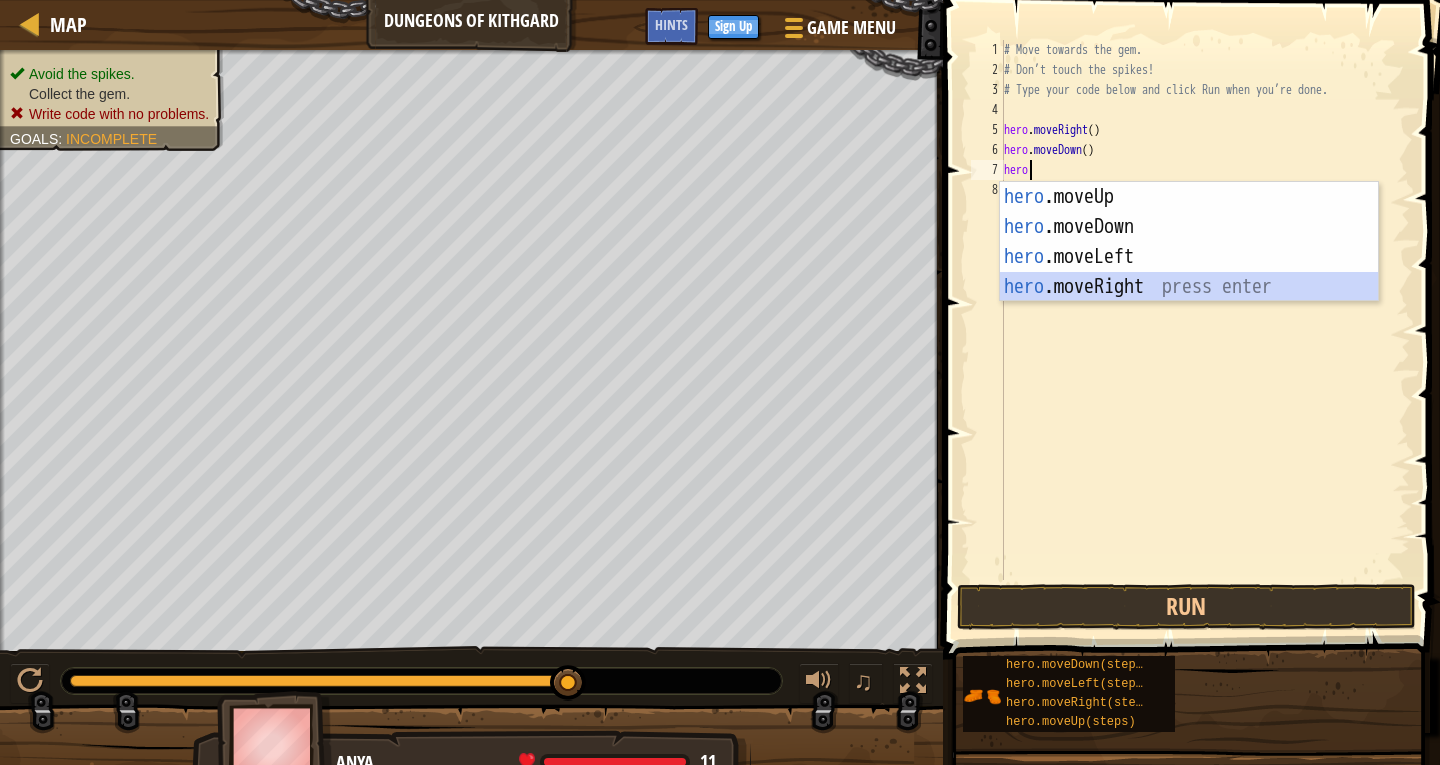 click on "hero .moveUp press enter hero .moveDown press enter hero .moveLeft press enter hero .moveRight press enter" at bounding box center (1189, 272) 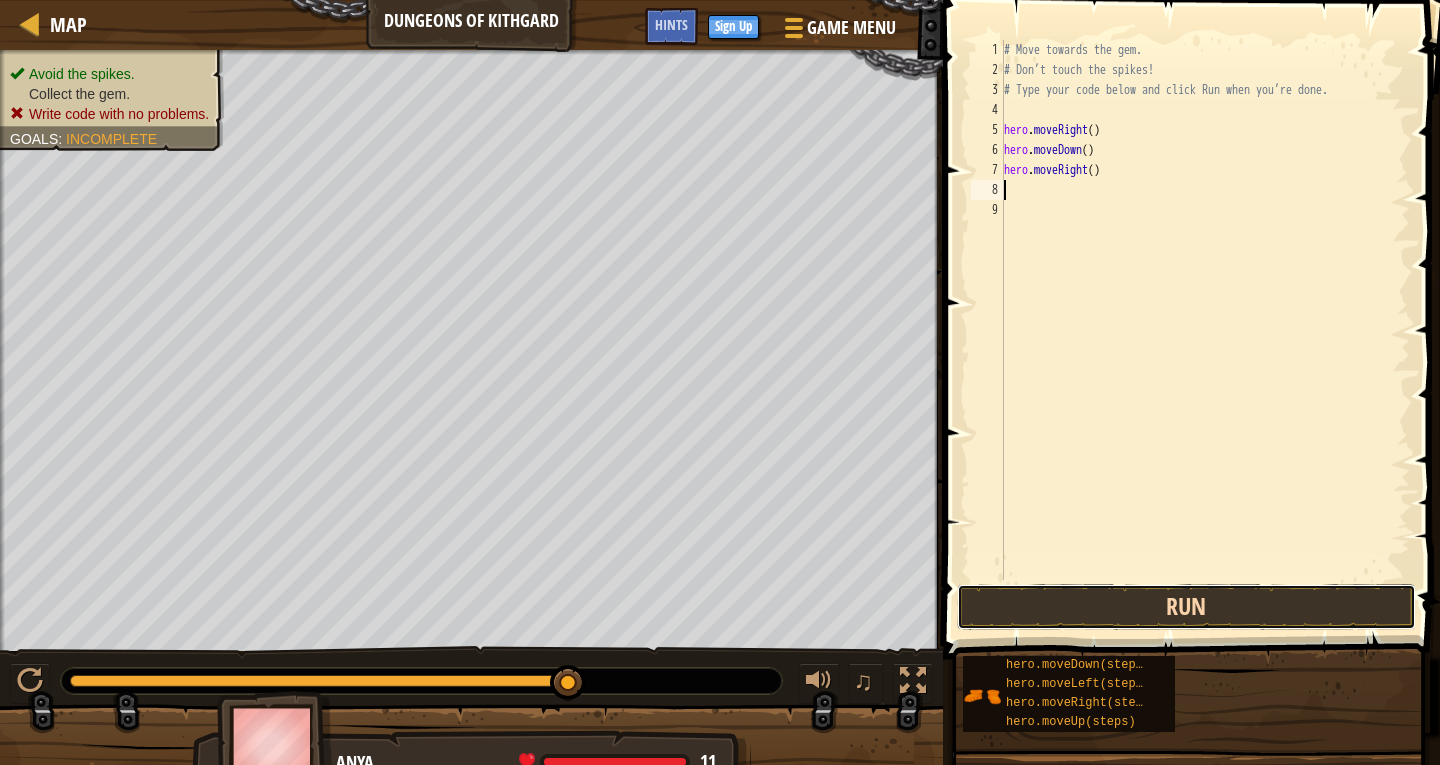 click on "Run" at bounding box center (1186, 607) 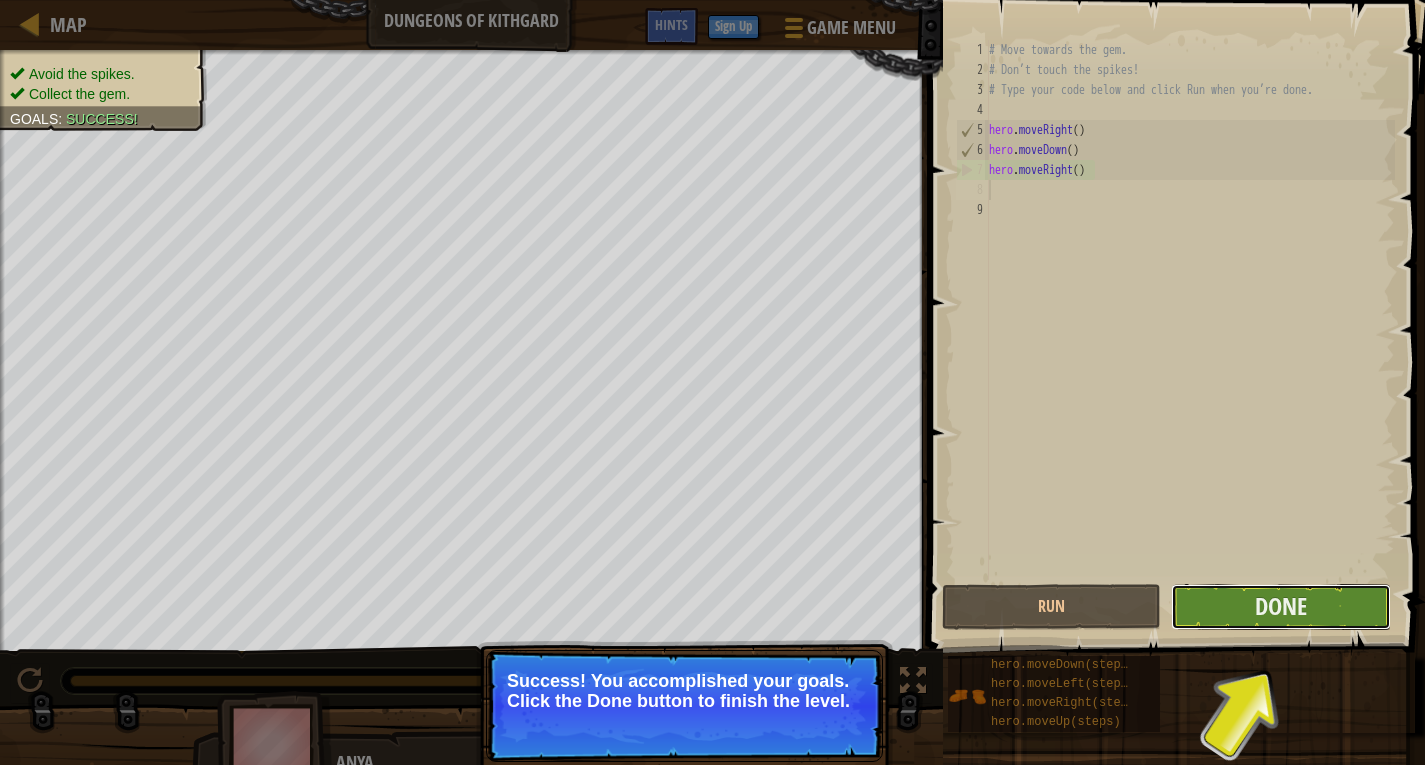 click on "Done" at bounding box center [1280, 607] 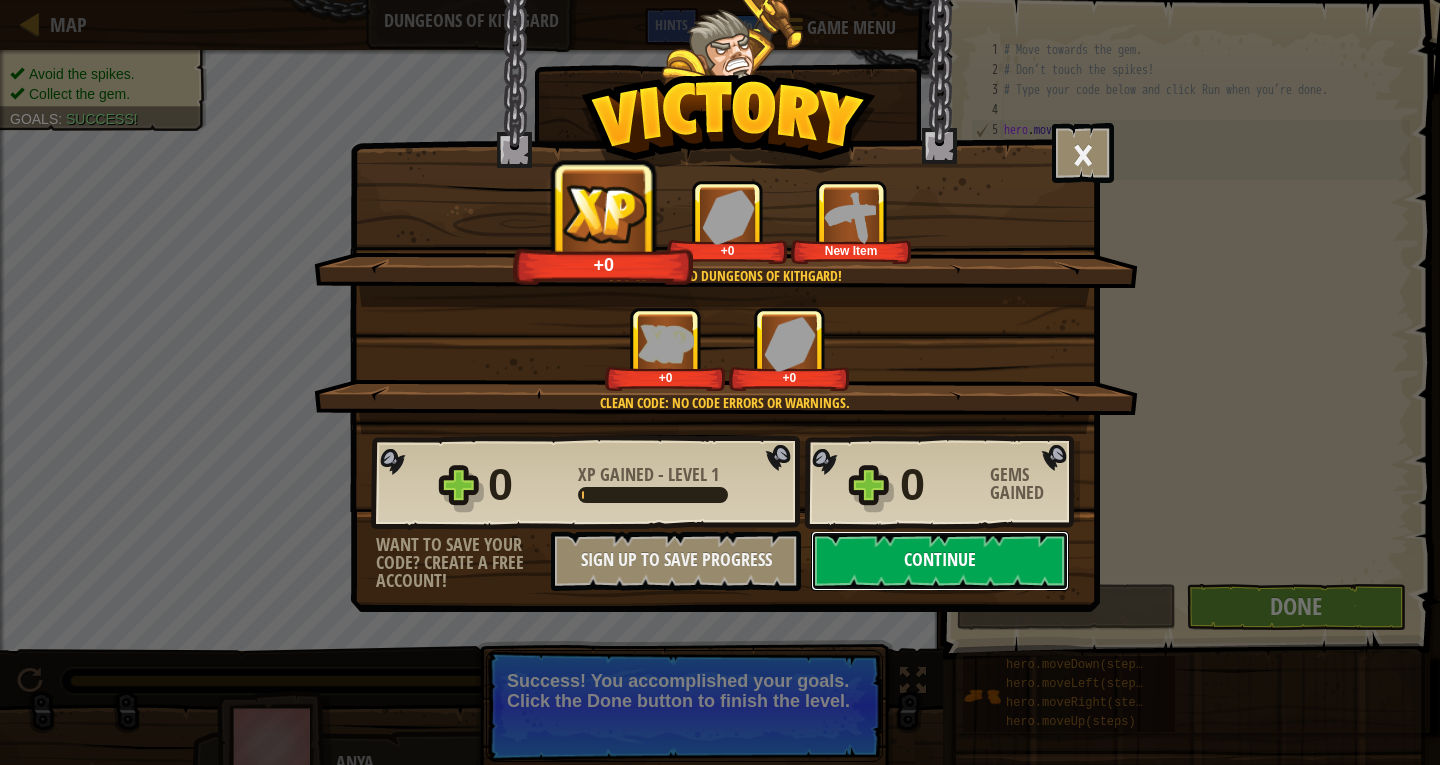 click on "Continue" at bounding box center (940, 561) 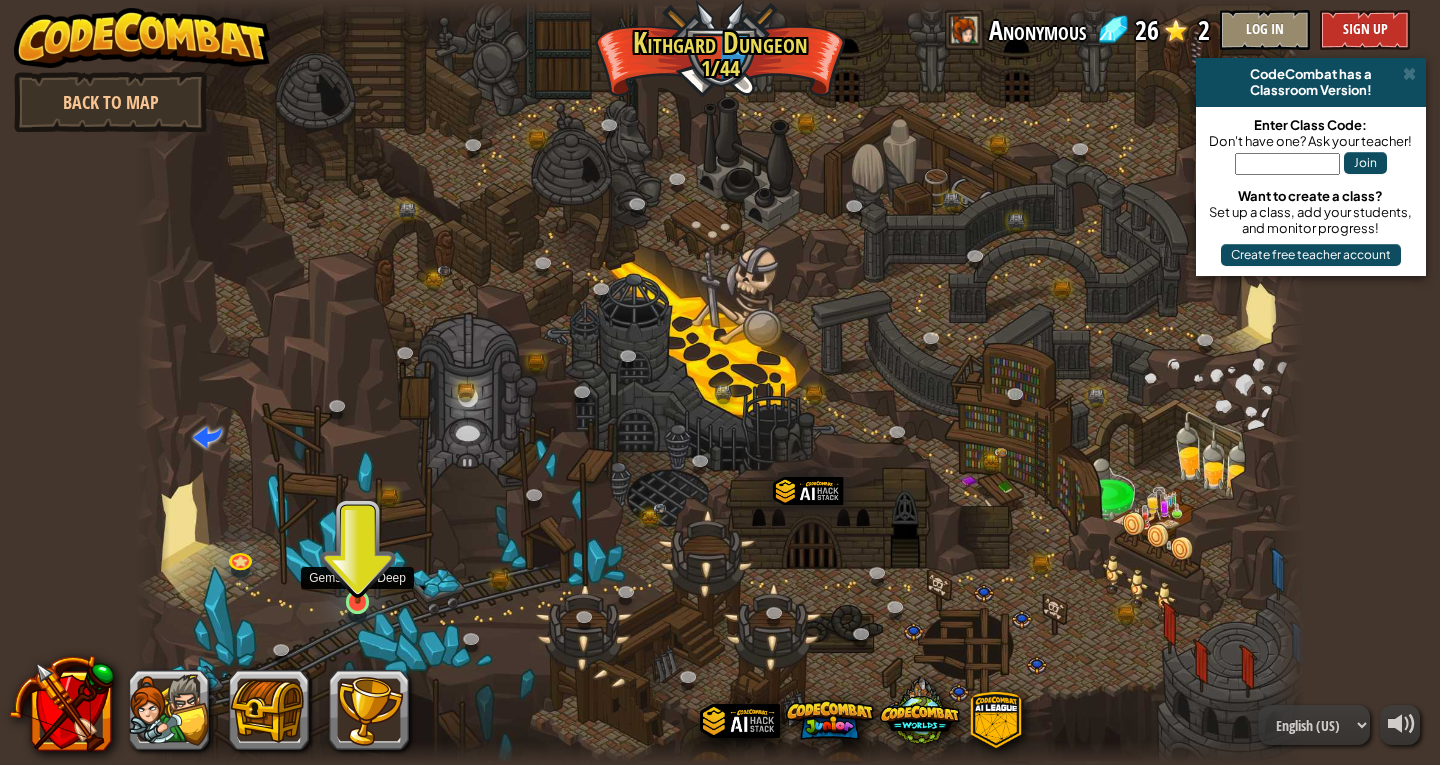 click at bounding box center [358, 570] 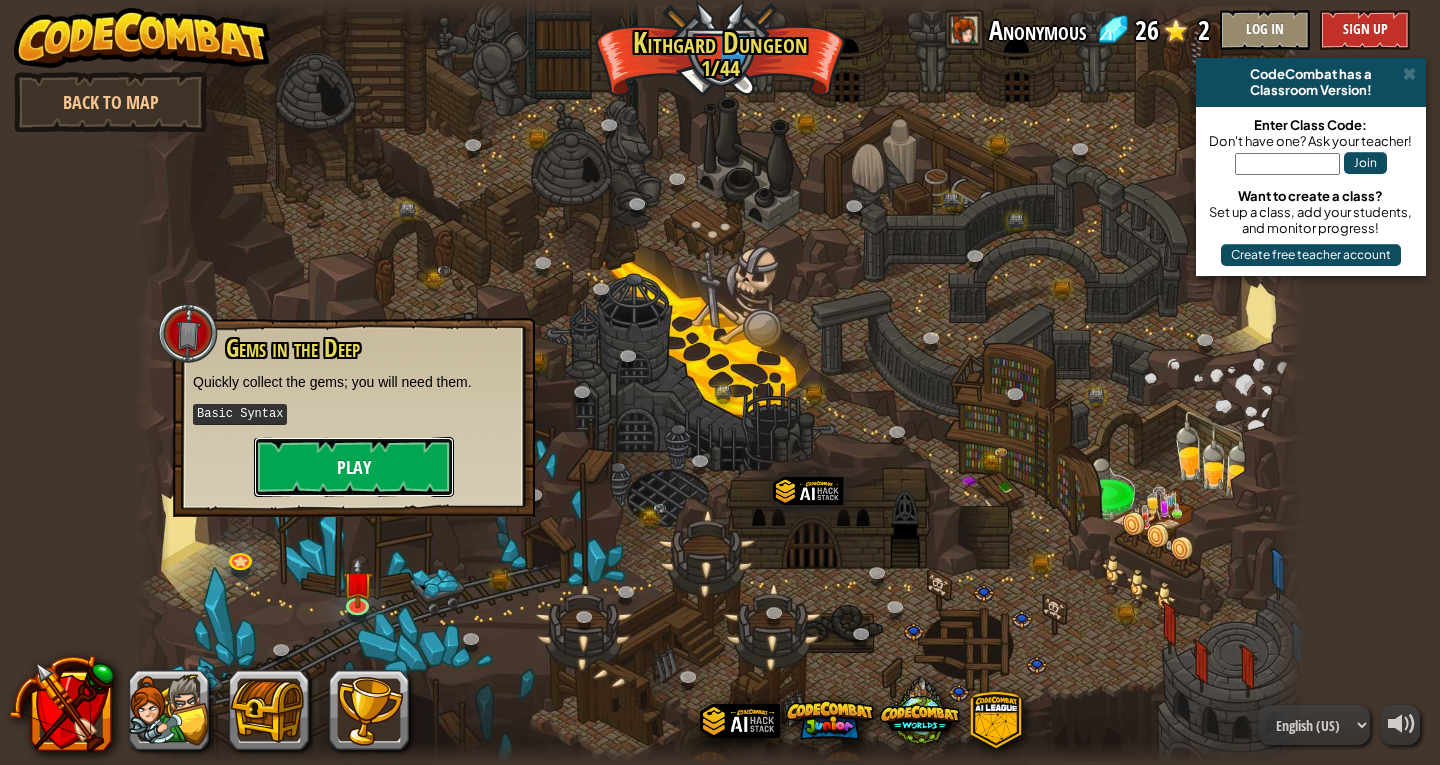 click on "Play" at bounding box center (354, 467) 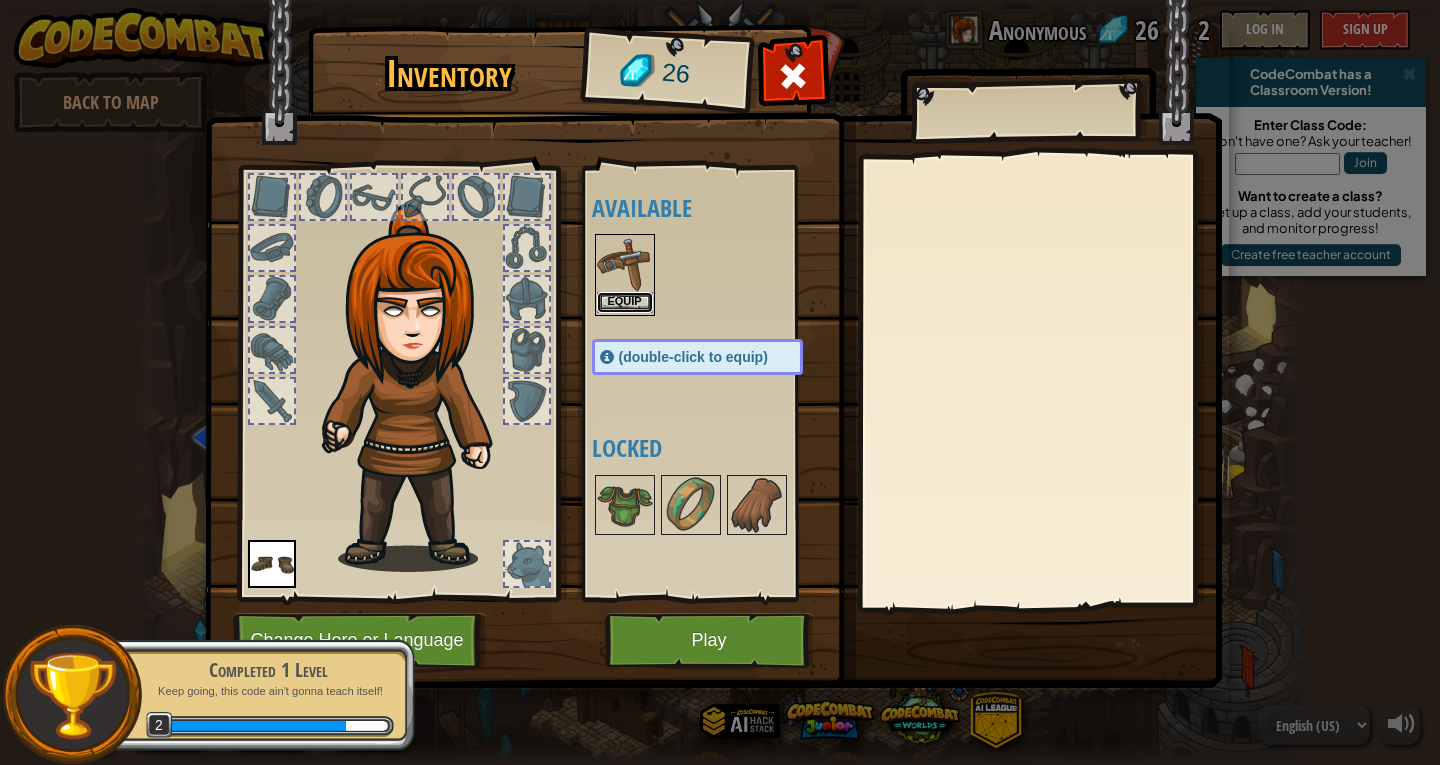 click on "Equip" at bounding box center [625, 302] 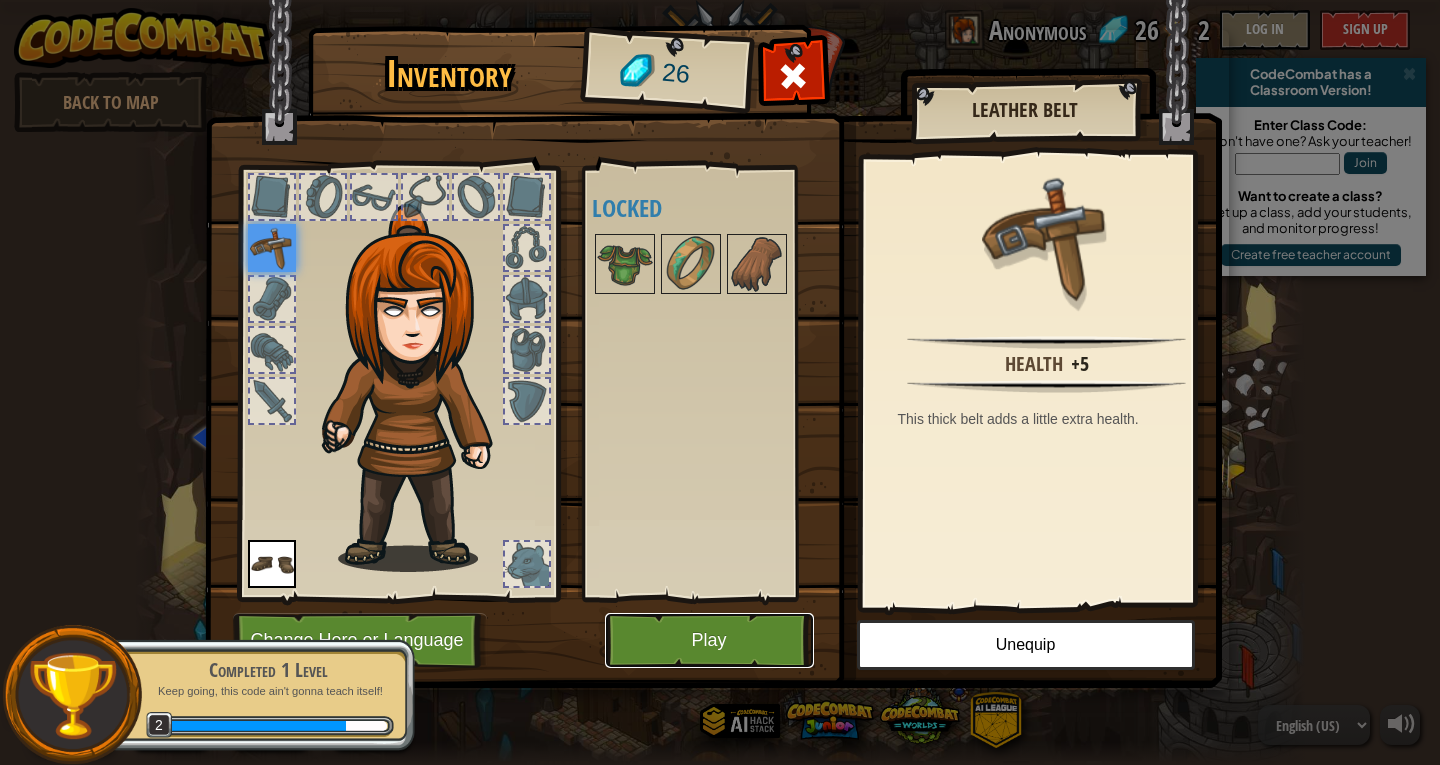 click on "Play" at bounding box center [709, 640] 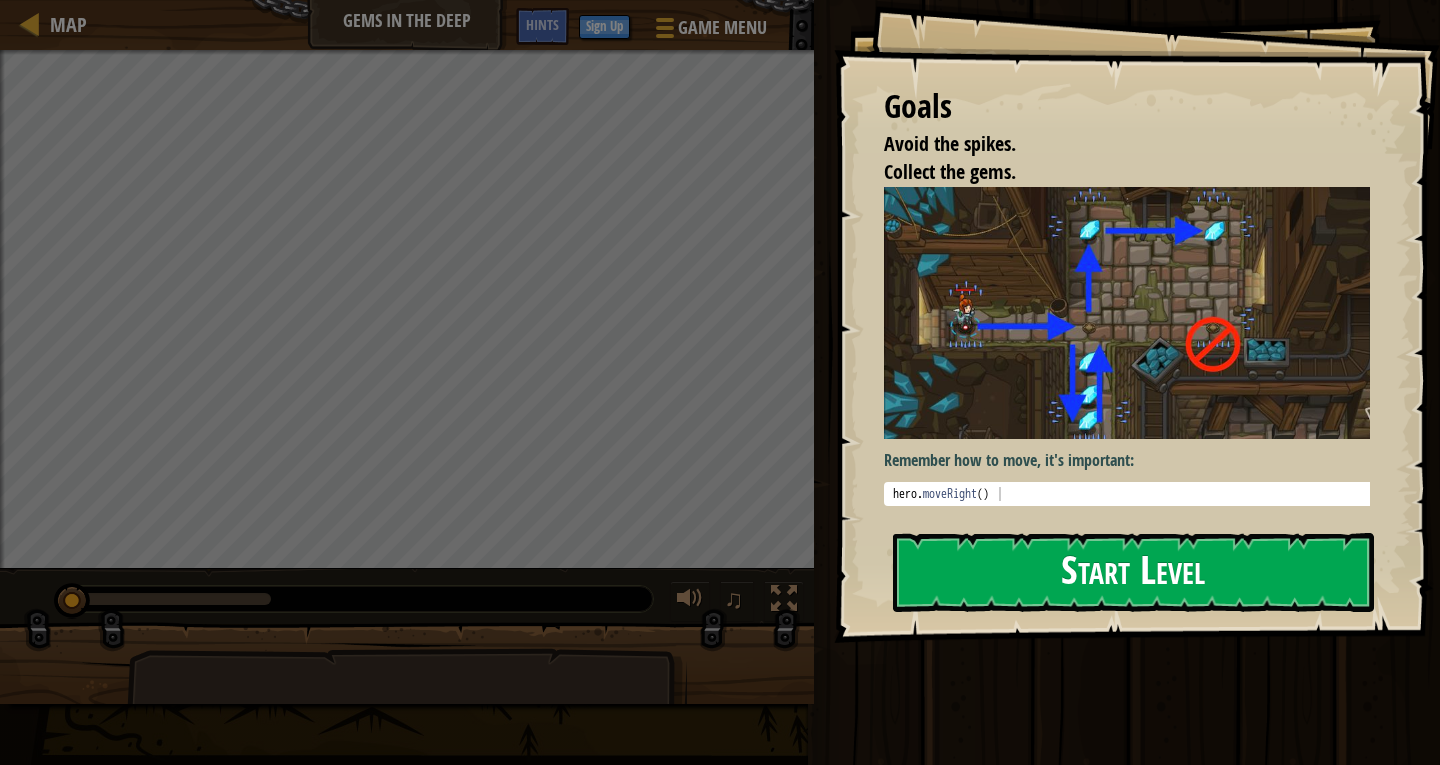 click on "Start Level" at bounding box center [1133, 572] 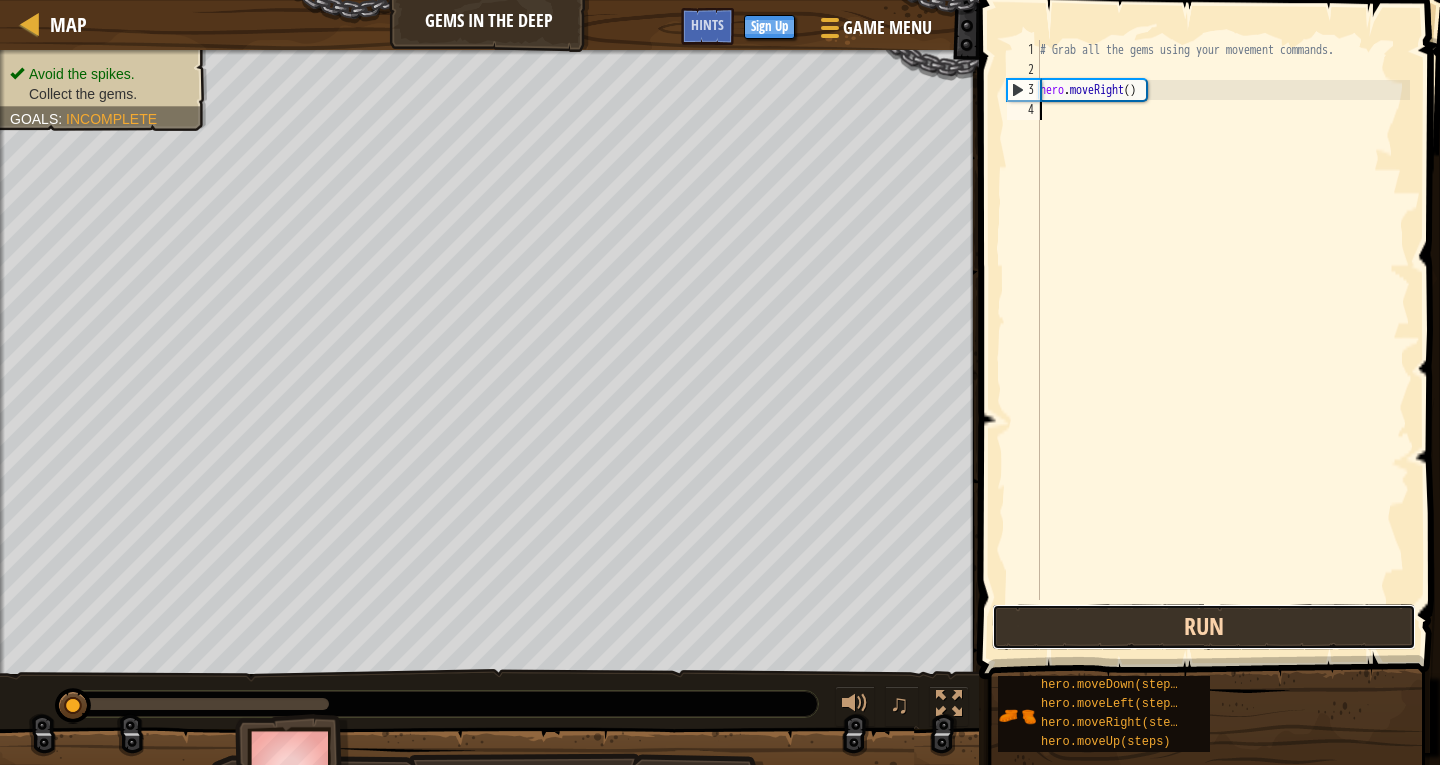click on "Run" at bounding box center [1204, 627] 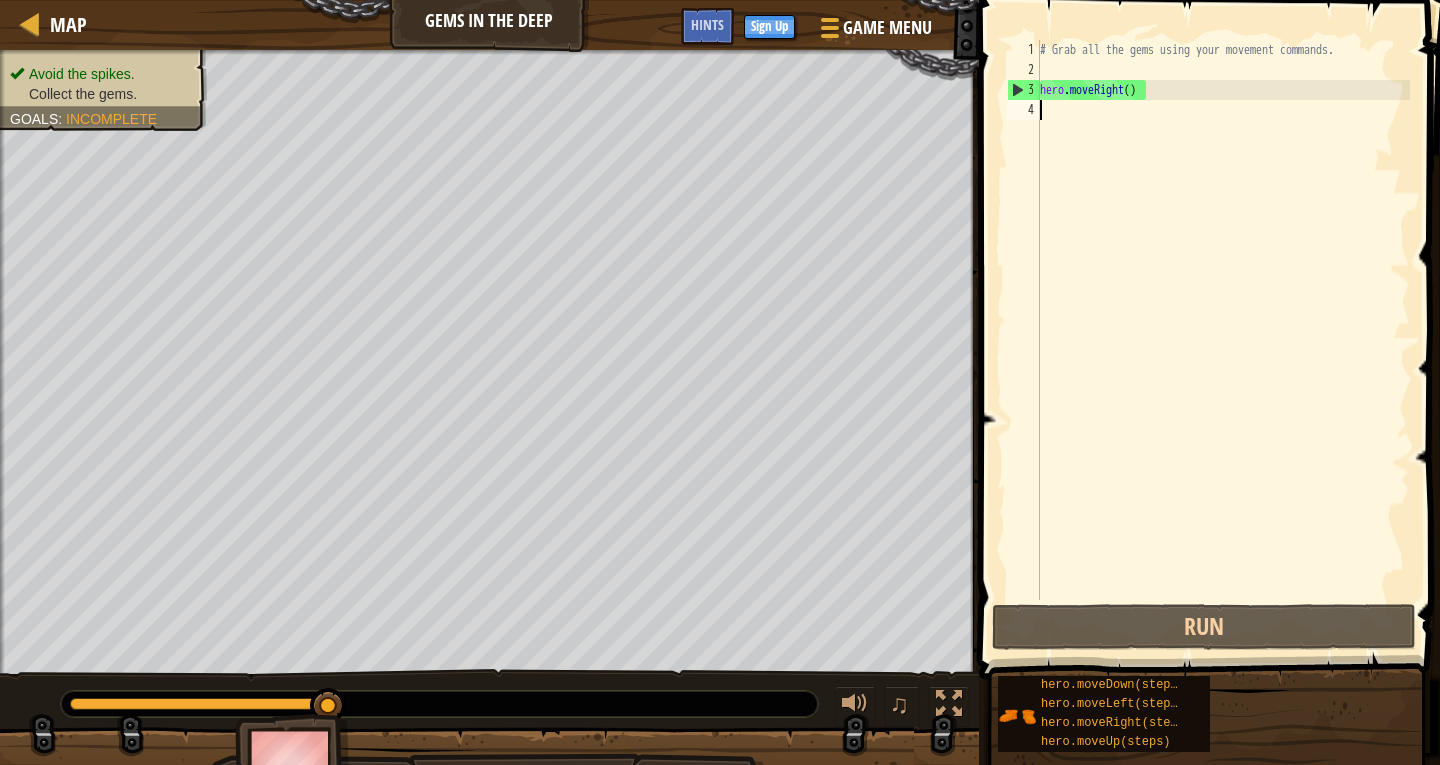 type on "h" 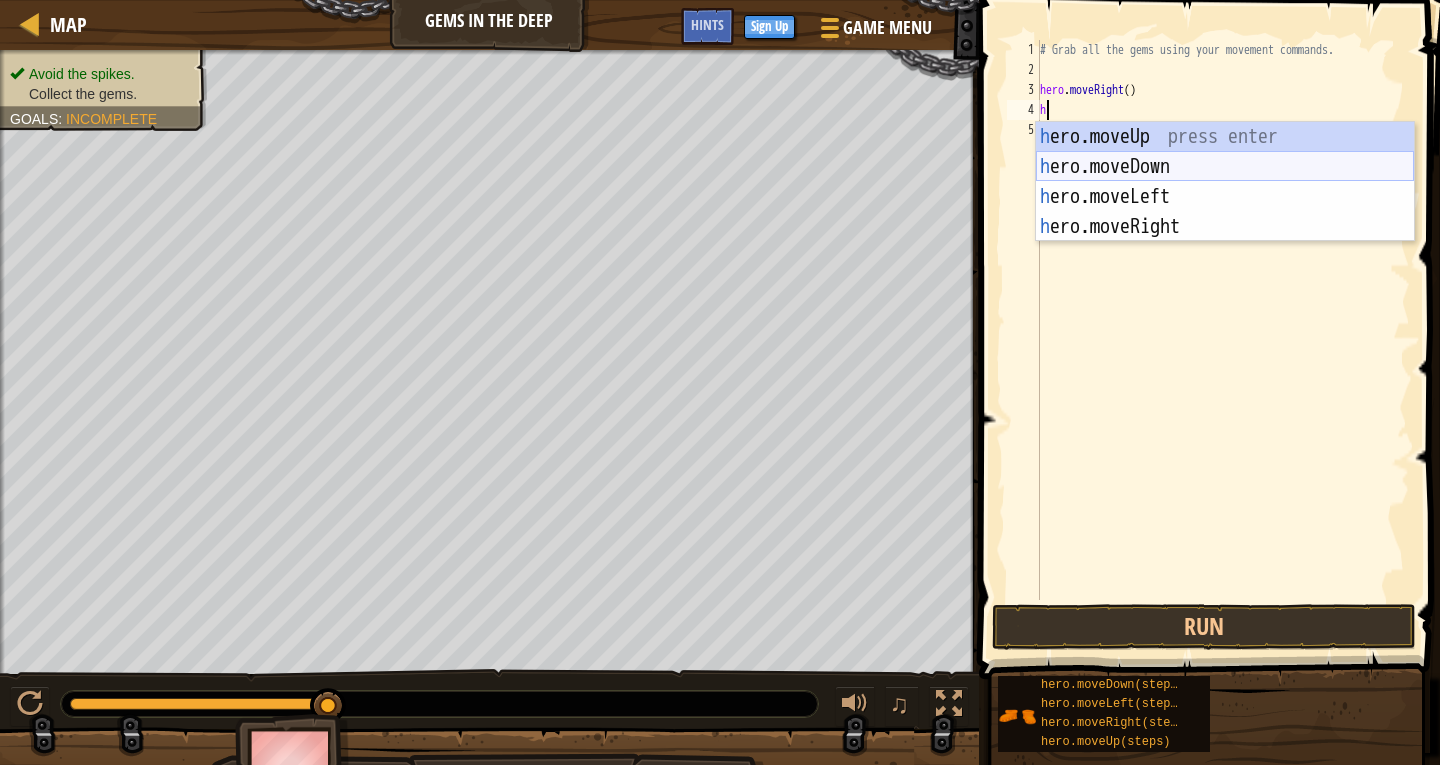 click on "h ero.moveUp press enter h ero.moveDown press enter h ero.moveLeft press enter h ero.moveRight press enter" at bounding box center [1225, 212] 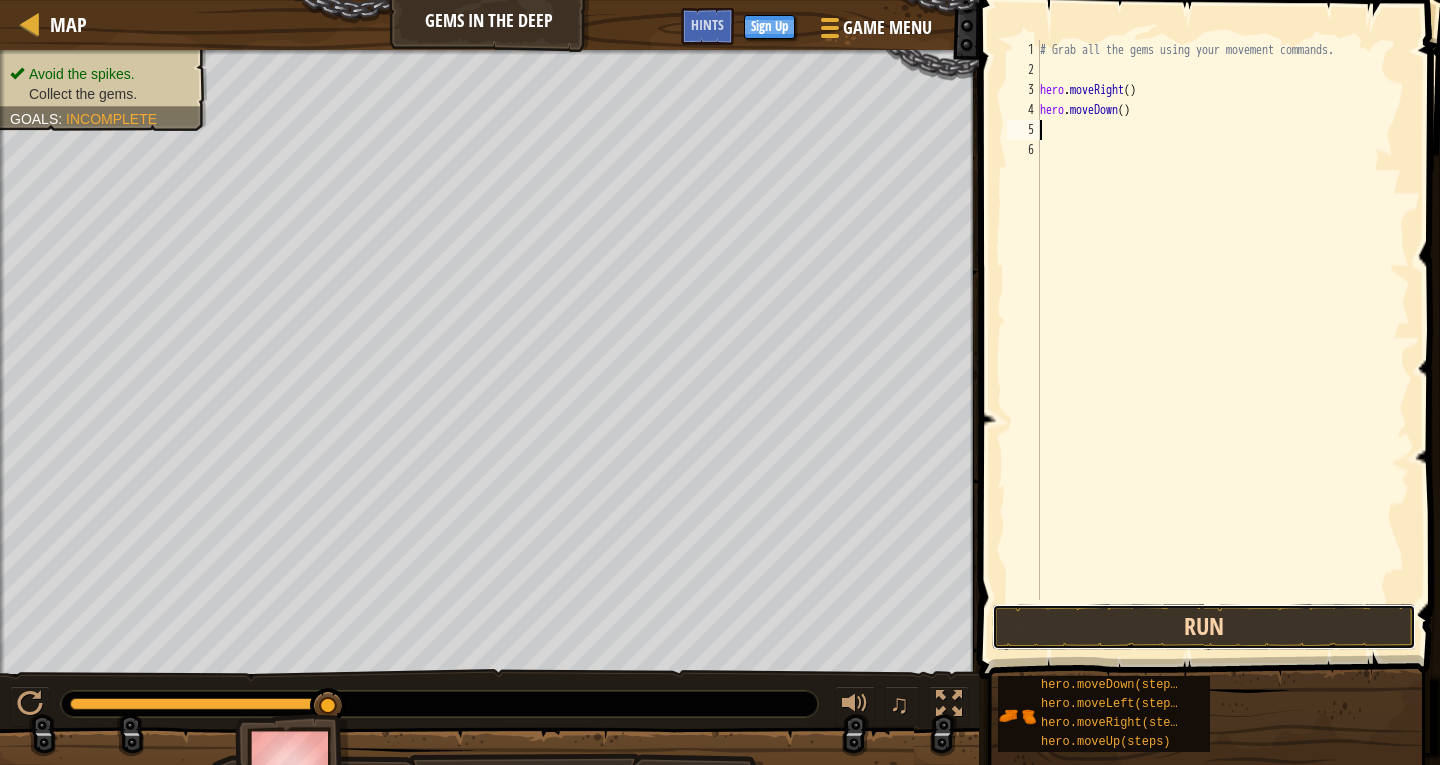 click on "Run" at bounding box center (1204, 627) 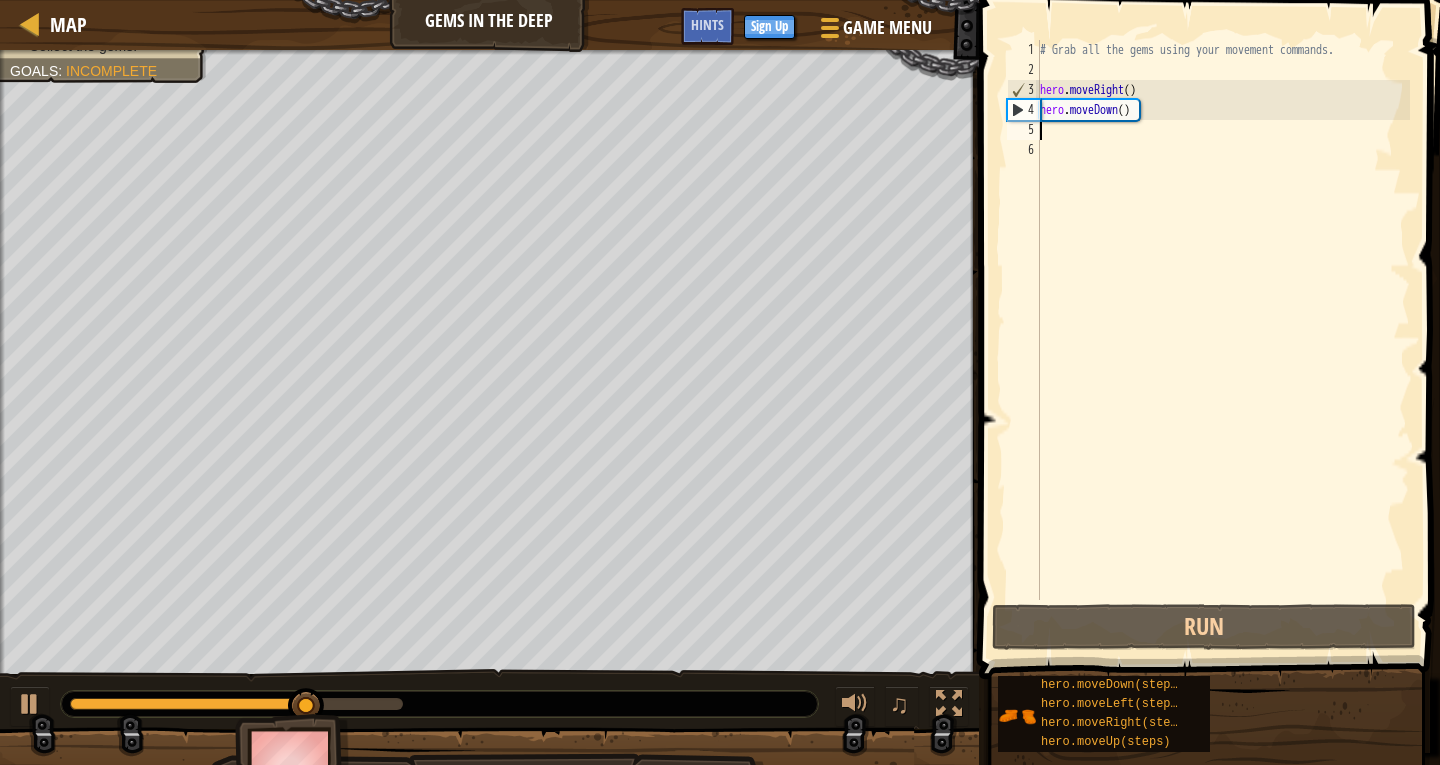 click on "# Grab all the gems using your movement commands. hero . moveRight ( ) hero . moveDown ( )" at bounding box center (1223, 340) 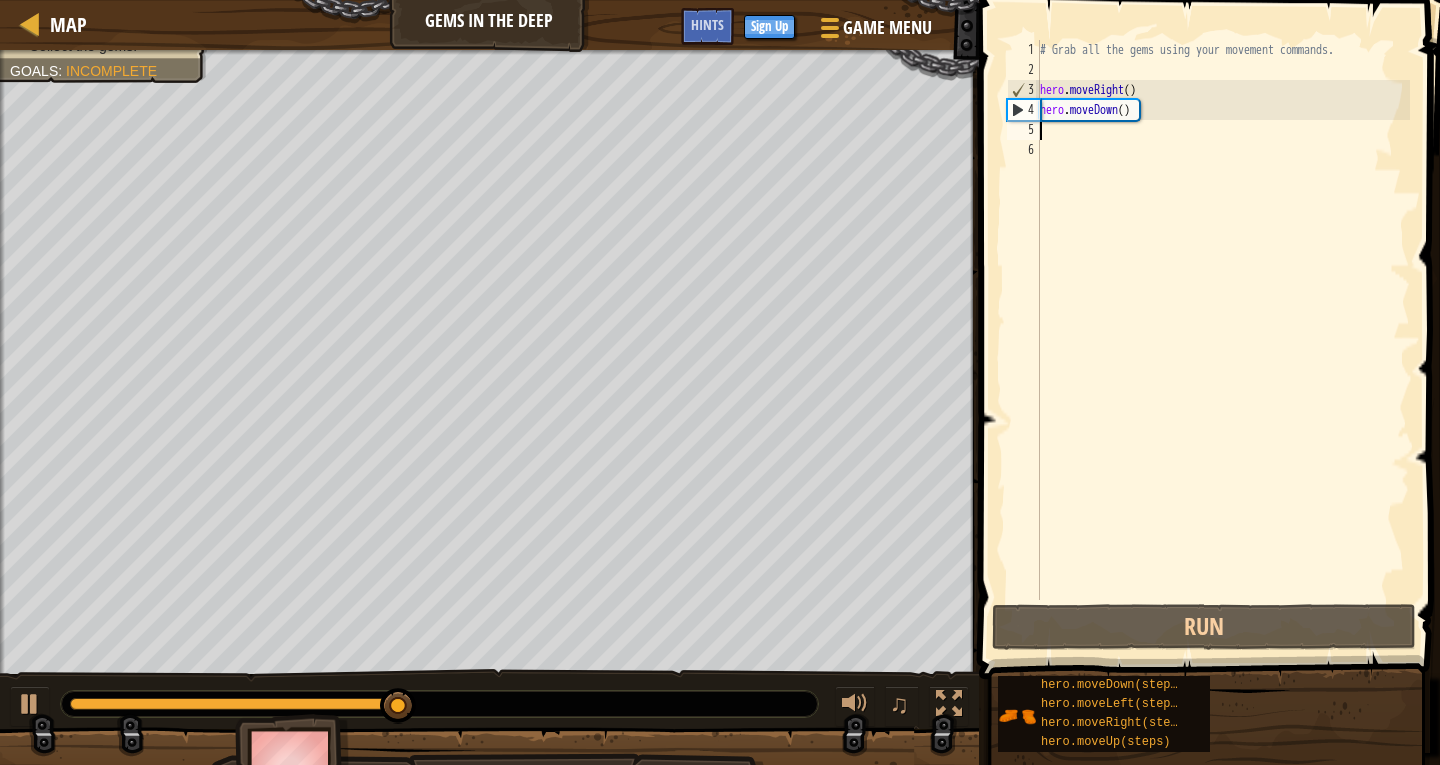 type on "h" 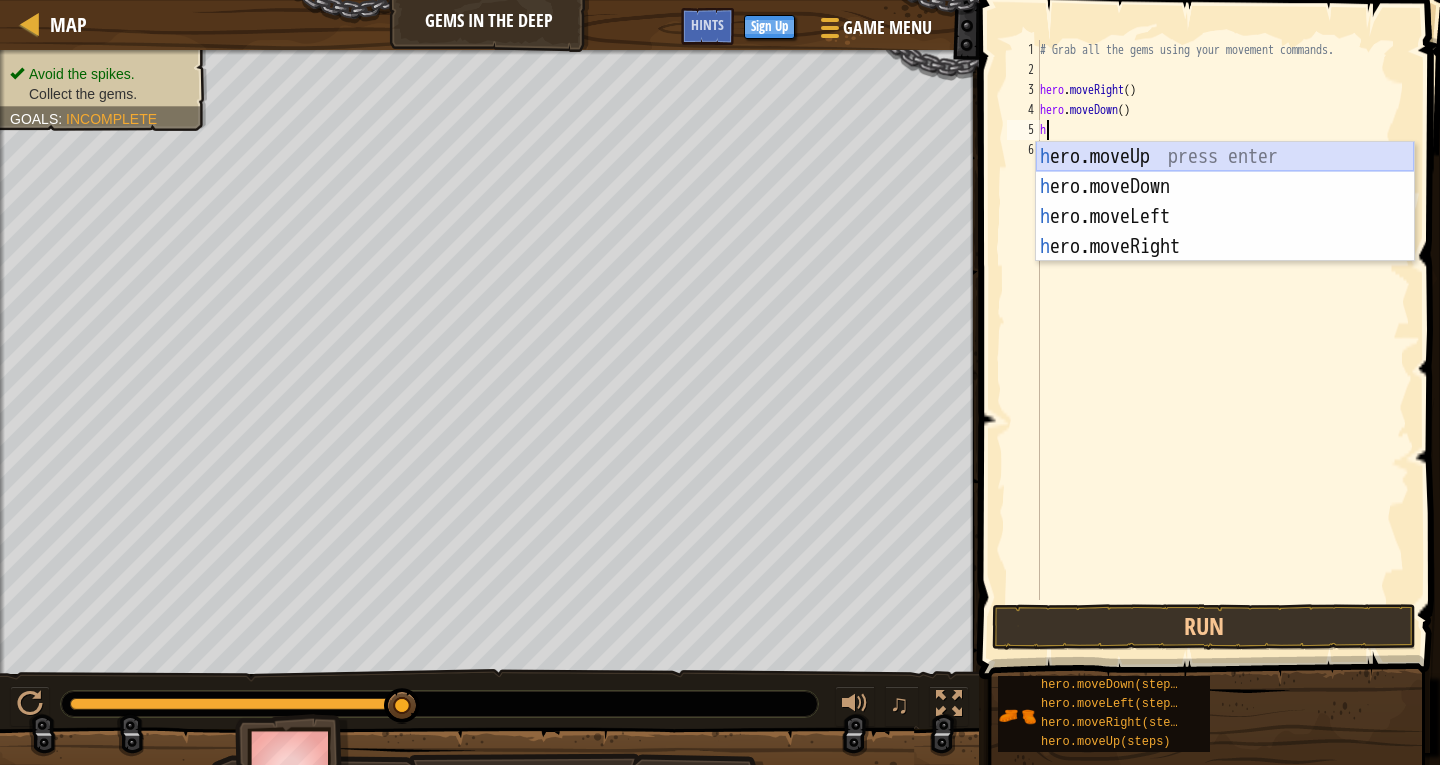 click on "h ero.moveUp press enter h ero.moveDown press enter h ero.moveLeft press enter h ero.moveRight press enter" at bounding box center [1225, 232] 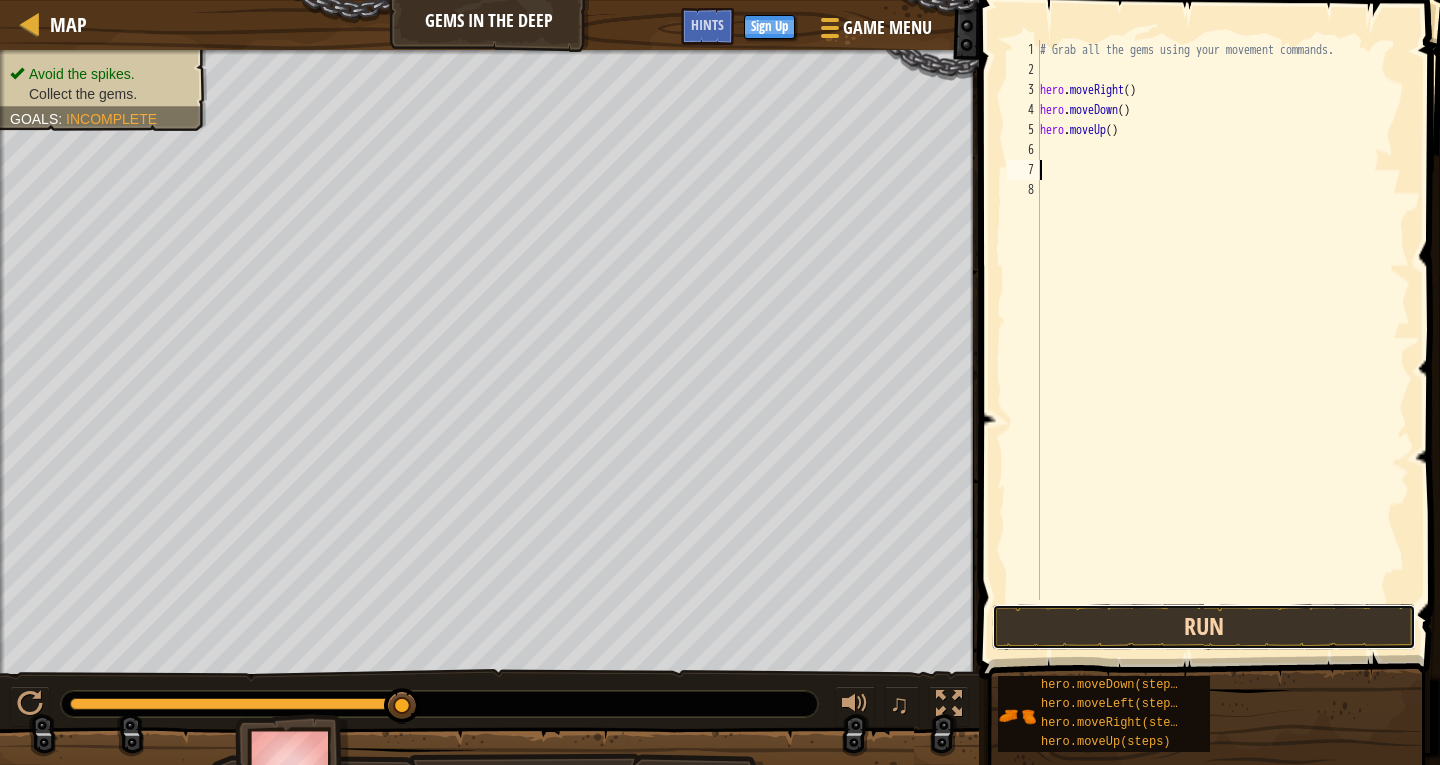 click on "Run" at bounding box center [1204, 627] 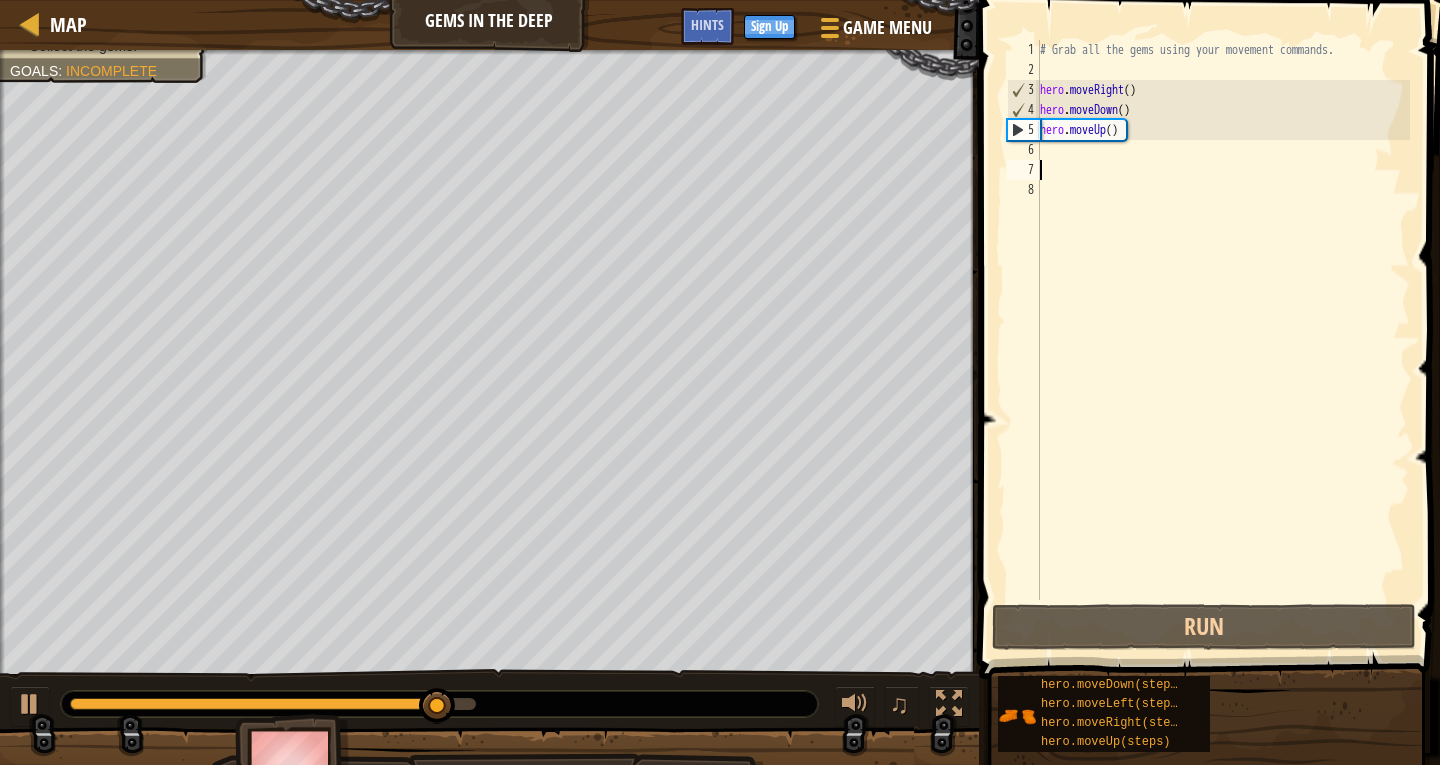click on "# Grab all the gems using your movement commands. hero . moveRight ( ) hero . moveDown ( ) hero . moveUp ( )" at bounding box center [1223, 340] 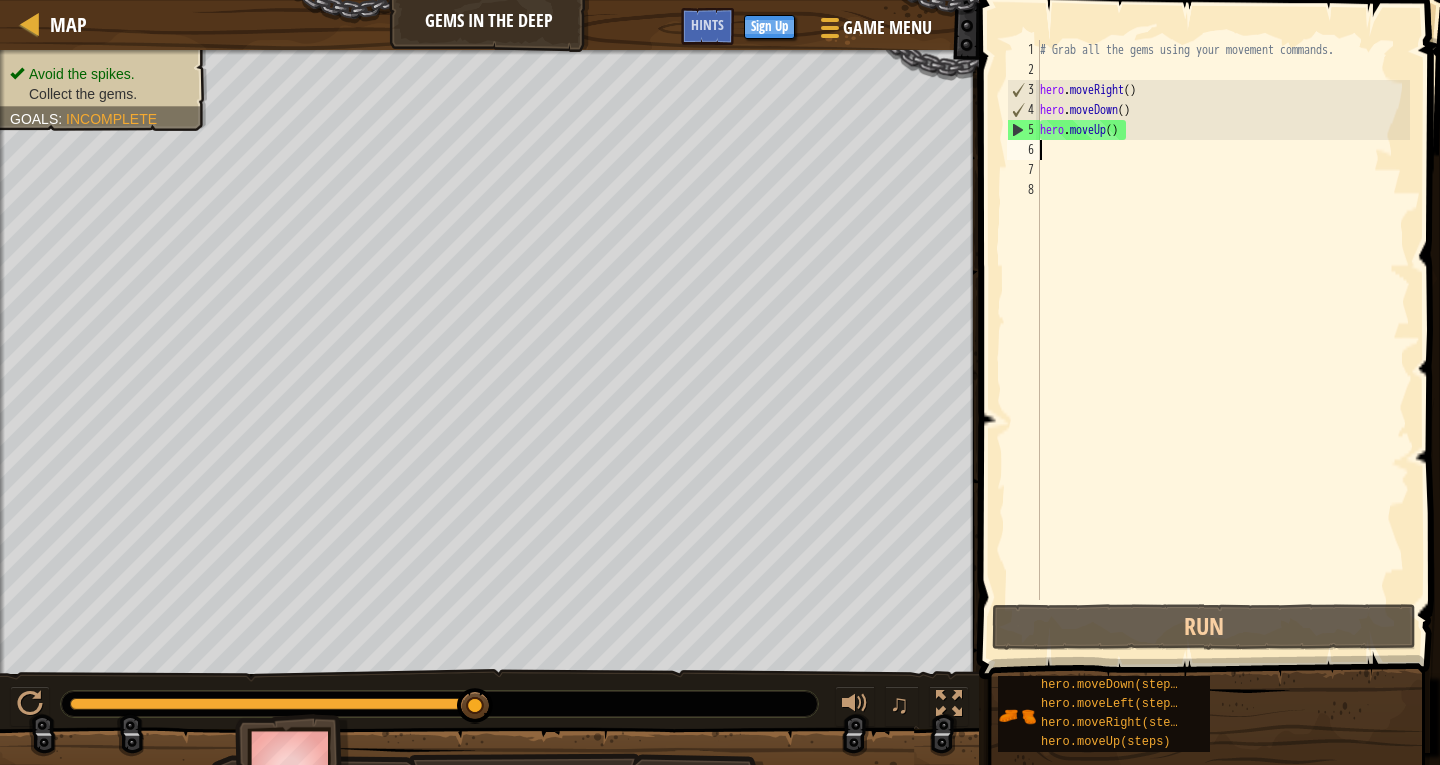 click on "# Grab all the gems using your movement commands. hero . moveRight ( ) hero . moveDown ( ) hero . moveUp ( )" at bounding box center [1223, 340] 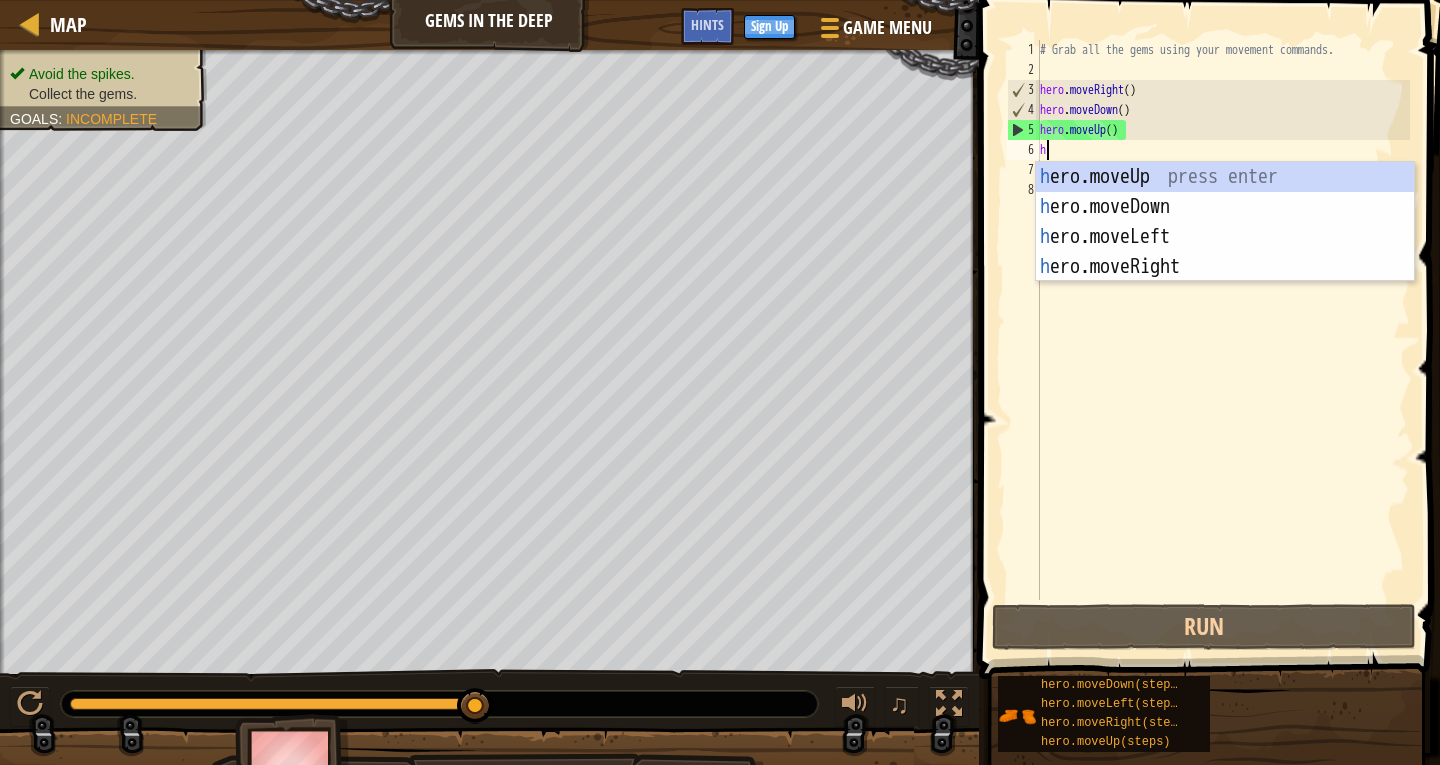 type on "h" 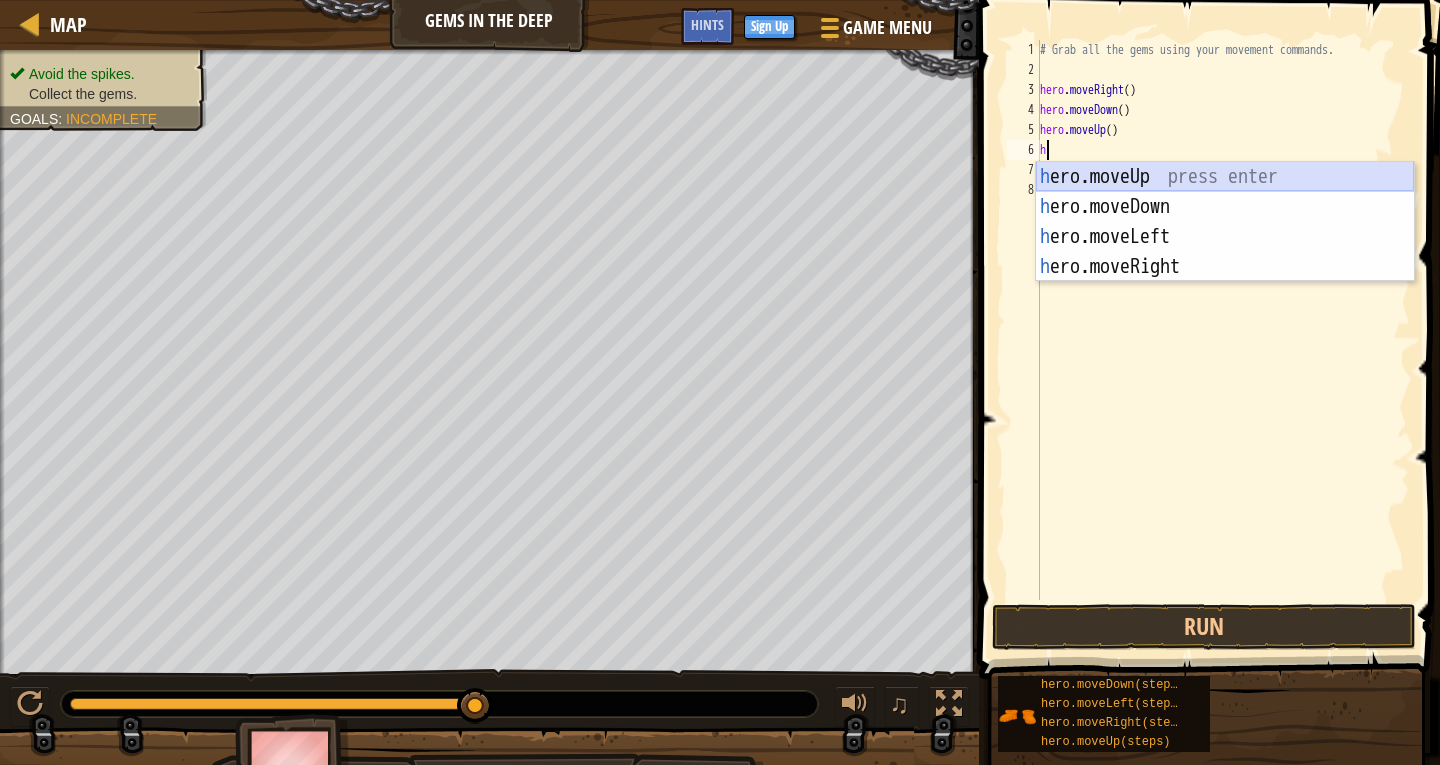 click on "h ero.moveUp press enter h ero.moveDown press enter h ero.moveLeft press enter h ero.moveRight press enter" at bounding box center (1225, 252) 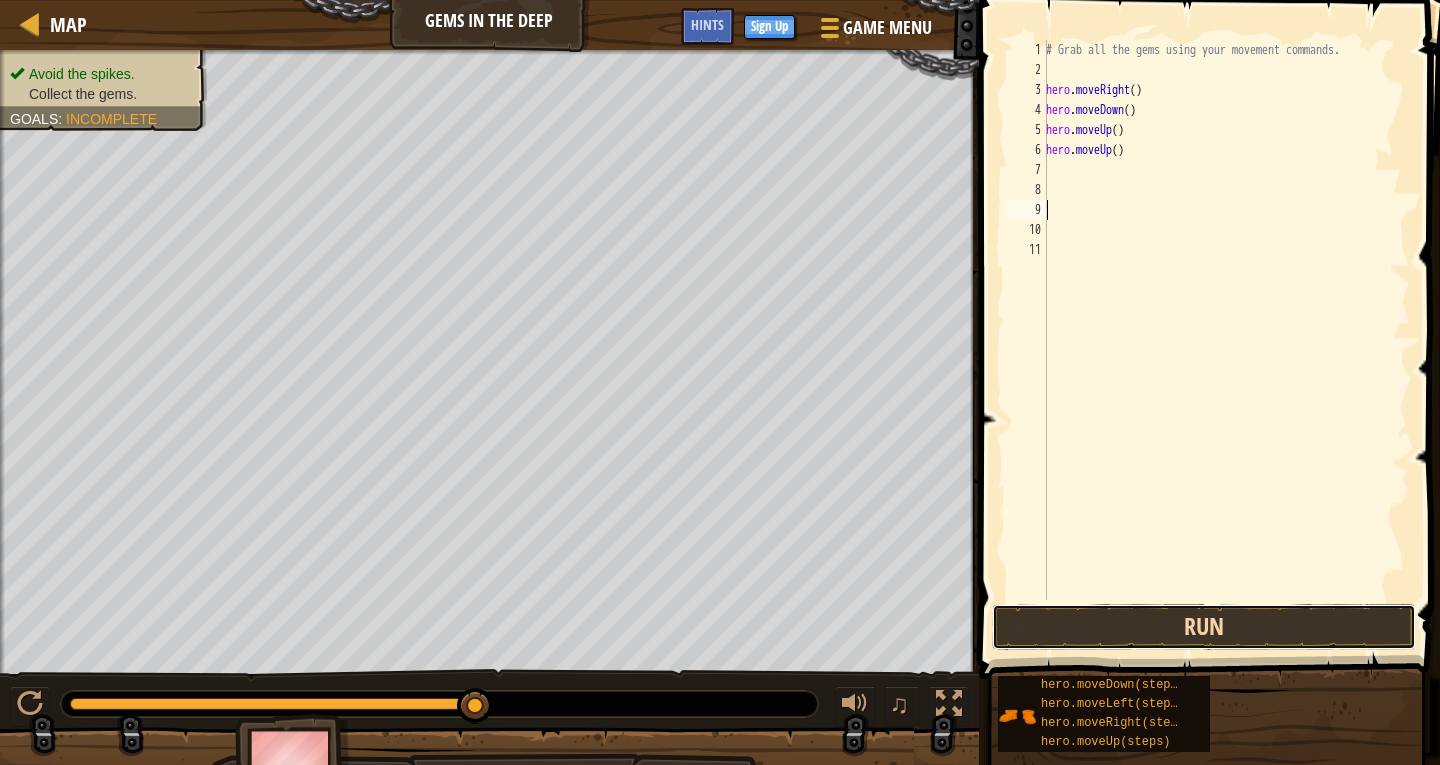 click on "Run" at bounding box center (1204, 627) 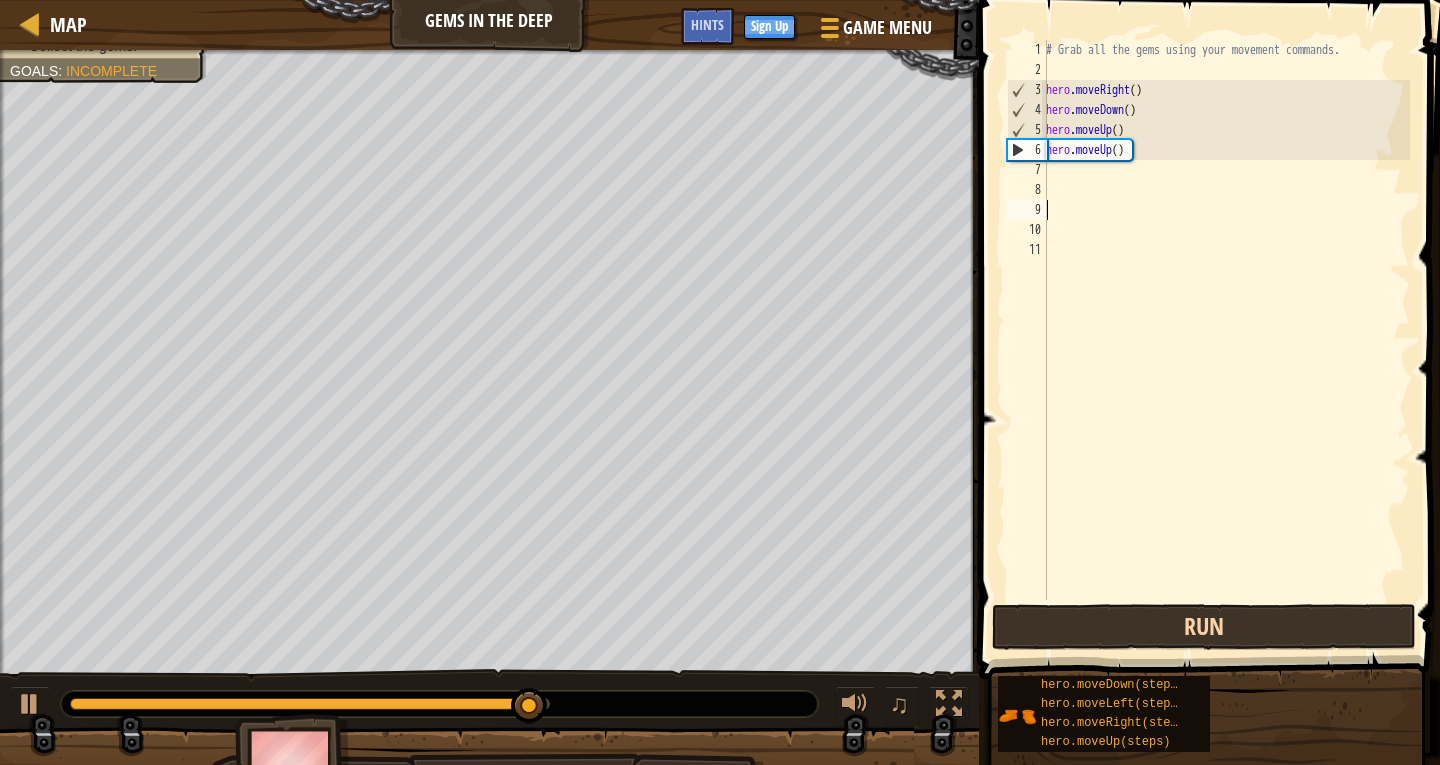 type on "h" 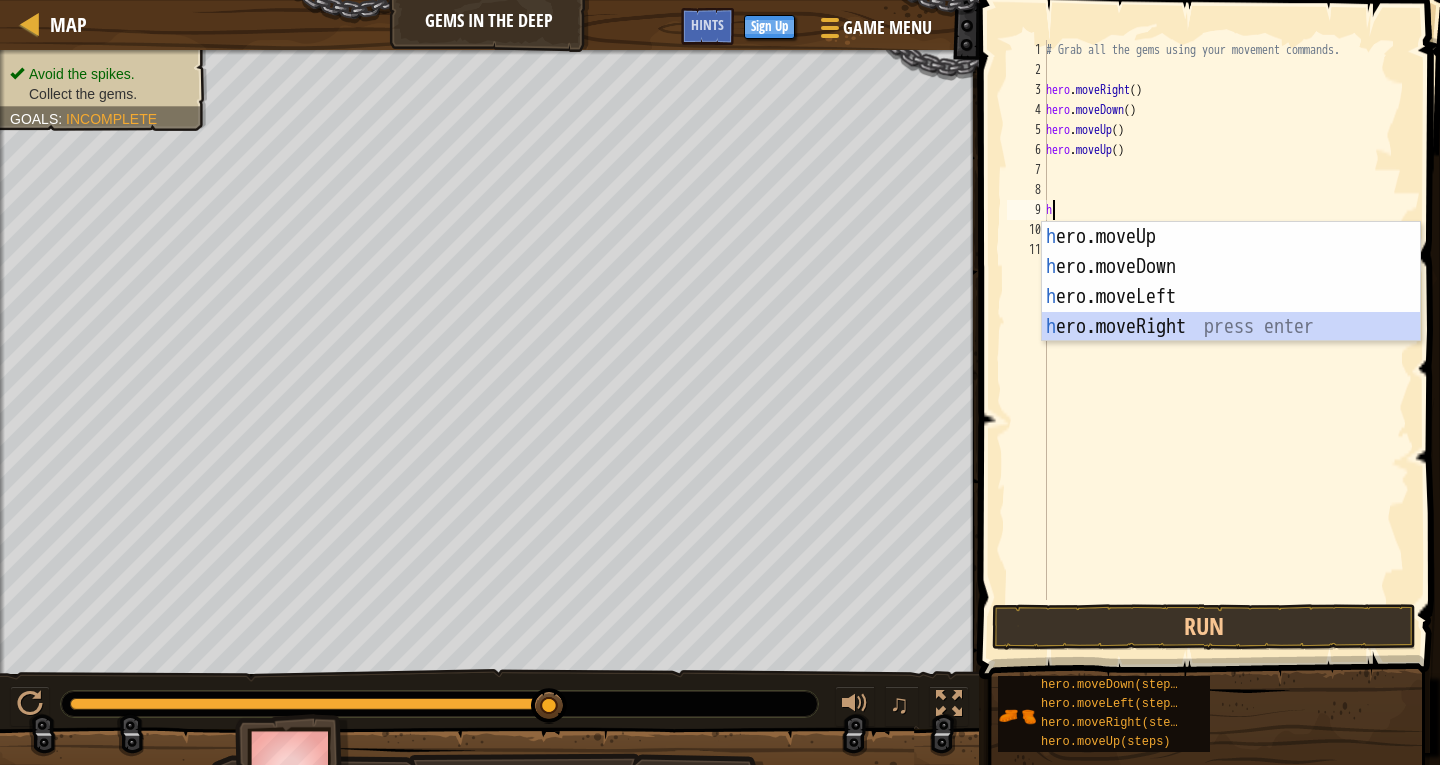 click on "h ero.moveUp press enter h ero.moveDown press enter h ero.moveLeft press enter h ero.moveRight press enter" at bounding box center (1231, 312) 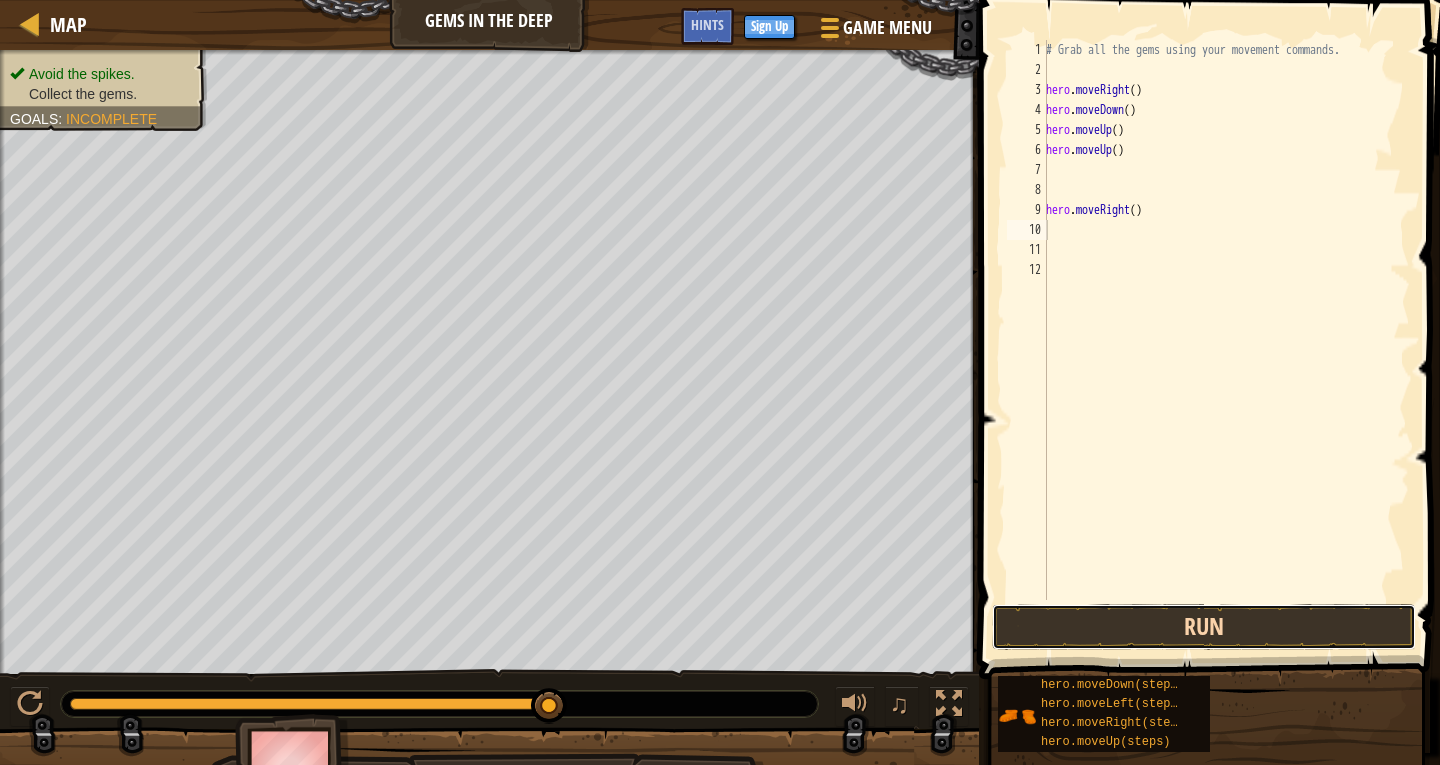 click on "Run" at bounding box center [1204, 627] 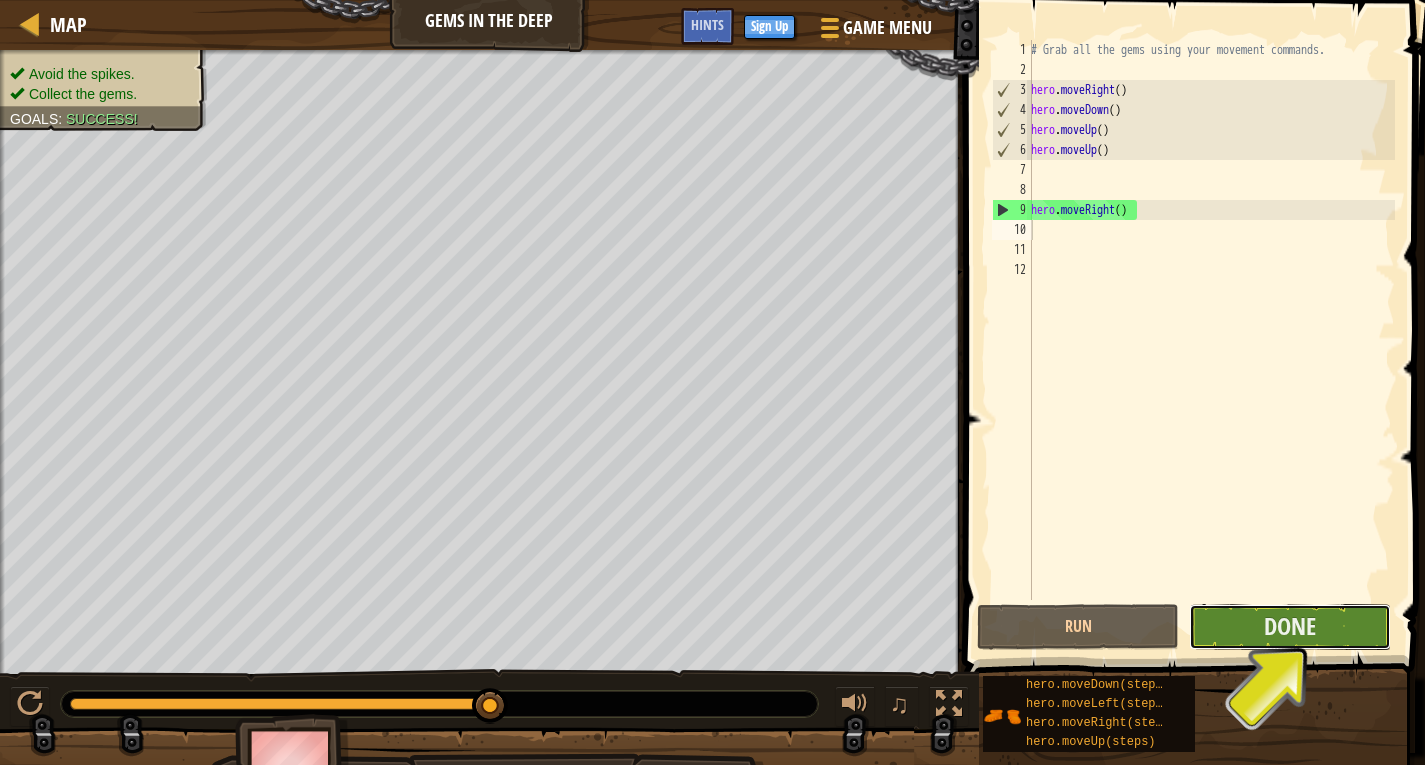 click on "Done" at bounding box center [1290, 627] 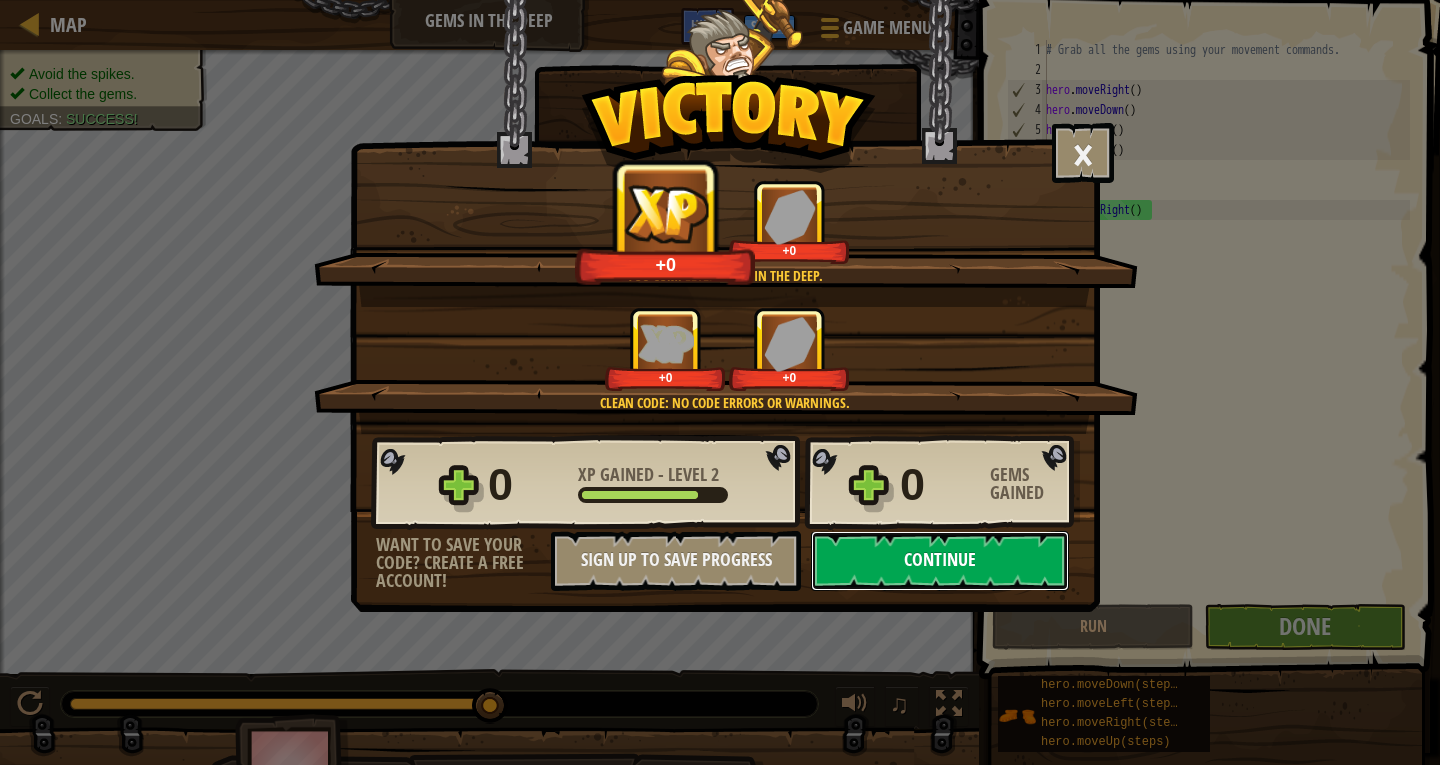 click on "Continue" at bounding box center [940, 561] 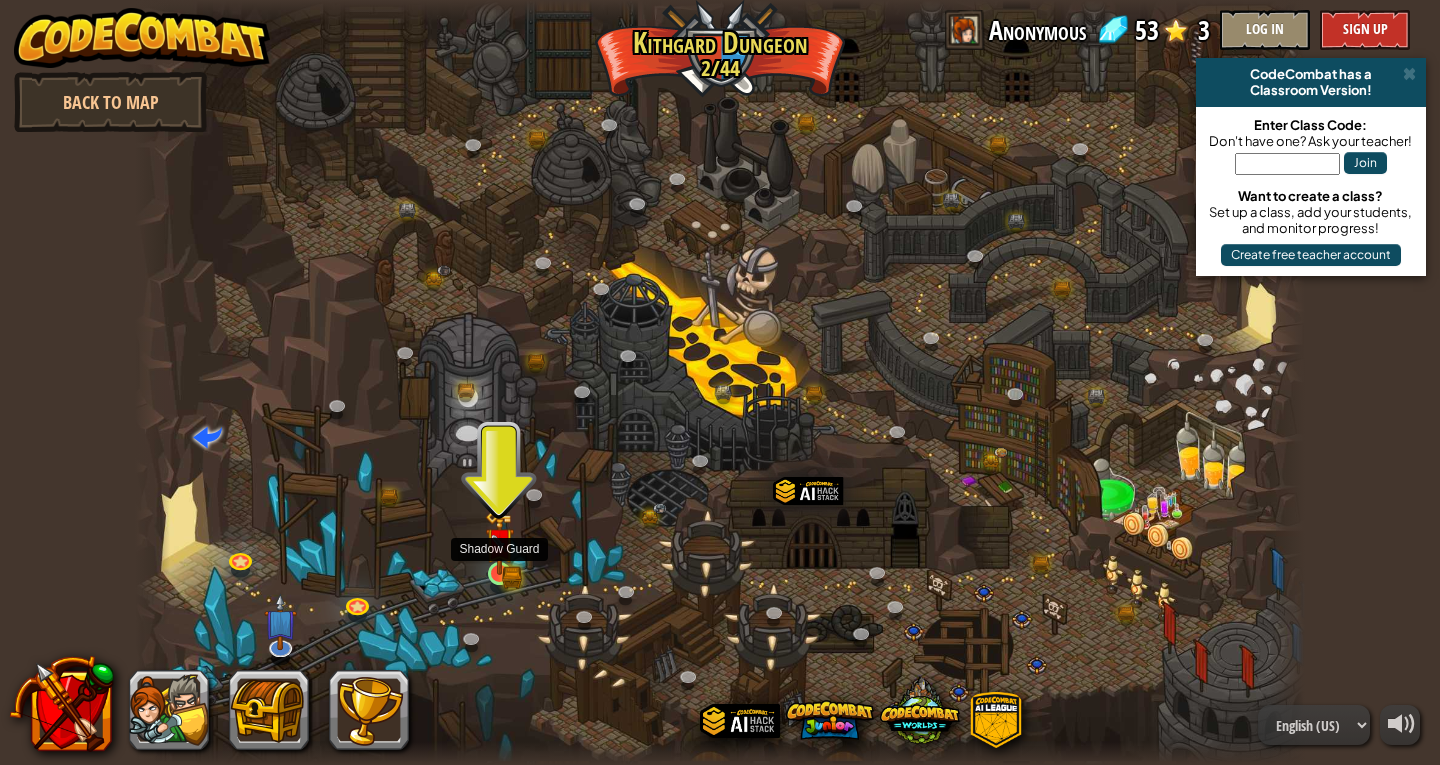 click at bounding box center (500, 542) 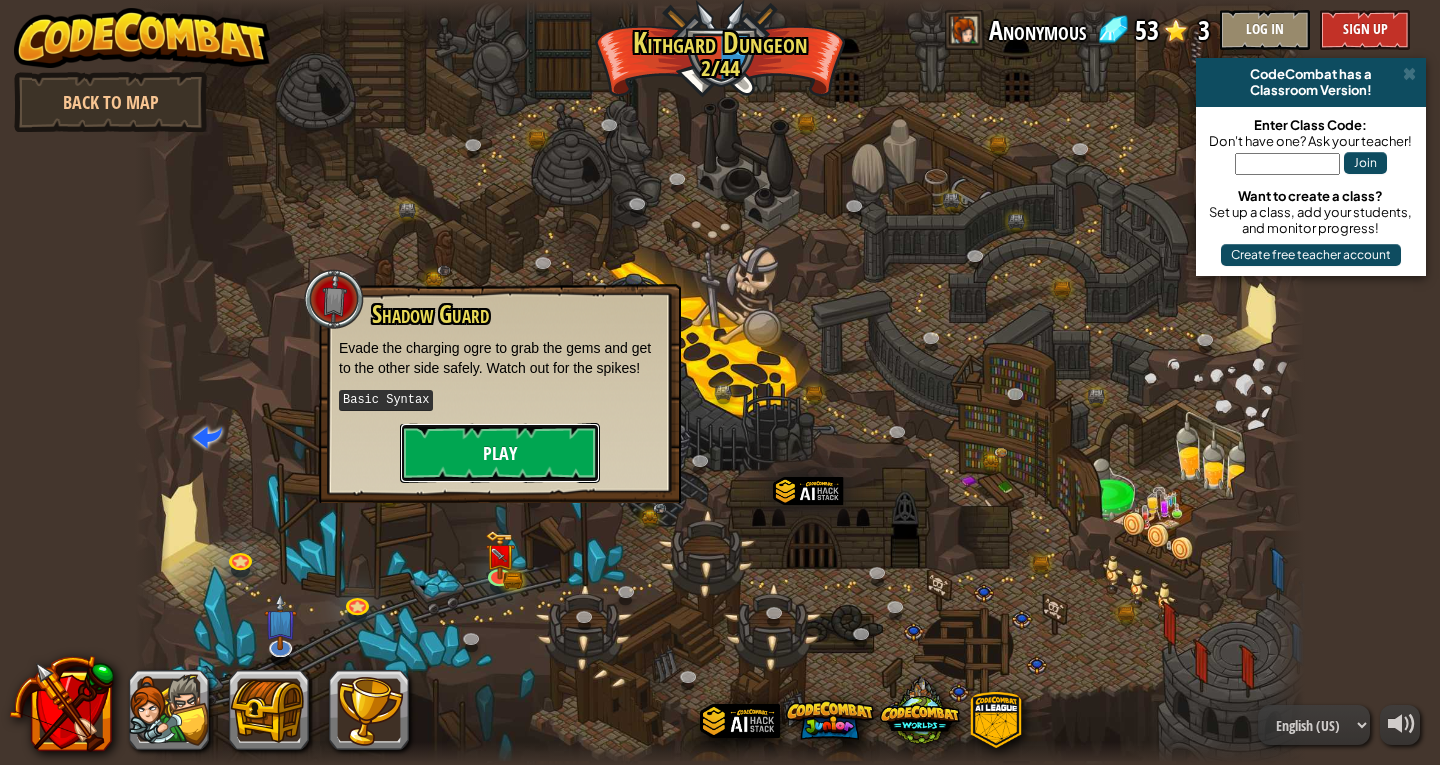 click on "Play" at bounding box center [500, 453] 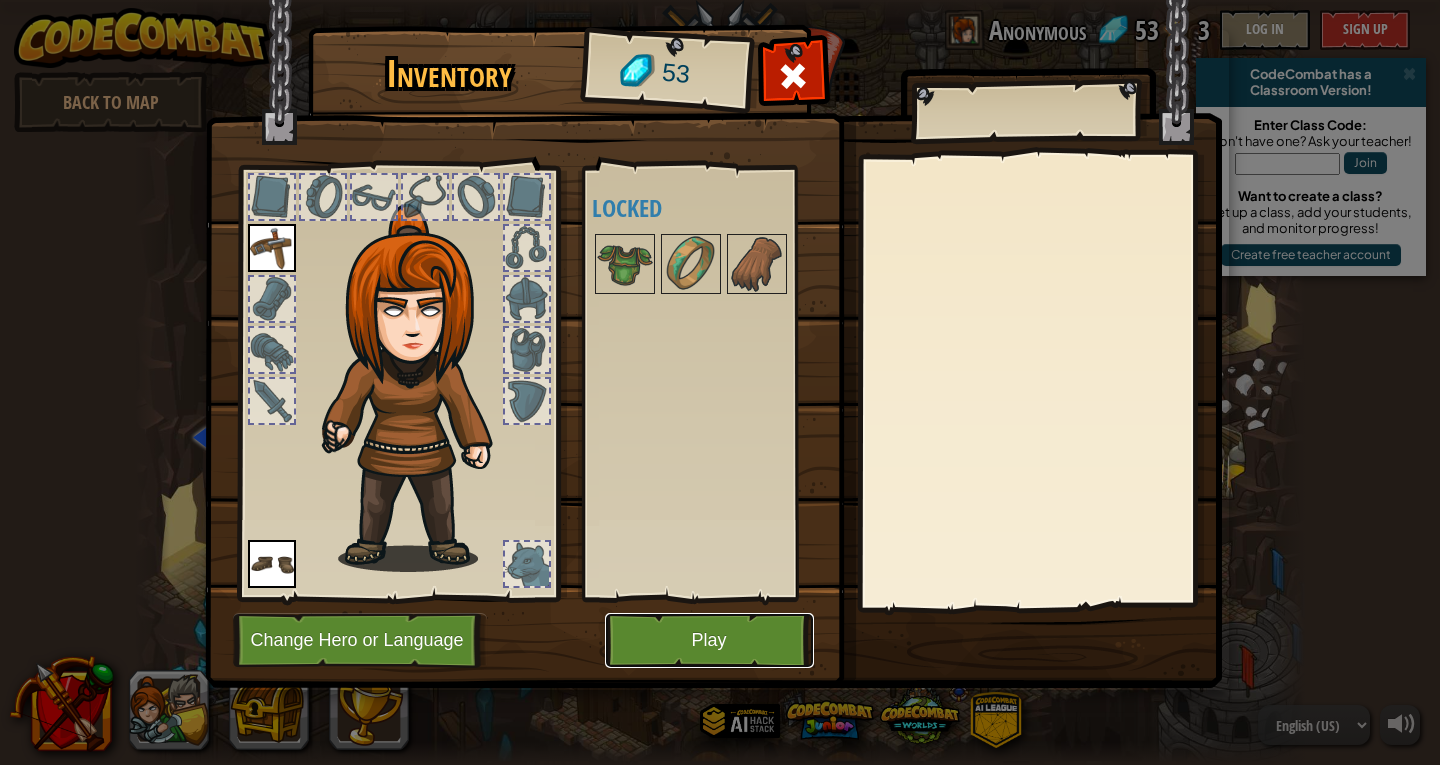 click on "Play" at bounding box center [709, 640] 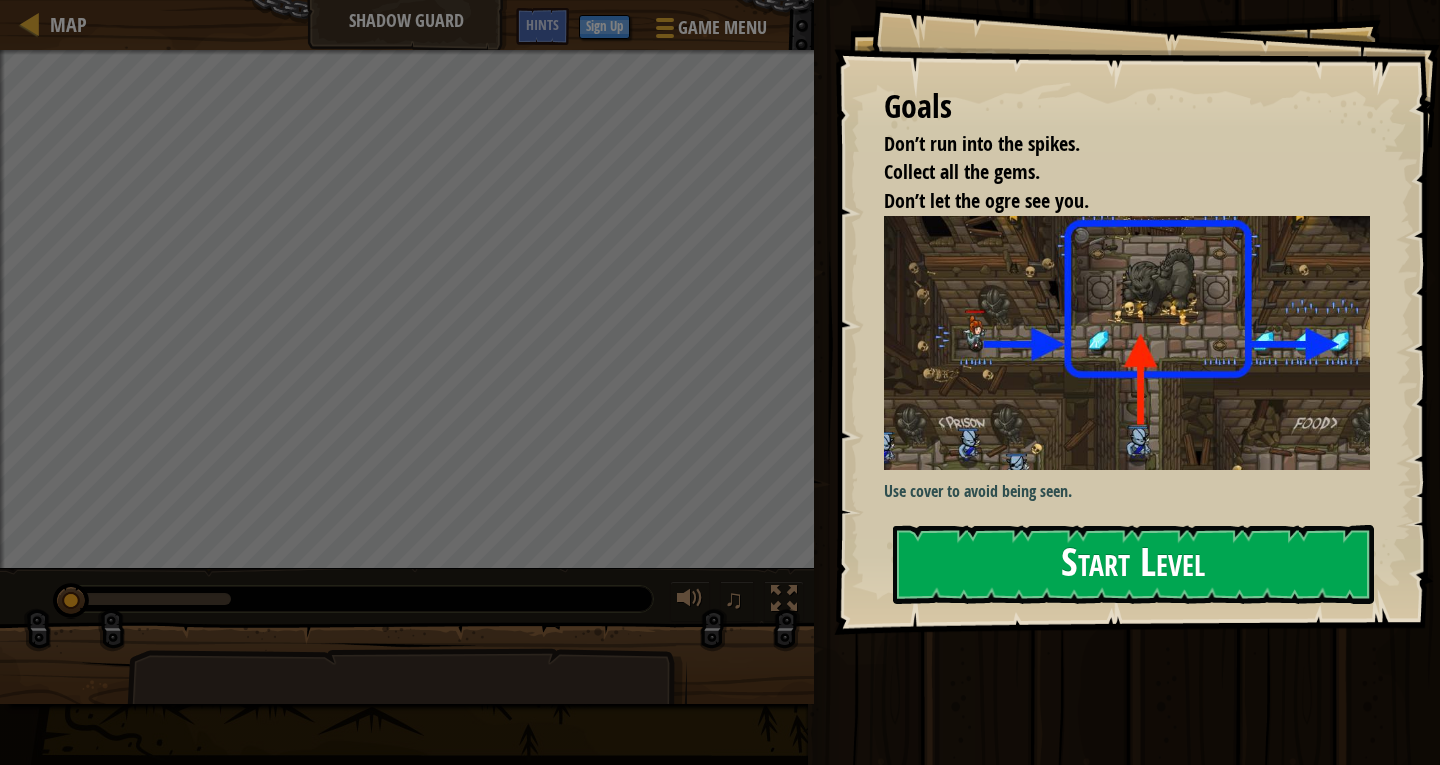 click on "Start Level" at bounding box center (1133, 564) 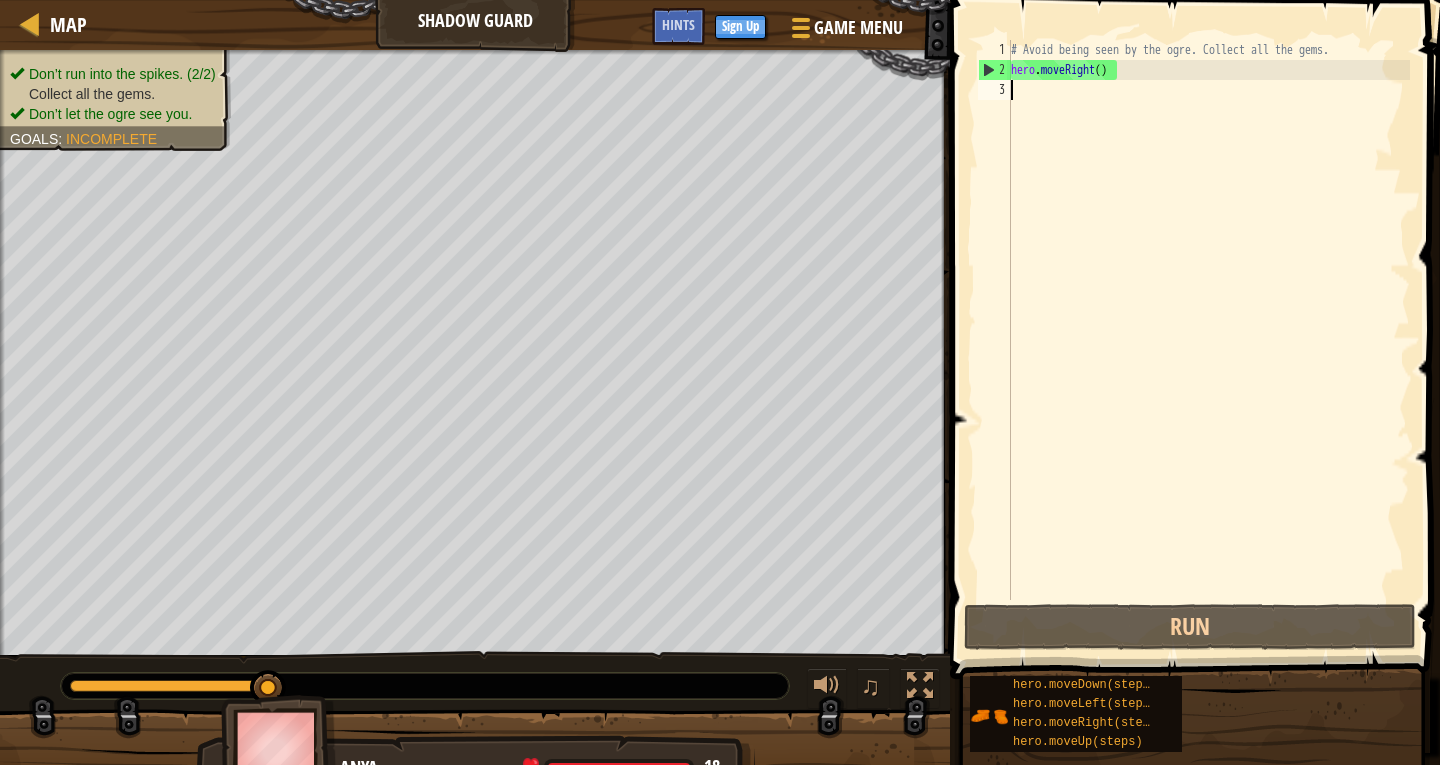 type on "h" 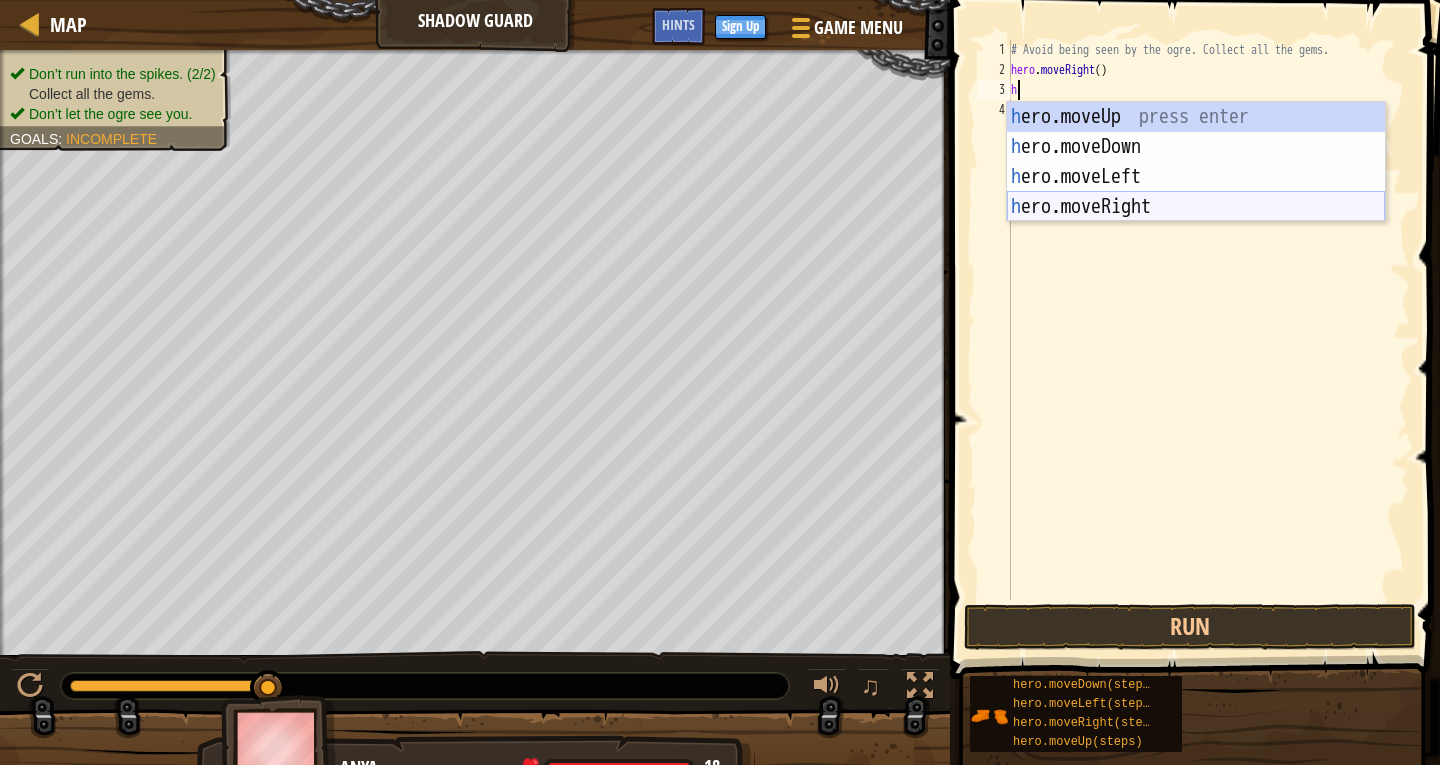 click on "h ero.moveUp press enter h ero.moveDown press enter h ero.moveLeft press enter h ero.moveRight press enter" at bounding box center [1196, 192] 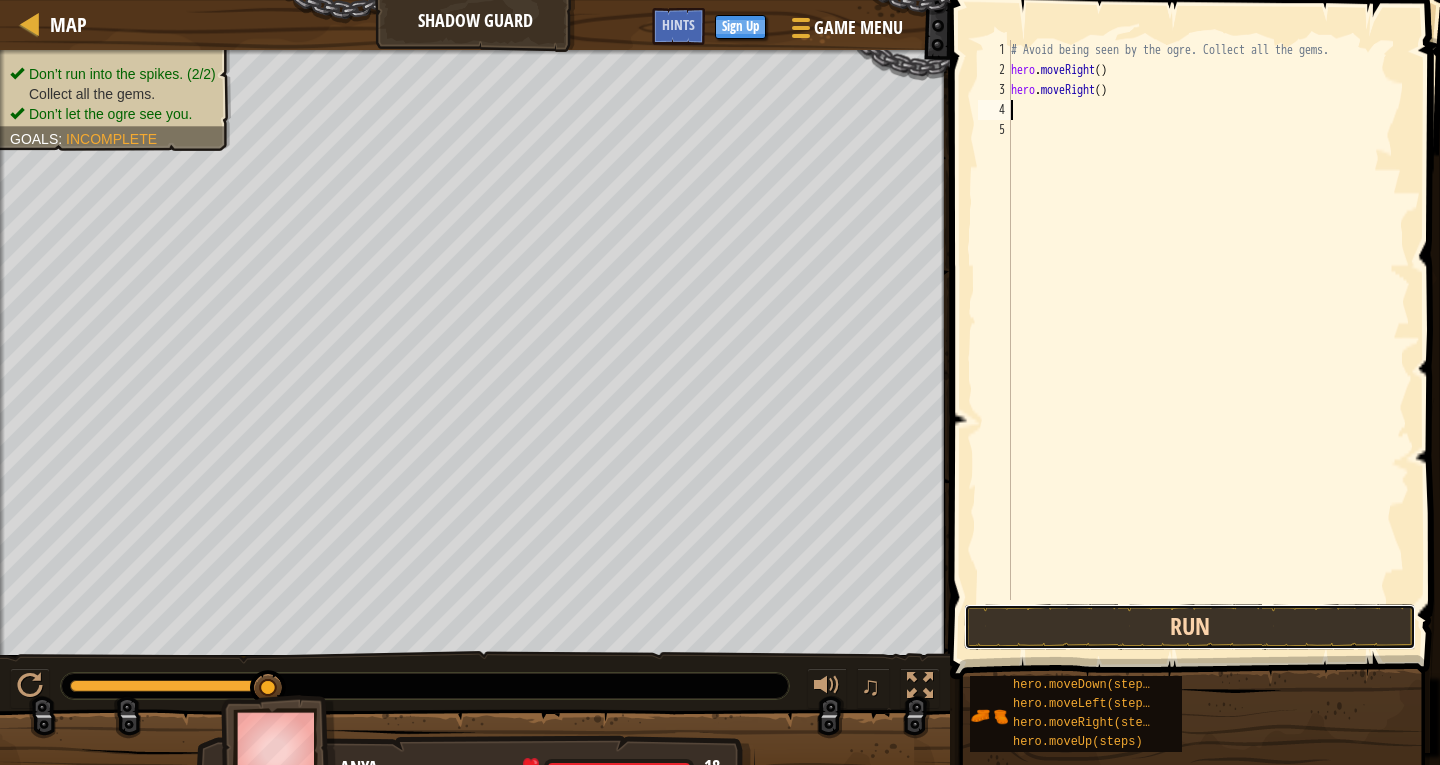 click on "Run" at bounding box center (1190, 627) 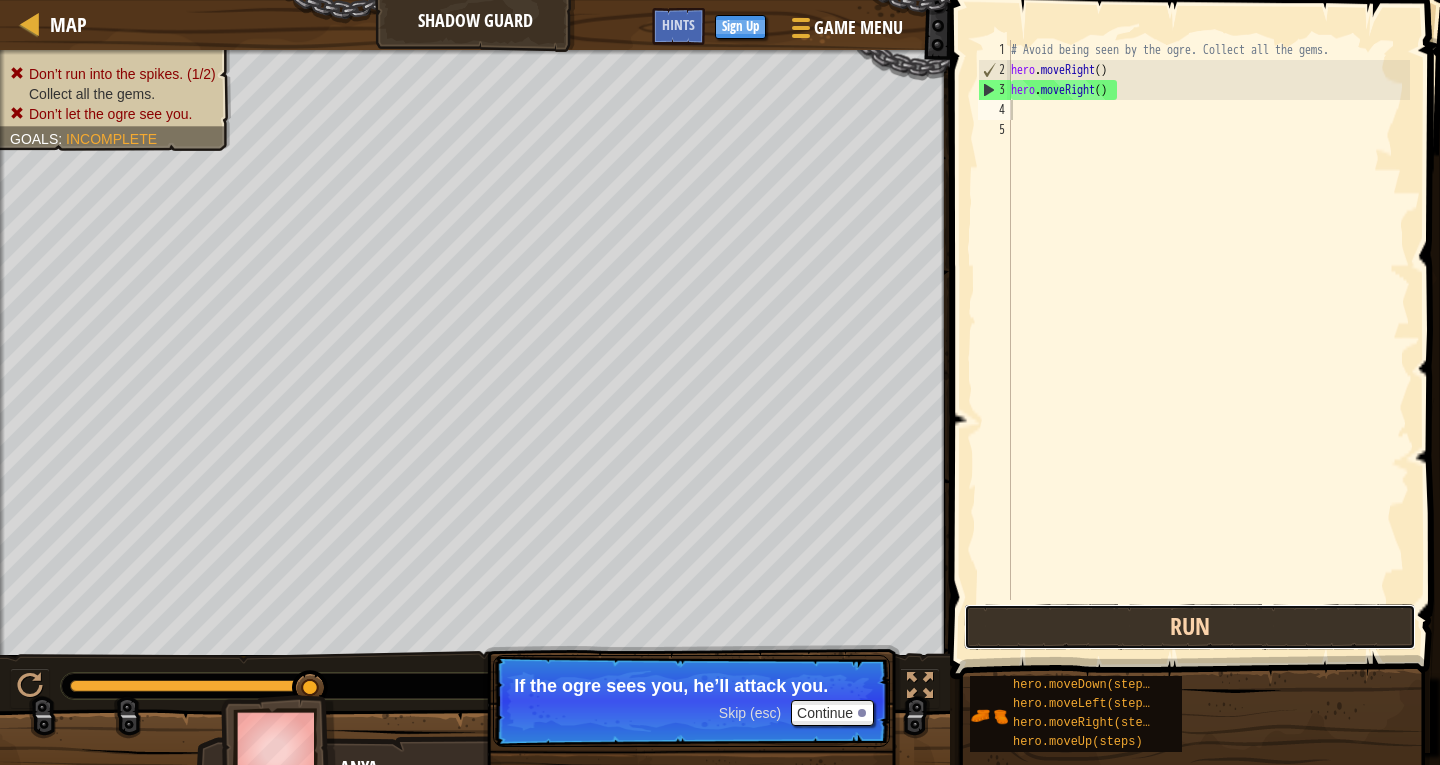 click on "Run" at bounding box center (1190, 627) 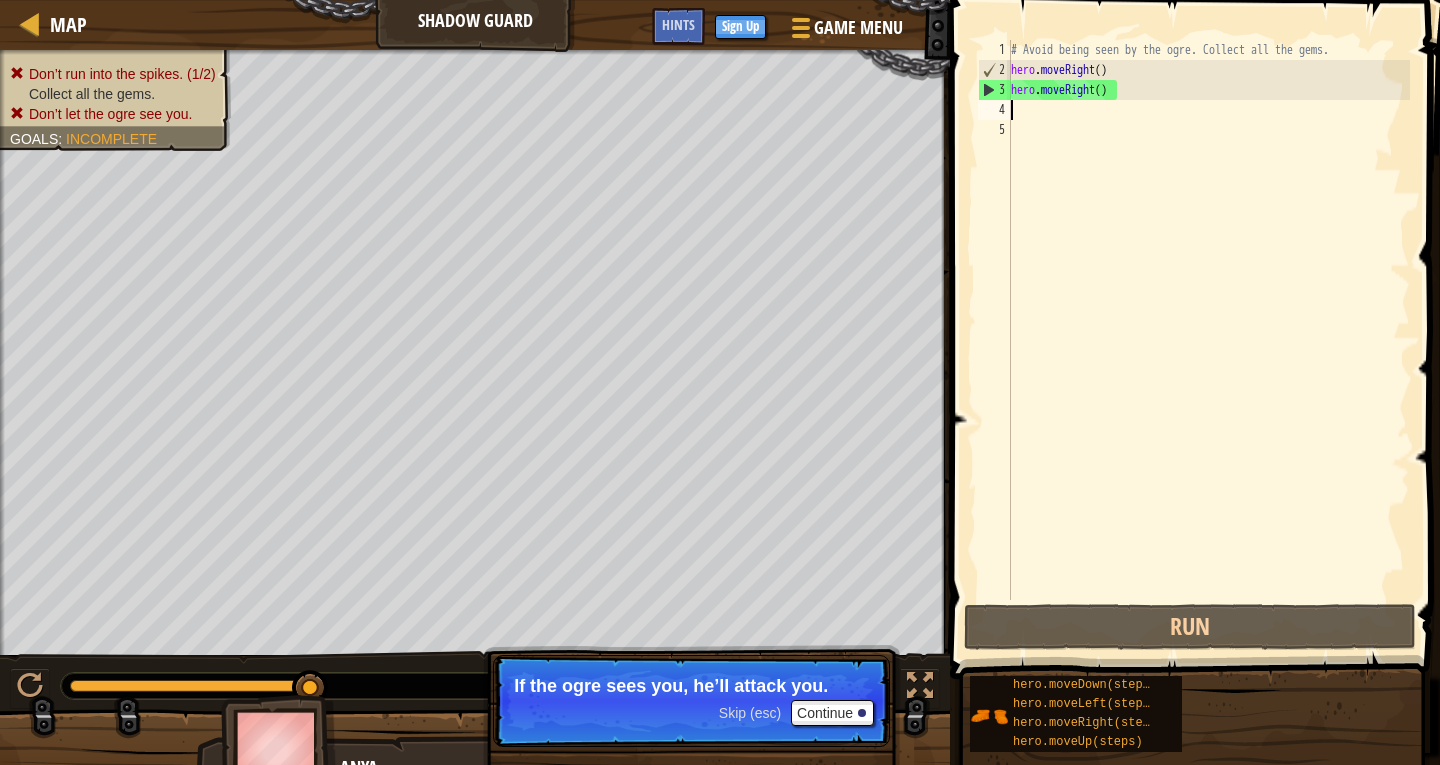 click on "# Avoid being seen by the ogre. Collect all the gems. hero . moveRight ( ) hero . moveRight ( )" at bounding box center [1208, 340] 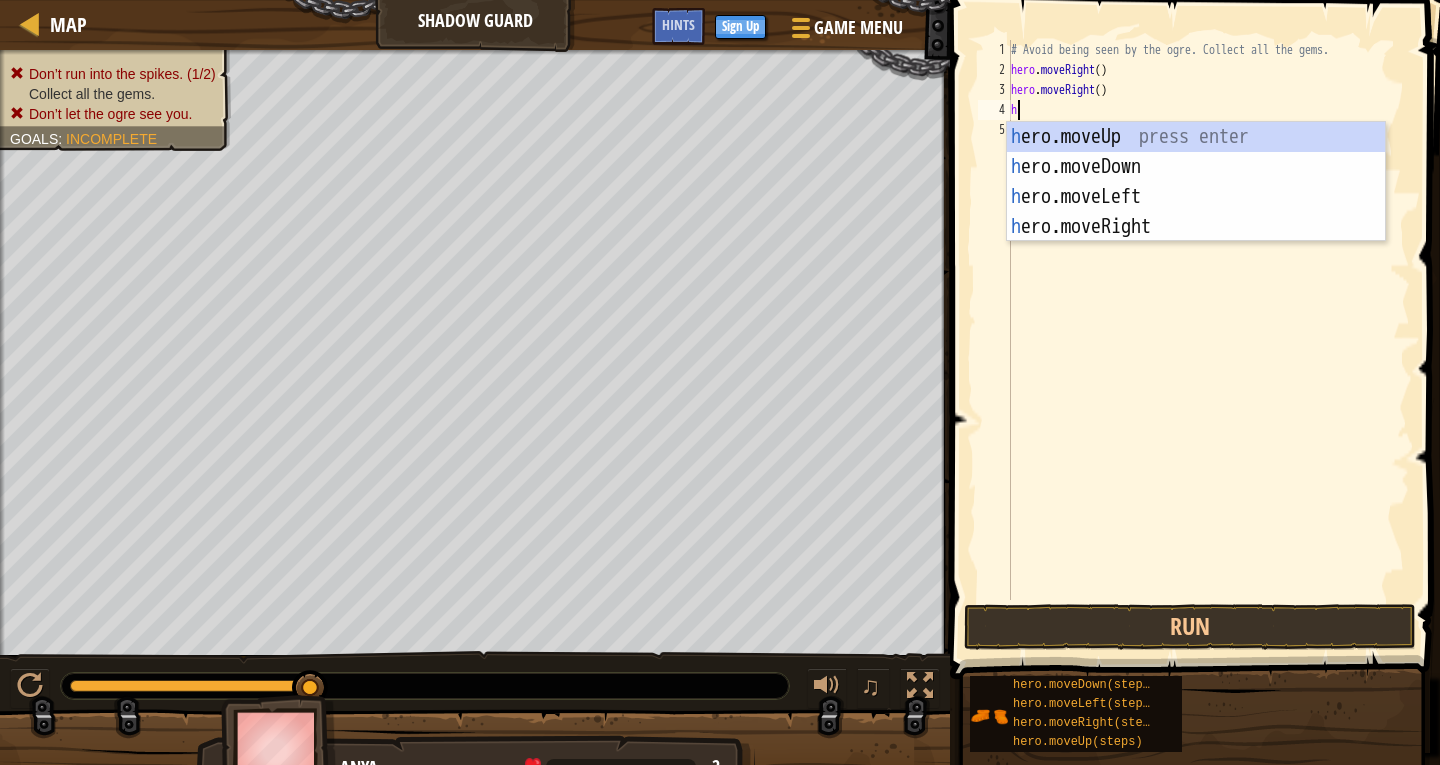 type on "he" 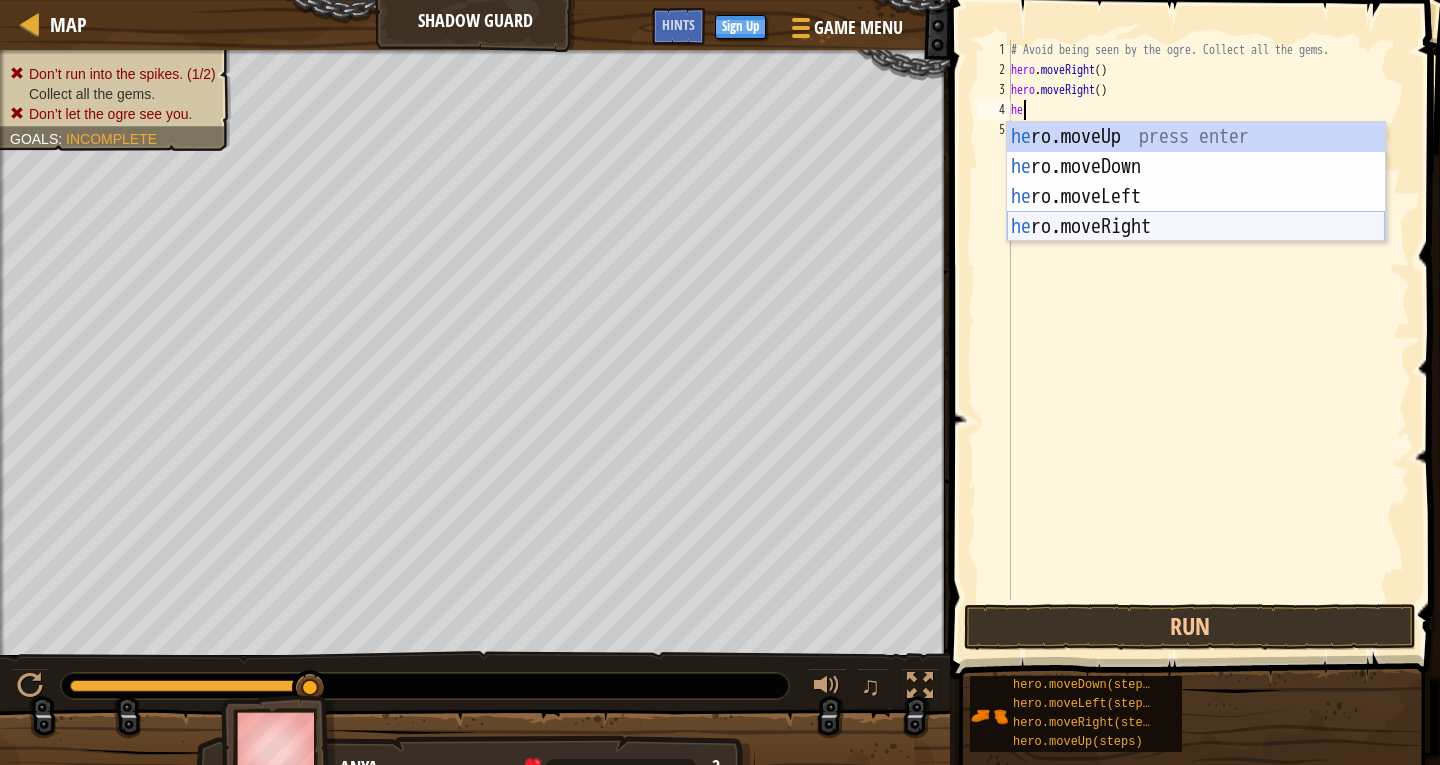click on "he ro.moveUp press enter he ro.moveDown press enter he ro.moveLeft press enter he ro.moveRight press enter" at bounding box center (1196, 212) 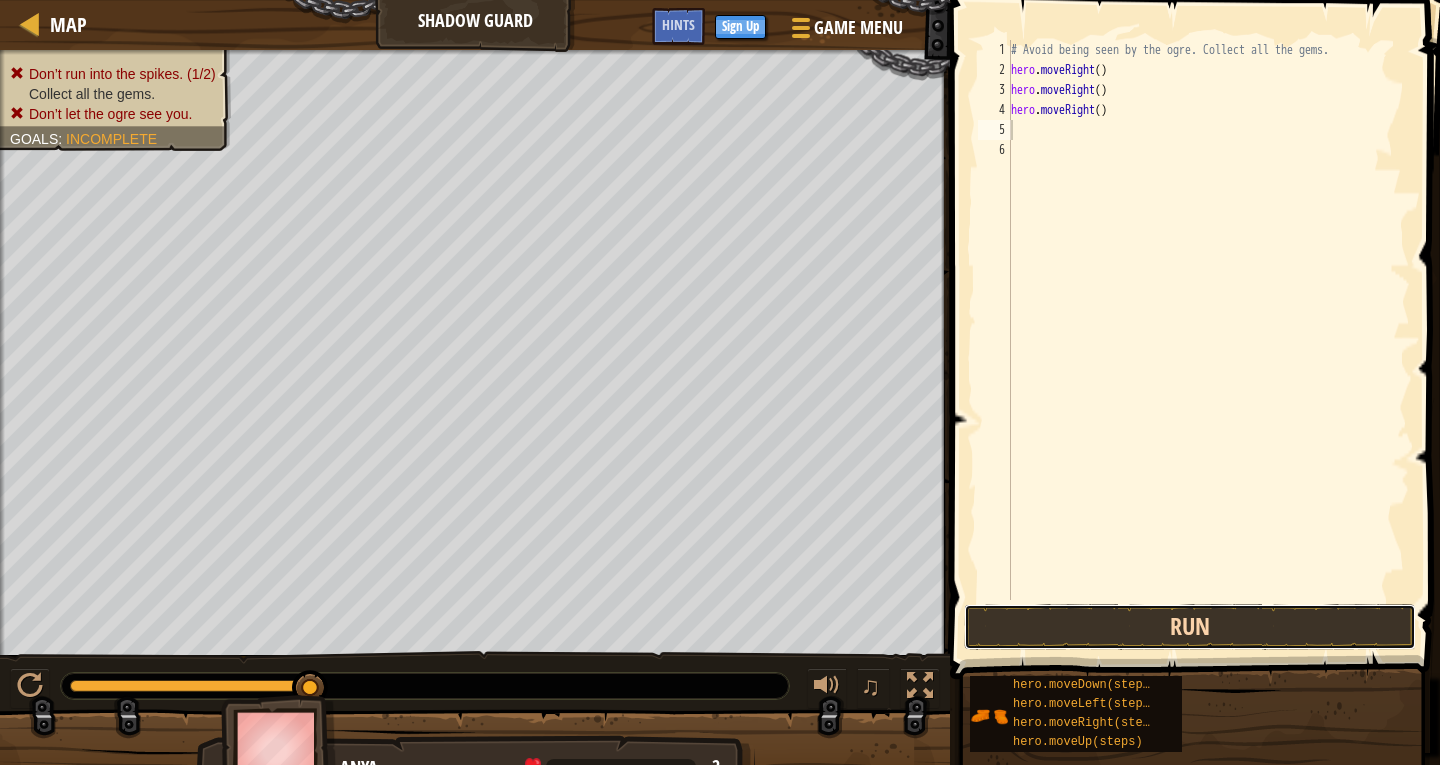 click on "Run" at bounding box center (1190, 627) 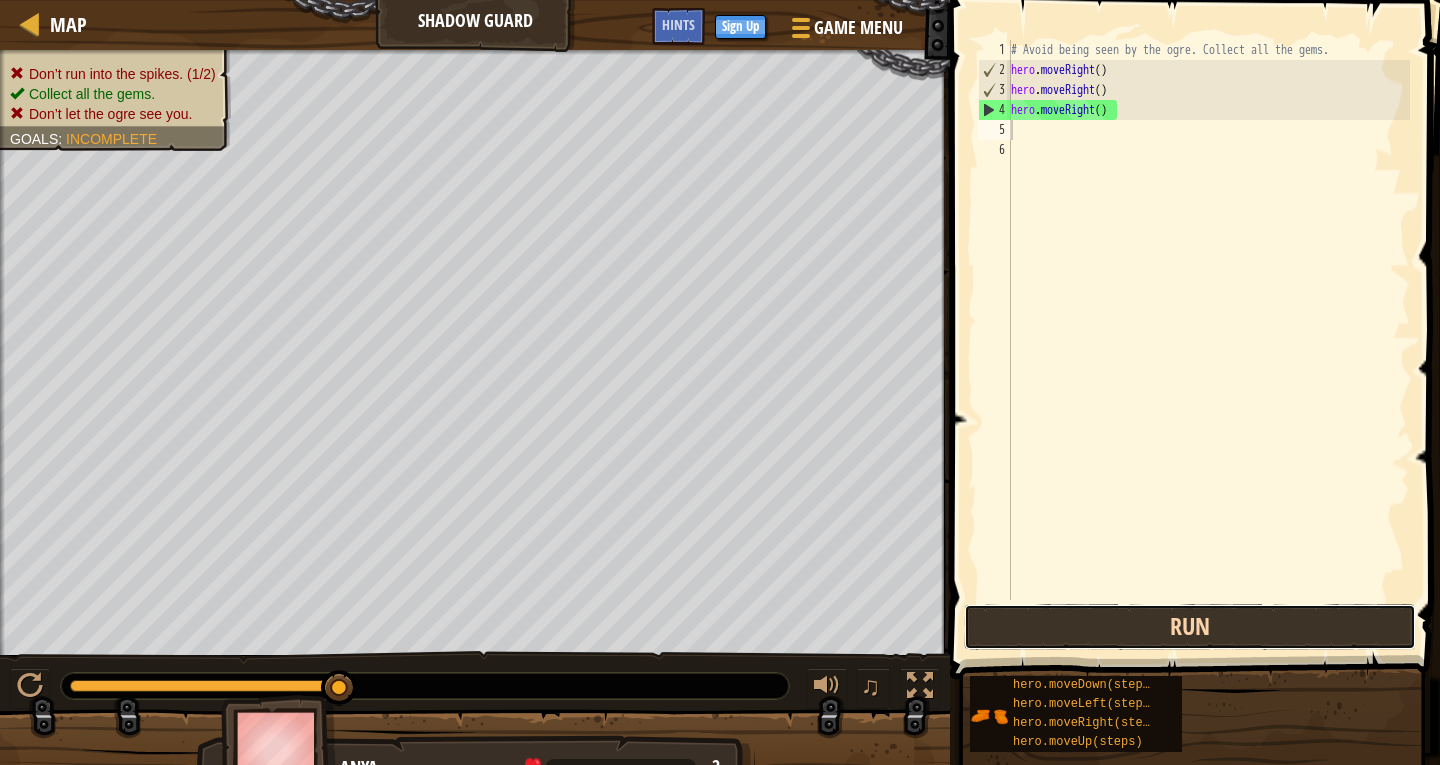 click on "Run" at bounding box center (1190, 627) 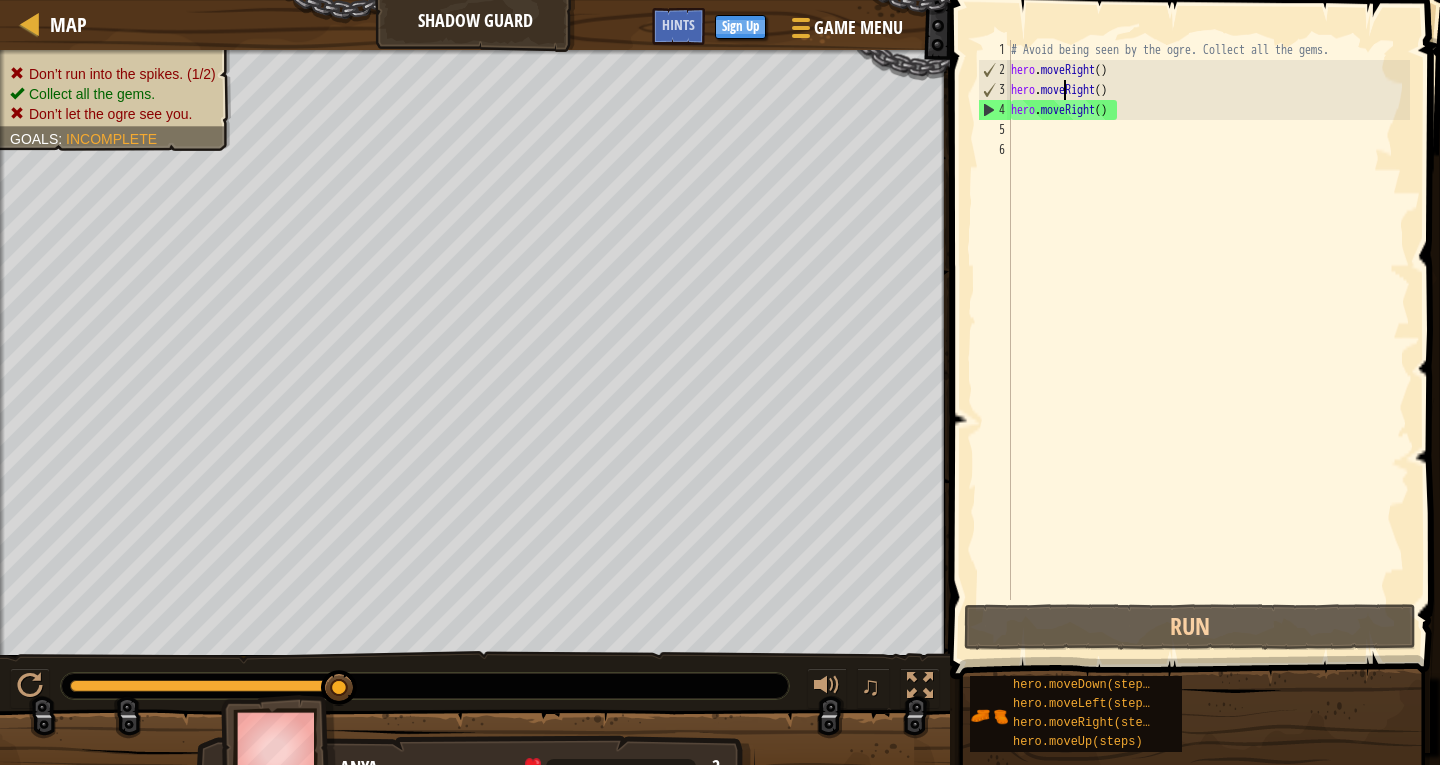 click on "# Avoid being seen by the ogre. Collect all the gems. hero . moveRight ( ) hero . moveRight ( ) hero . moveRight ( )" at bounding box center (1208, 340) 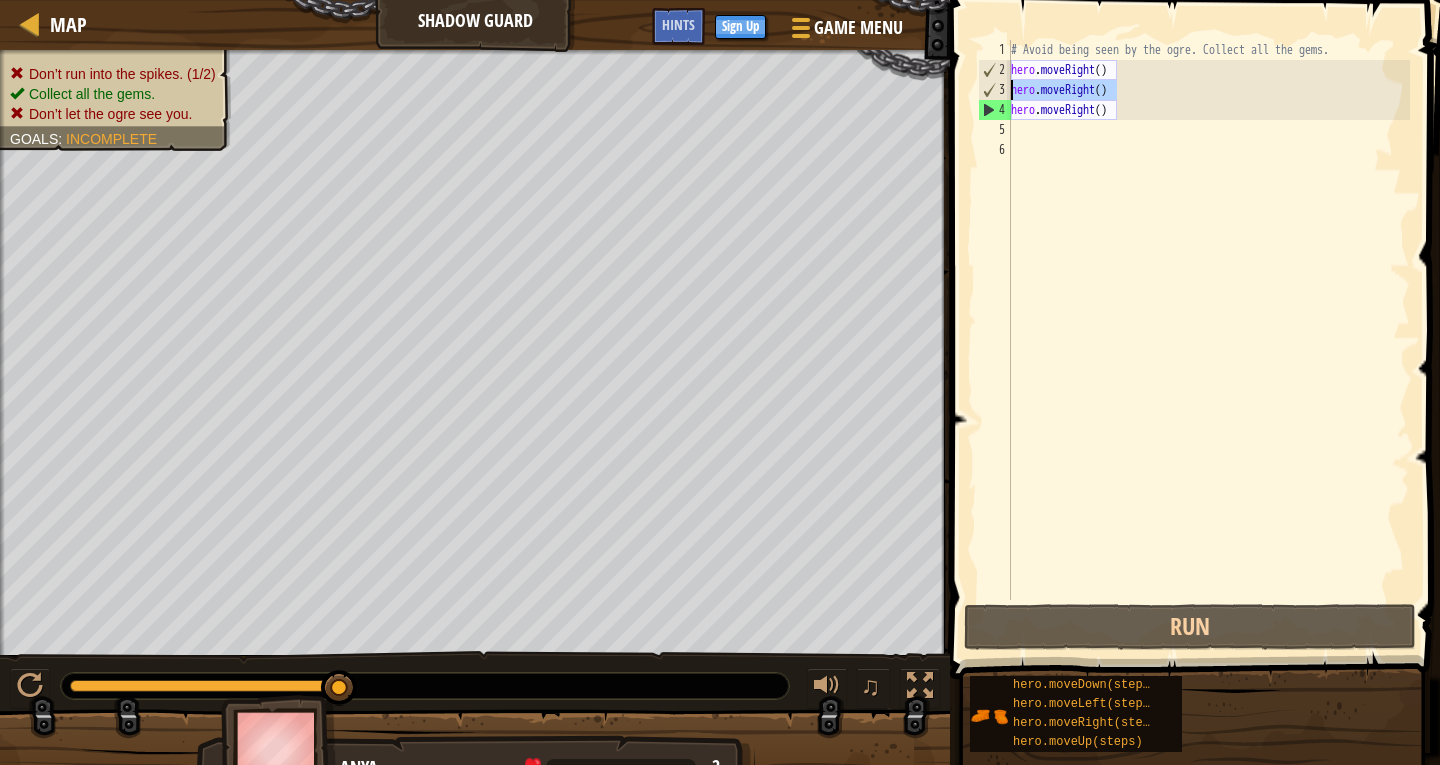 drag, startPoint x: 1115, startPoint y: 90, endPoint x: 1002, endPoint y: 89, distance: 113.004425 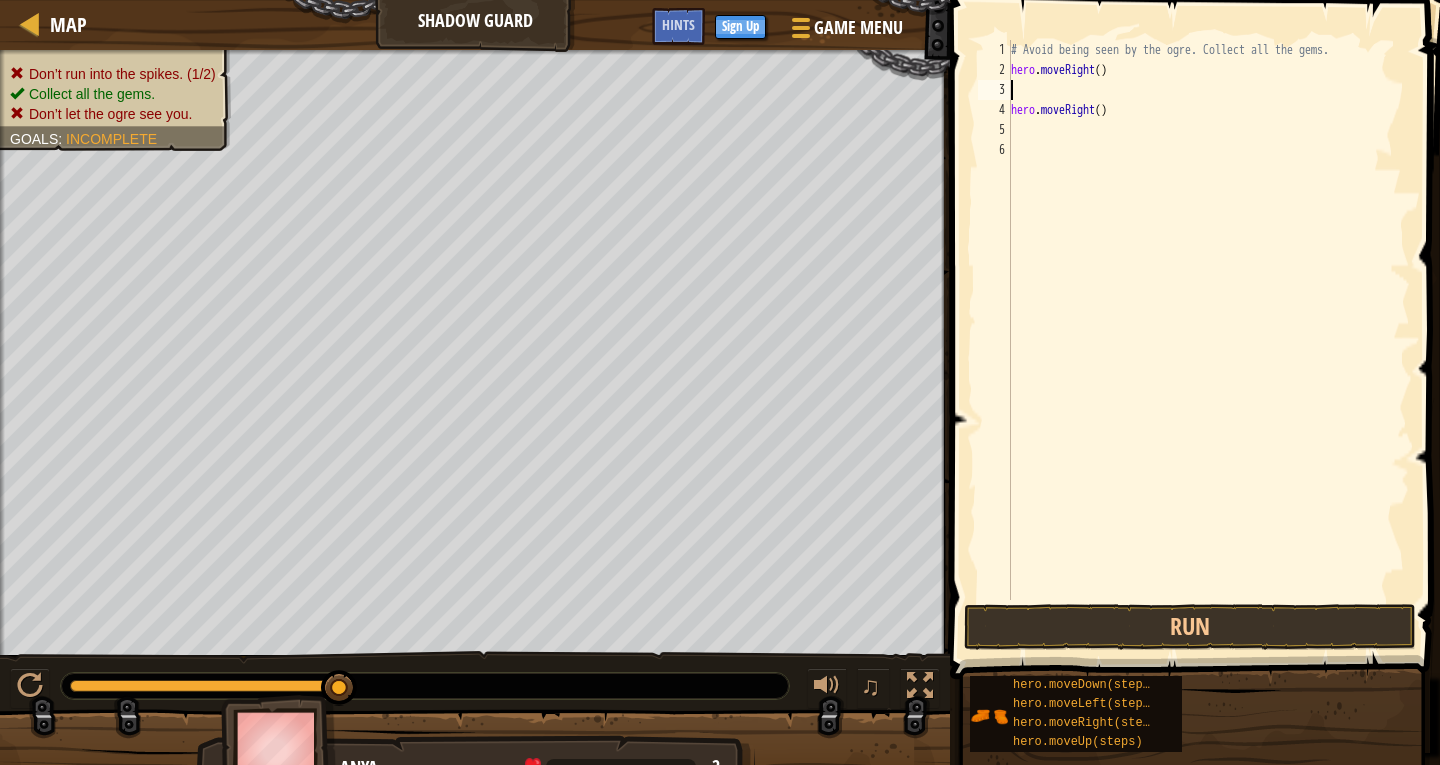type on "h" 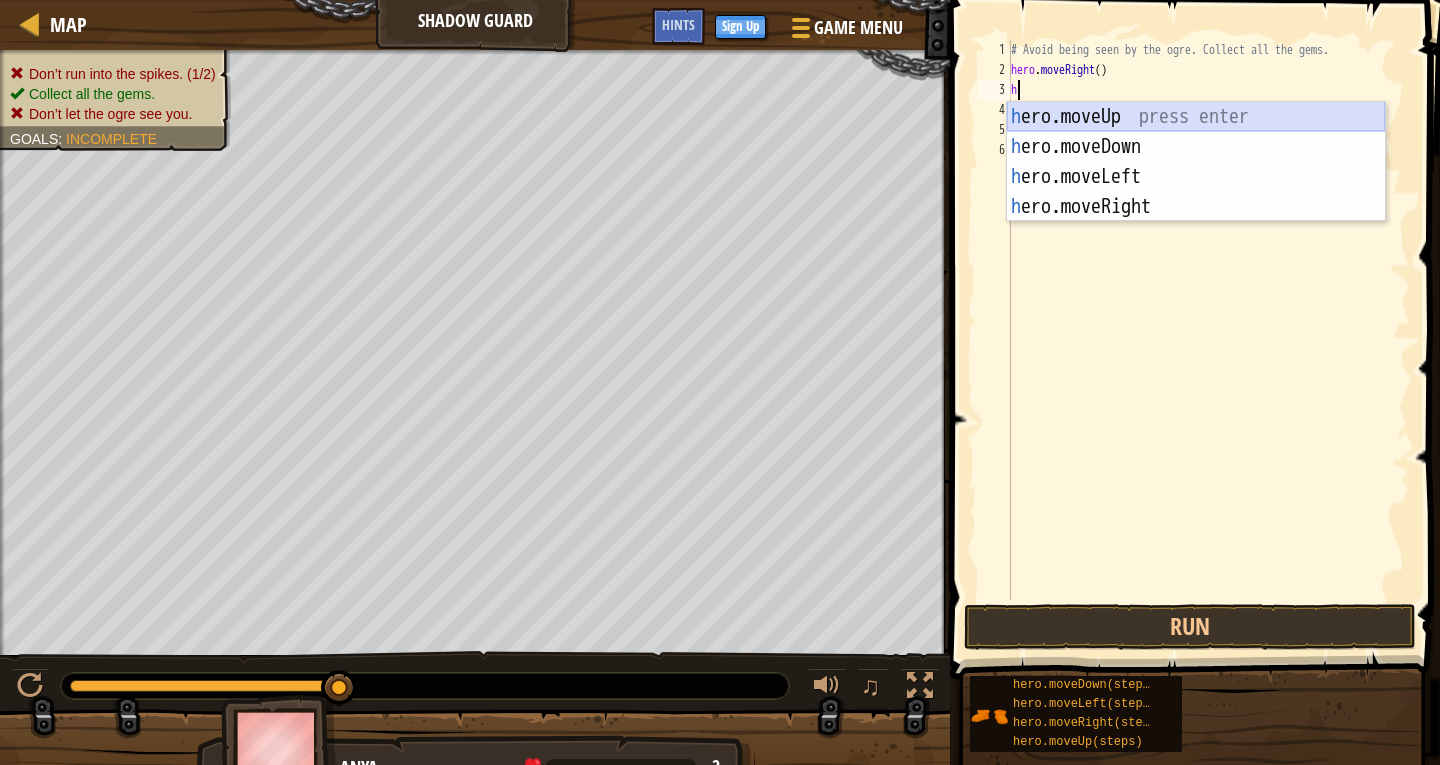 click on "h ero.moveUp press enter h ero.moveDown press enter h ero.moveLeft press enter h ero.moveRight press enter" at bounding box center (1196, 192) 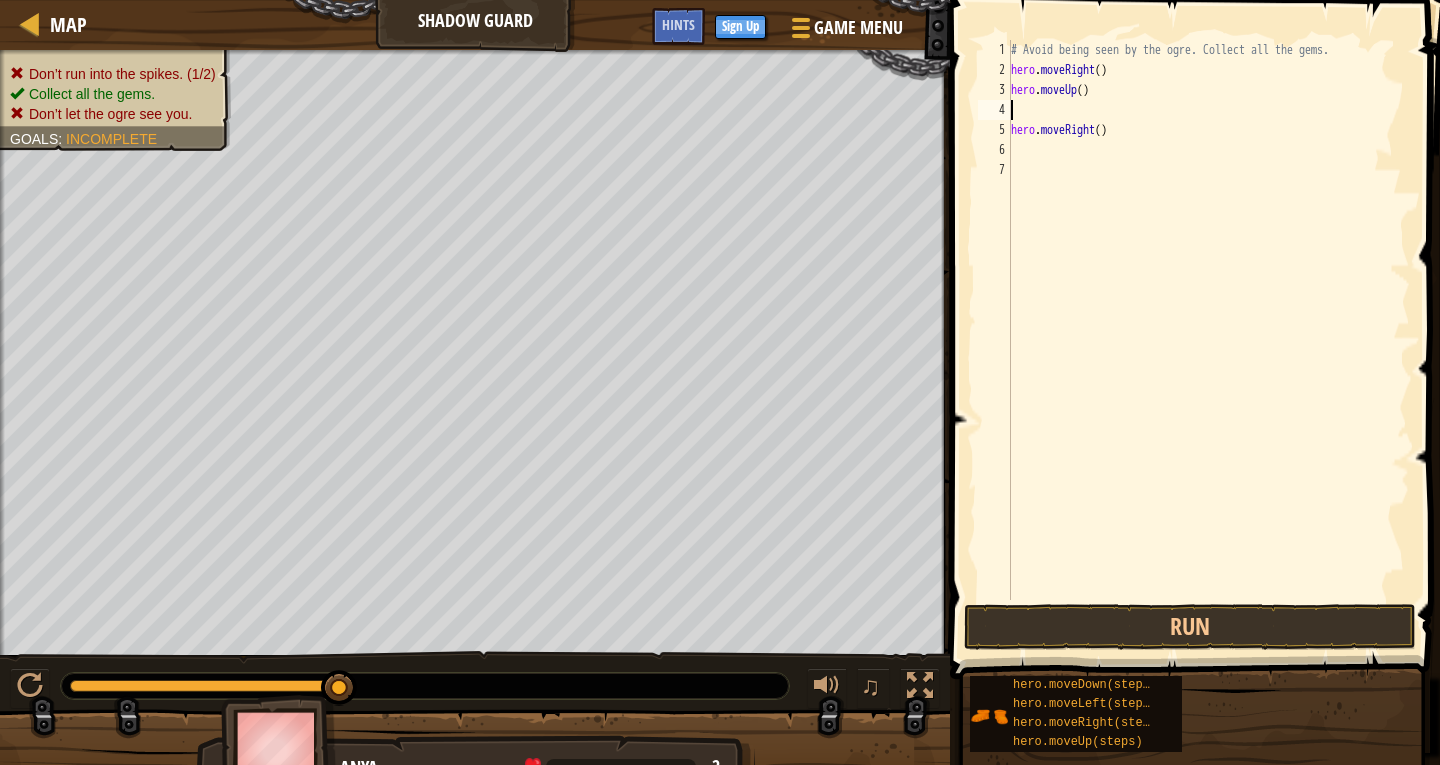 click on "# Avoid being seen by the ogre. Collect all the gems. hero . moveRight ( ) hero . moveUp ( ) hero . moveRight ( )" at bounding box center [1208, 340] 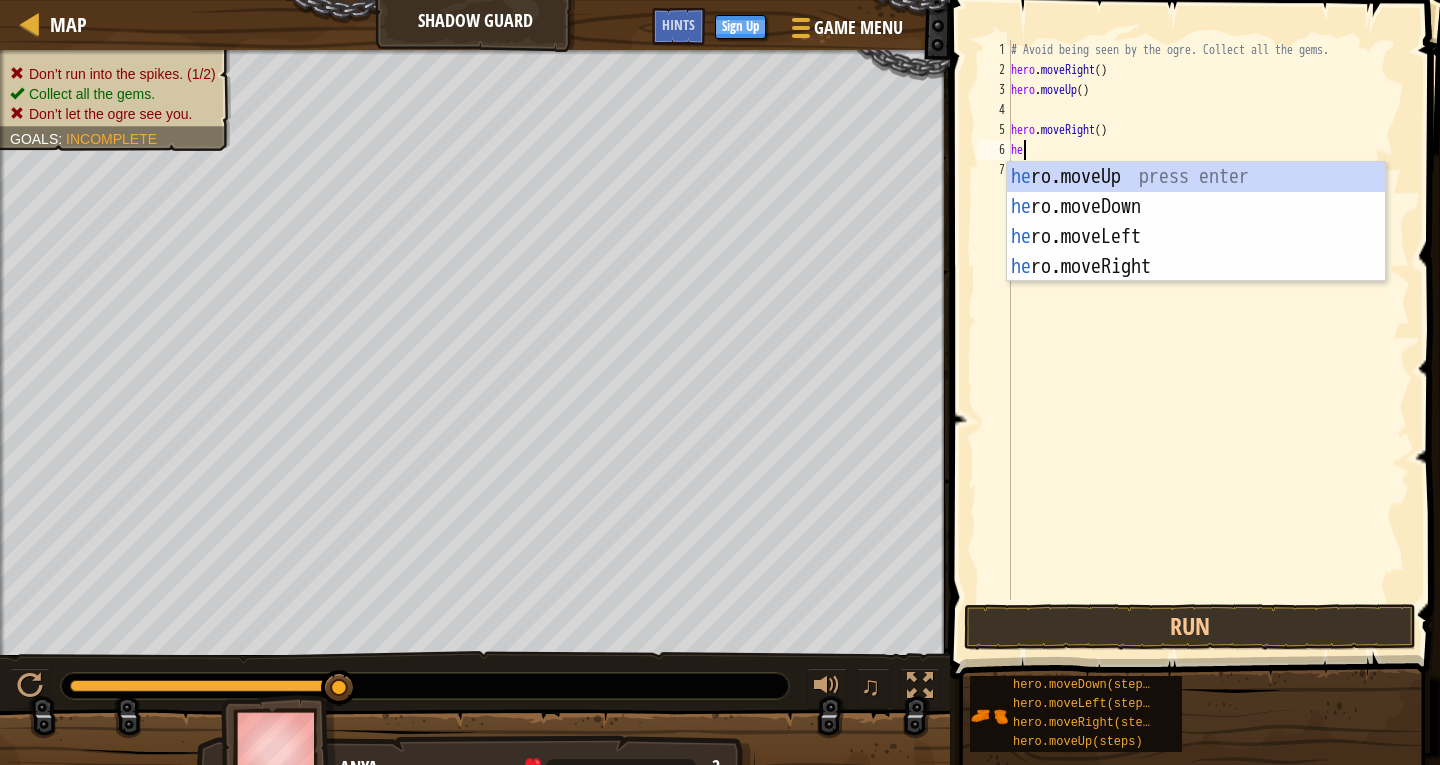 type on "her" 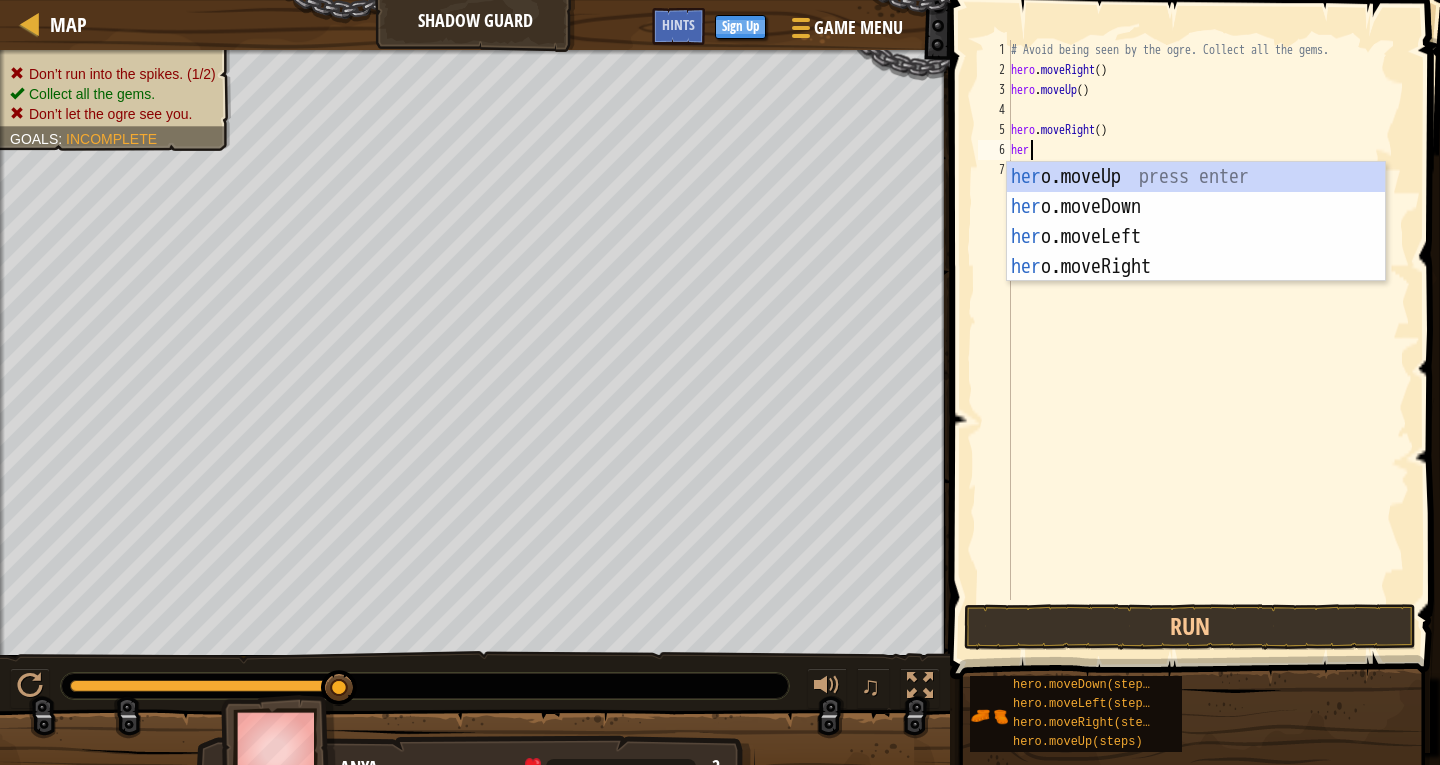 scroll, scrollTop: 9, scrollLeft: 1, axis: both 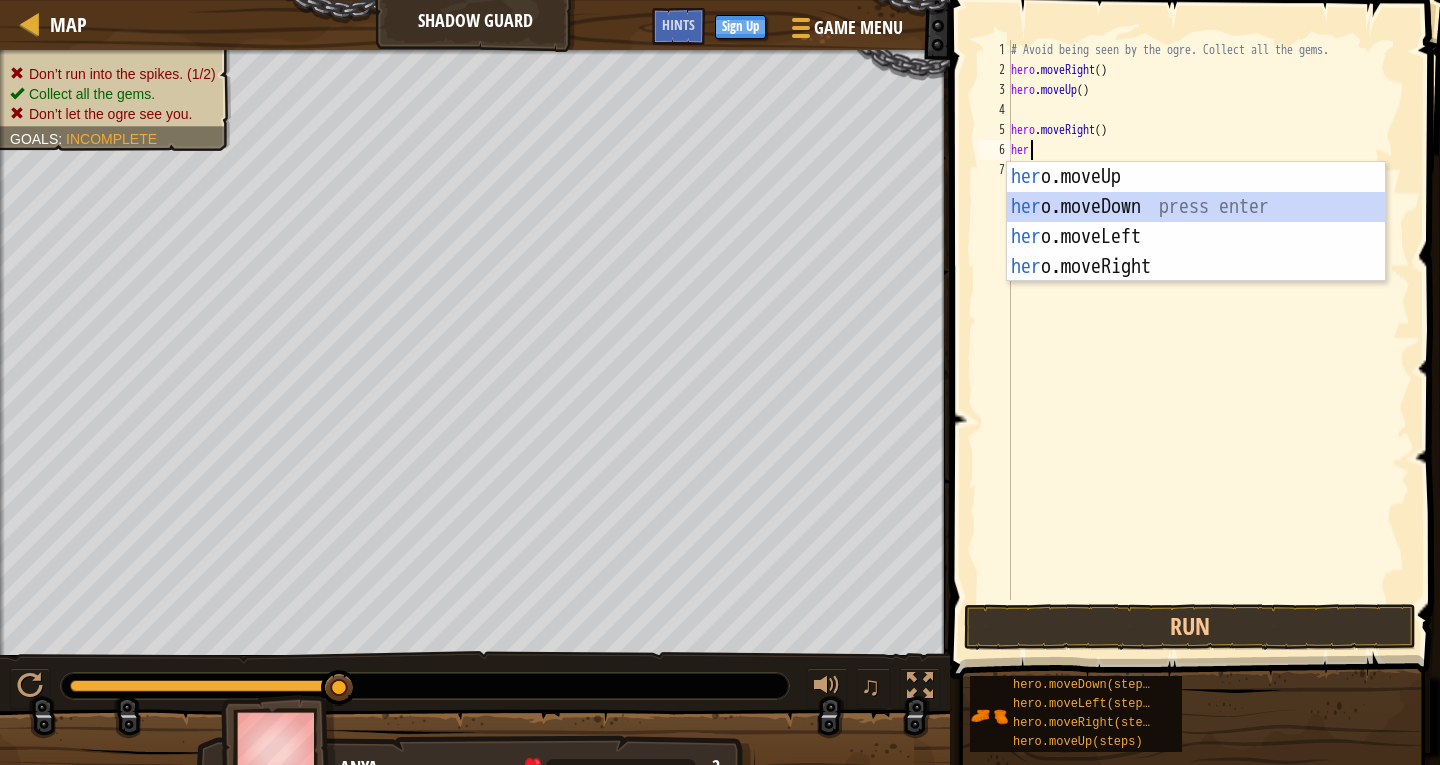 click on "her o.moveUp press enter her o.moveDown press enter her o.moveLeft press enter her o.moveRight press enter" at bounding box center [1196, 252] 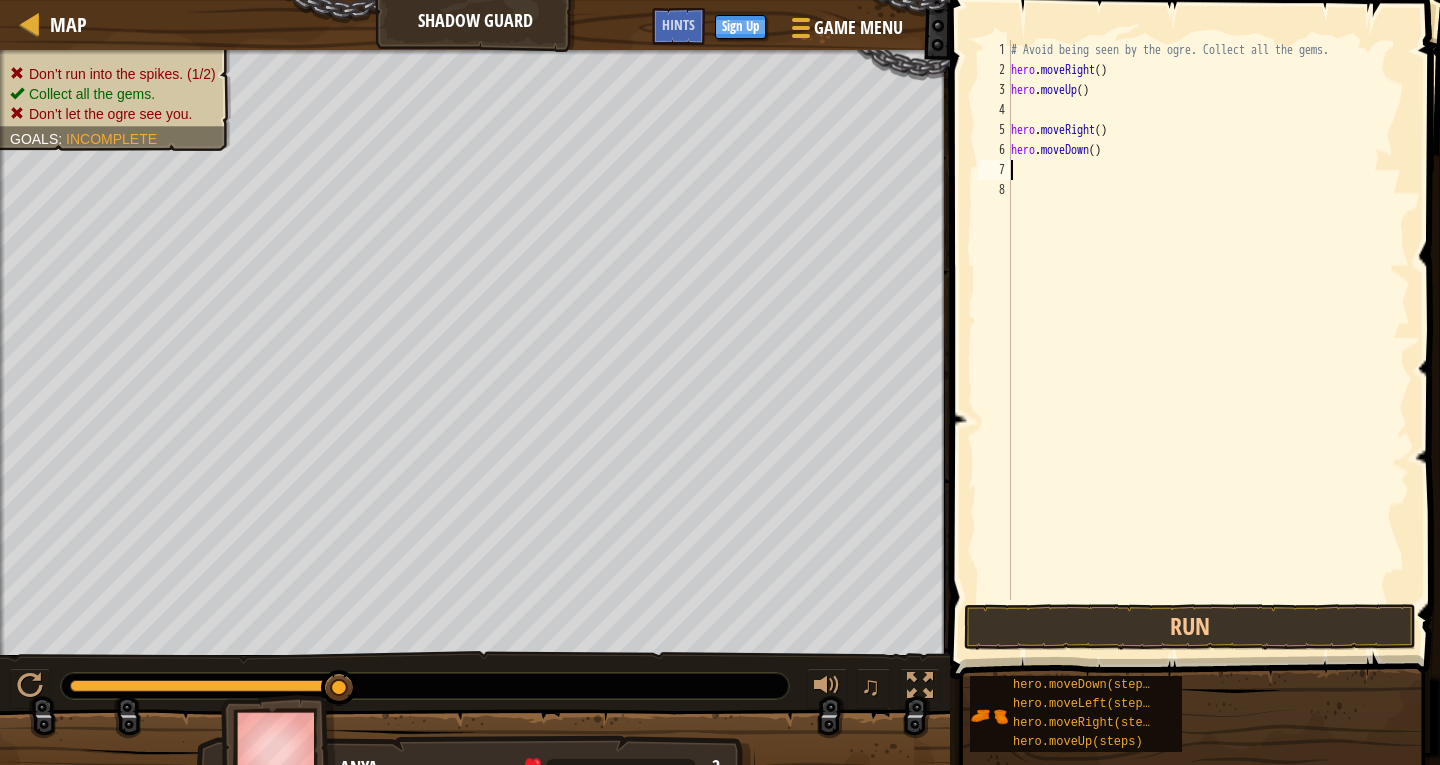 type on "h" 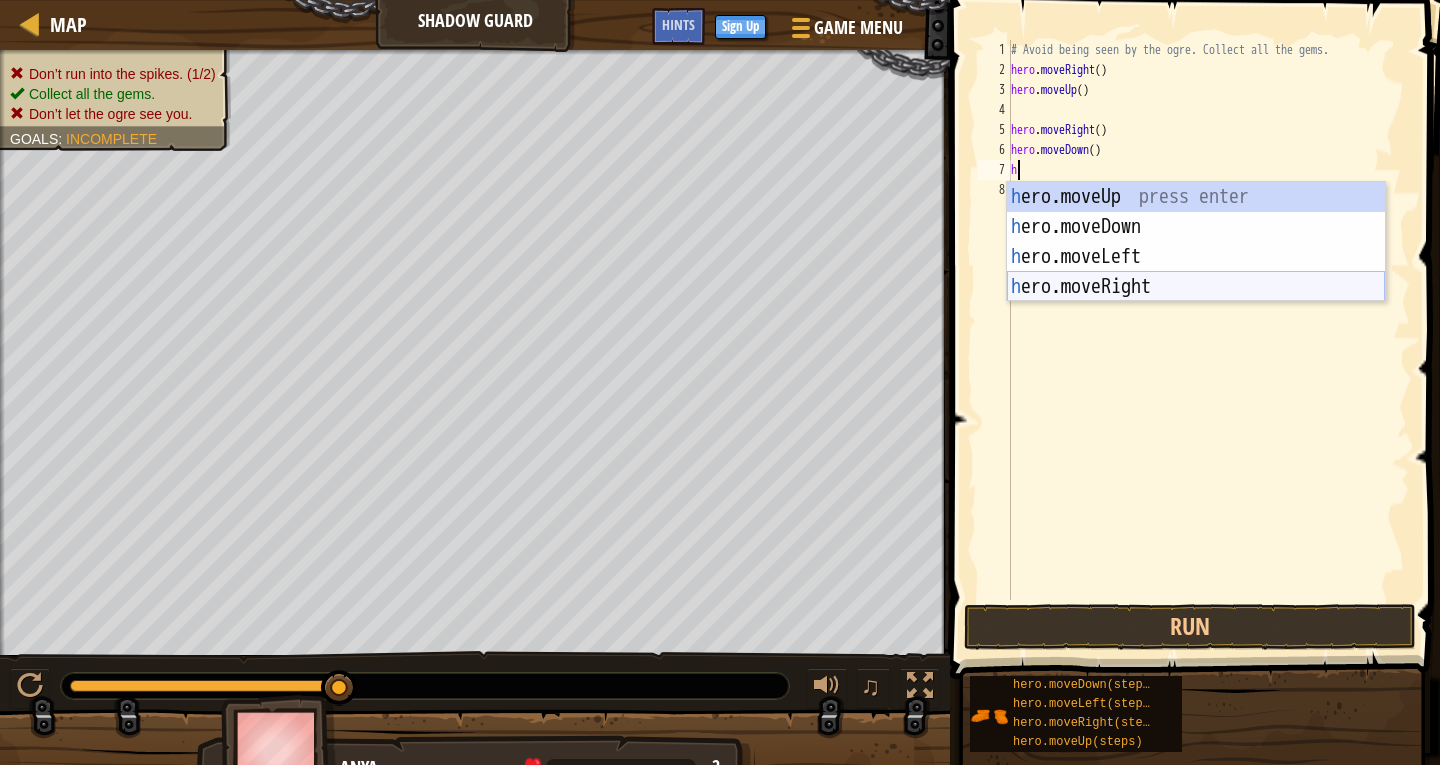 click on "h ero.moveUp press enter h ero.moveDown press enter h ero.moveLeft press enter h ero.moveRight press enter" at bounding box center [1196, 272] 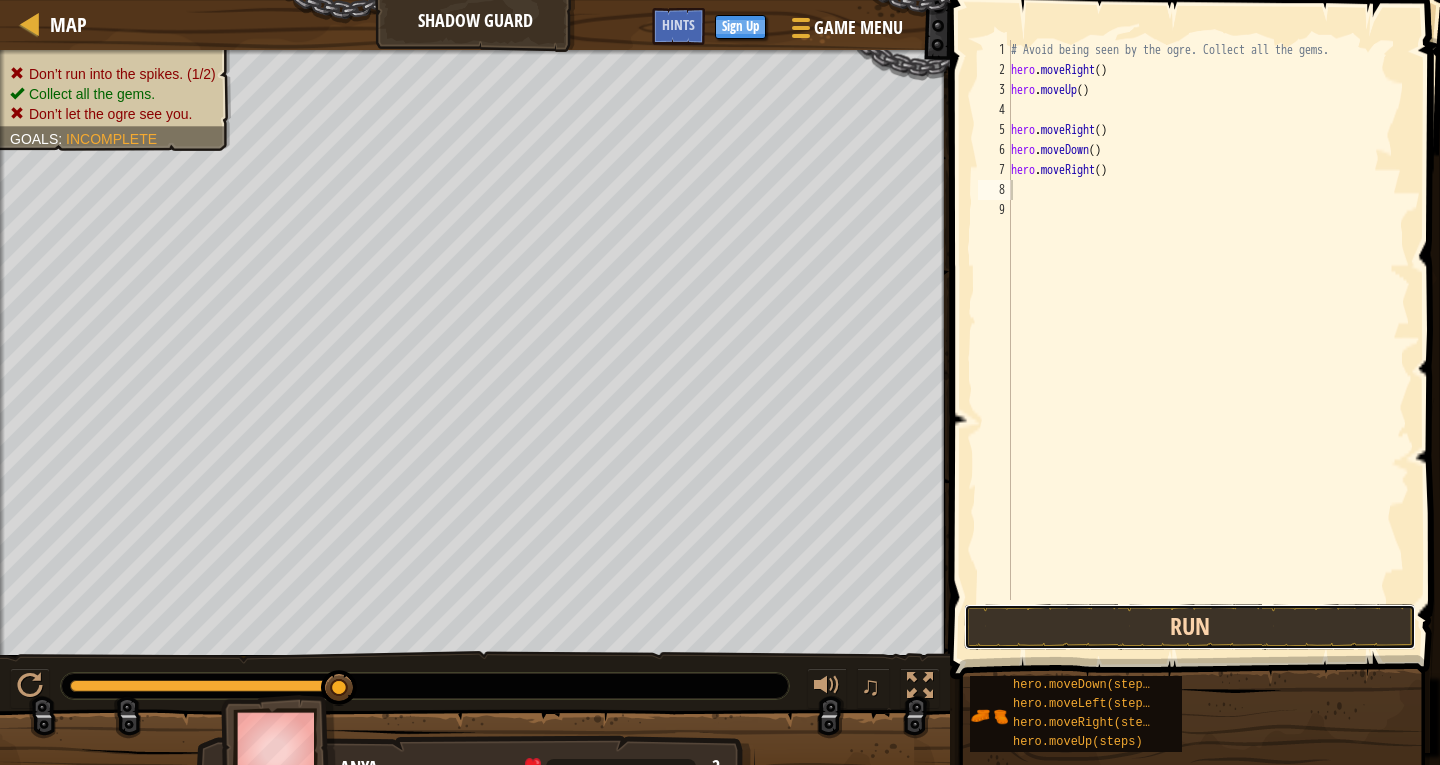 click on "Run" at bounding box center [1190, 627] 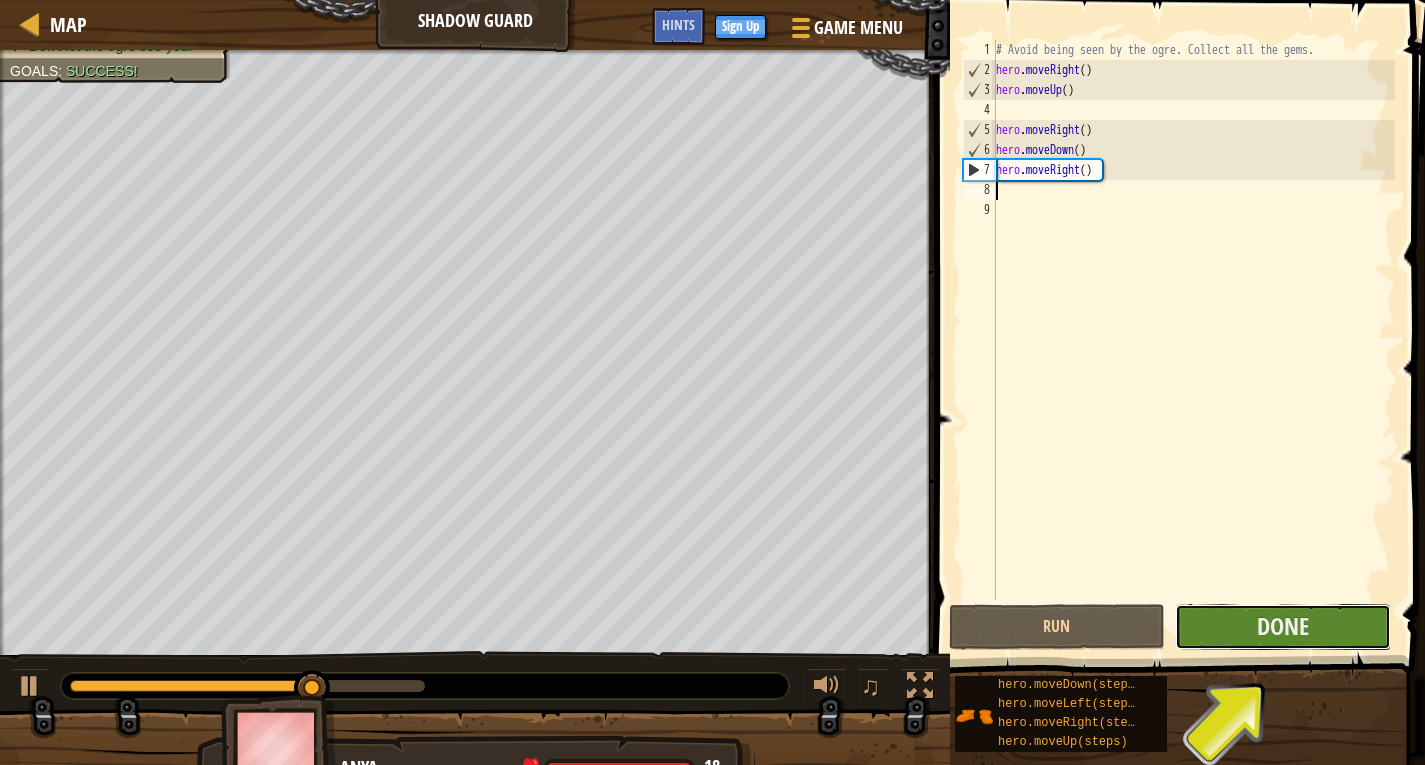 click on "Done" at bounding box center [1283, 627] 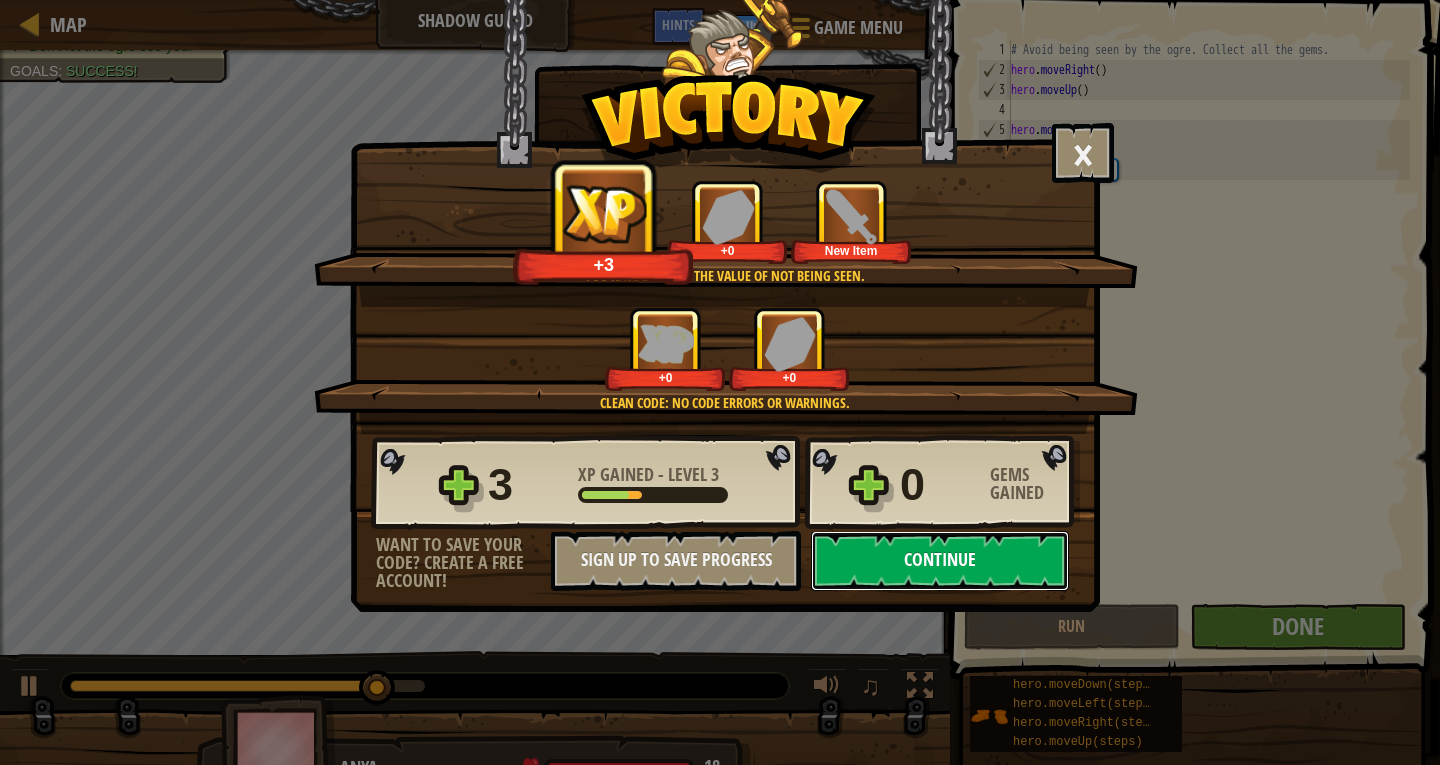 click on "Continue" at bounding box center (940, 561) 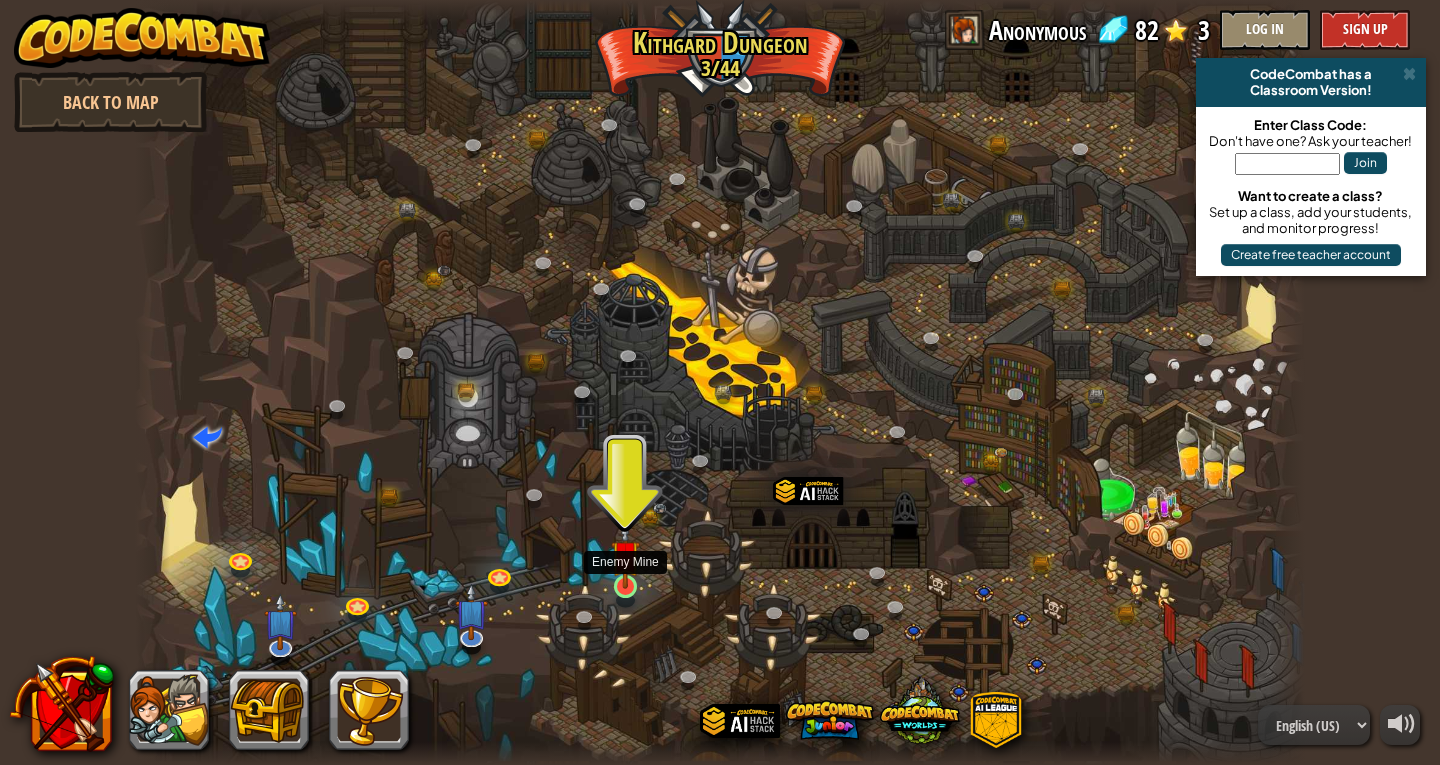 click at bounding box center [626, 555] 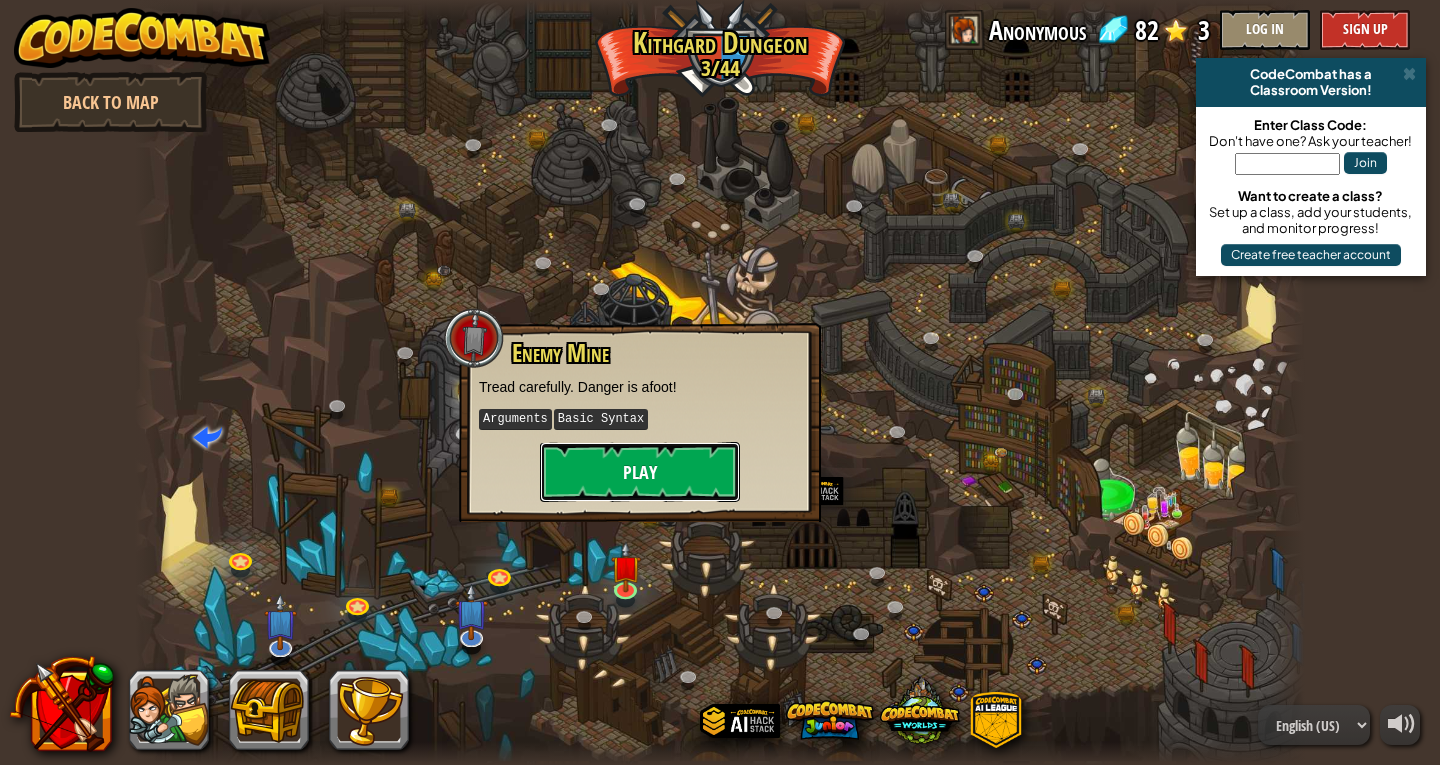 click on "Play" at bounding box center [640, 472] 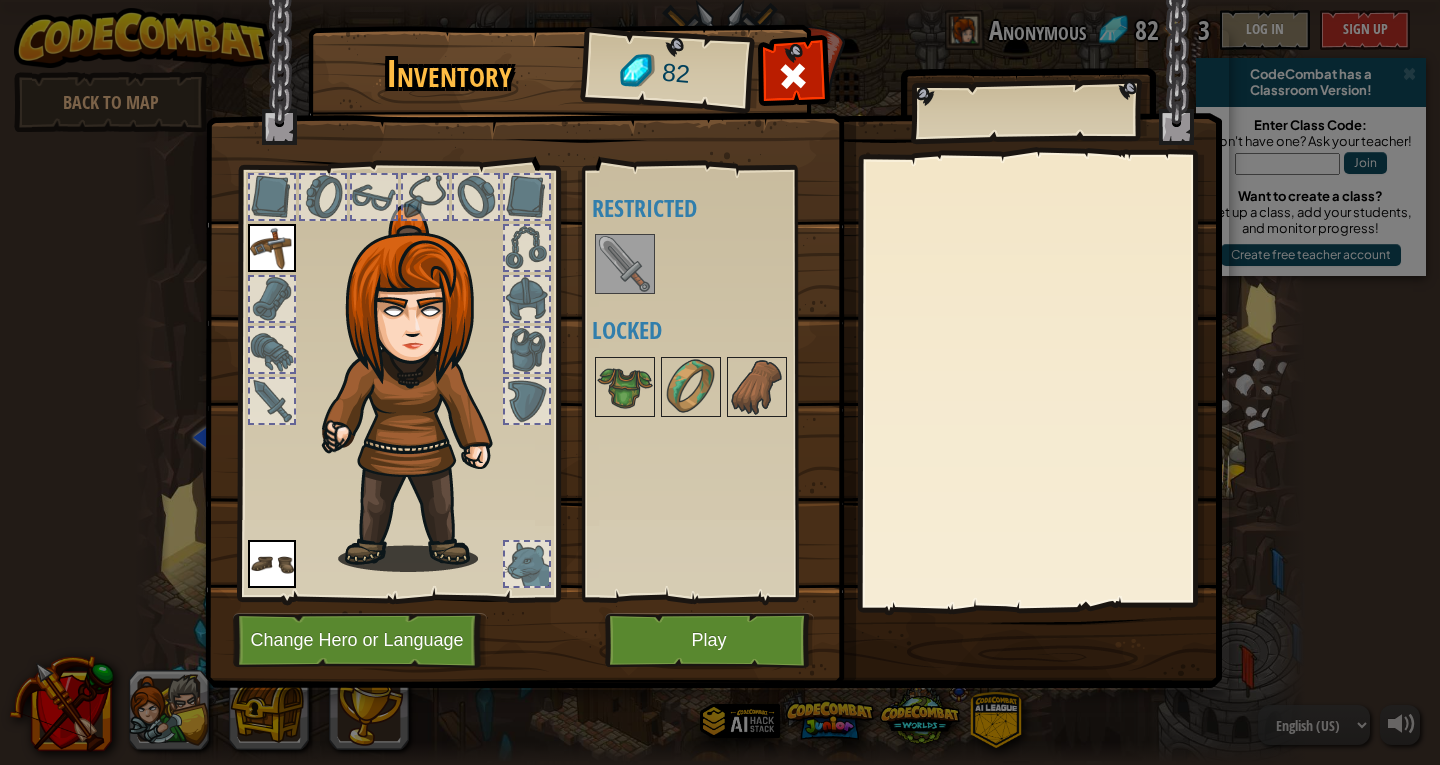 click at bounding box center [625, 264] 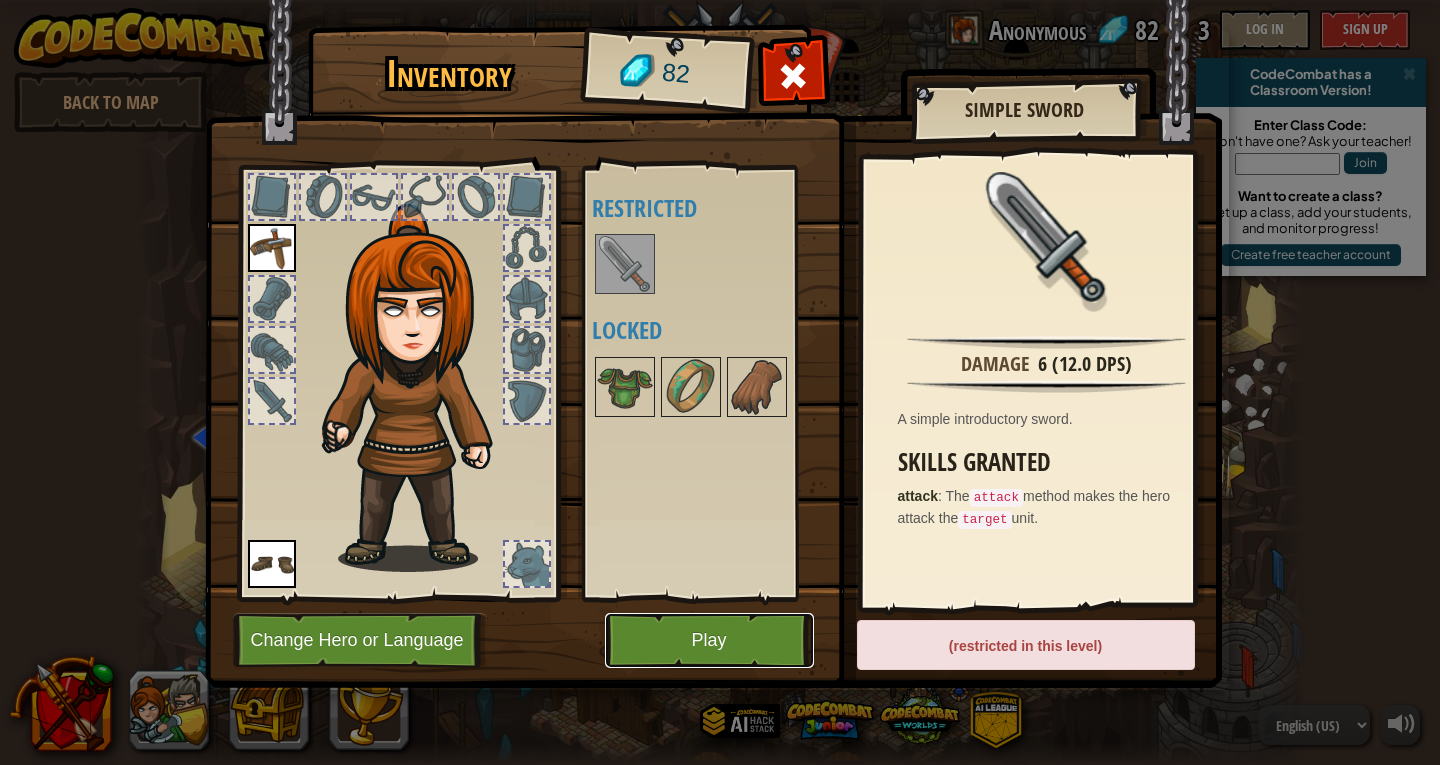 click on "Play" at bounding box center (709, 640) 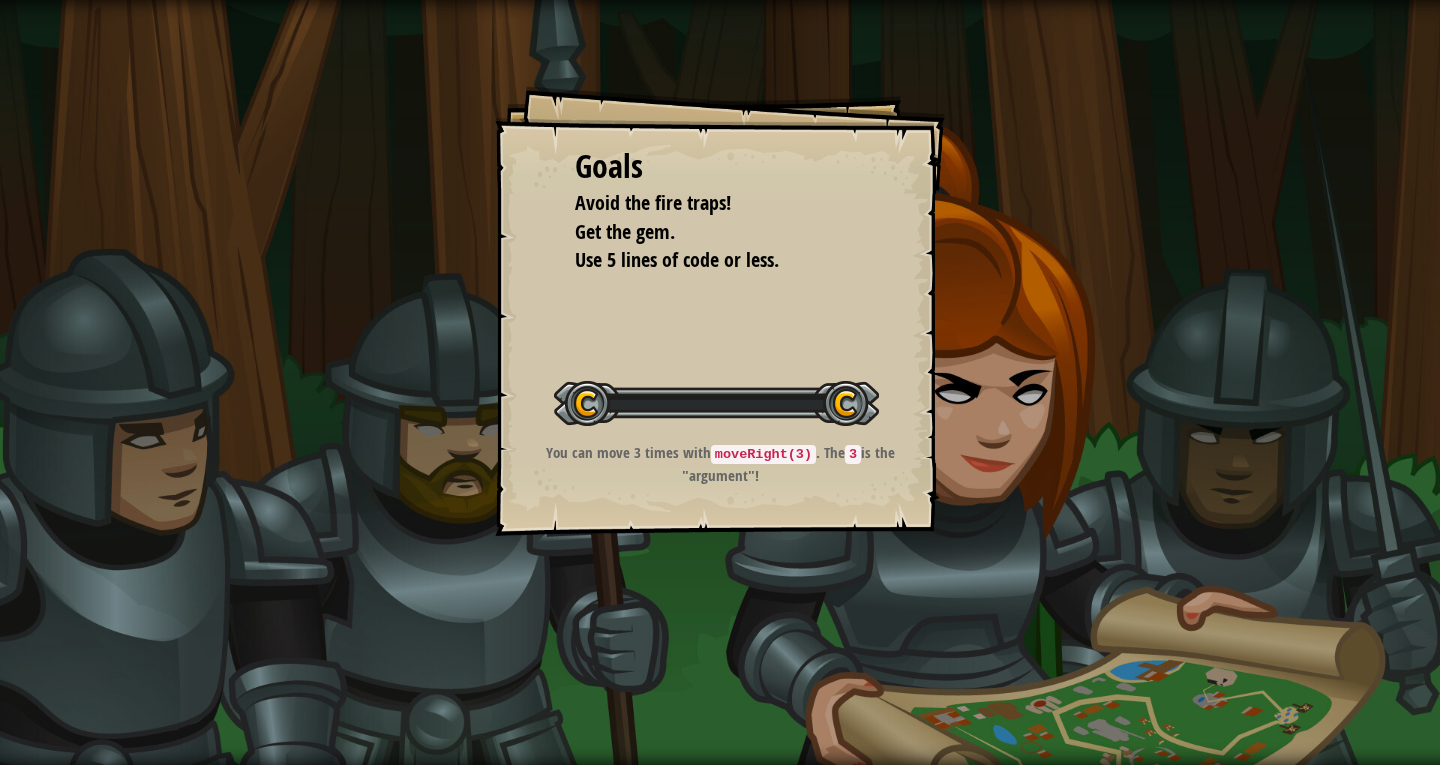 click on "Goals Avoid the fire traps! Get the gem. Use 5 lines of code or less. Start Level Error loading from server. Try refreshing the page. You'll need a subscription to play this level. Subscribe You'll need to join a course to play this level. Back to my courses Ask your teacher to assign a license to you so you can continue to play CodeCombat! Back to my courses This level is locked. Back to my courses You can move 3 times with  moveRight(3) . The  3  is the "argument"!" at bounding box center [720, 382] 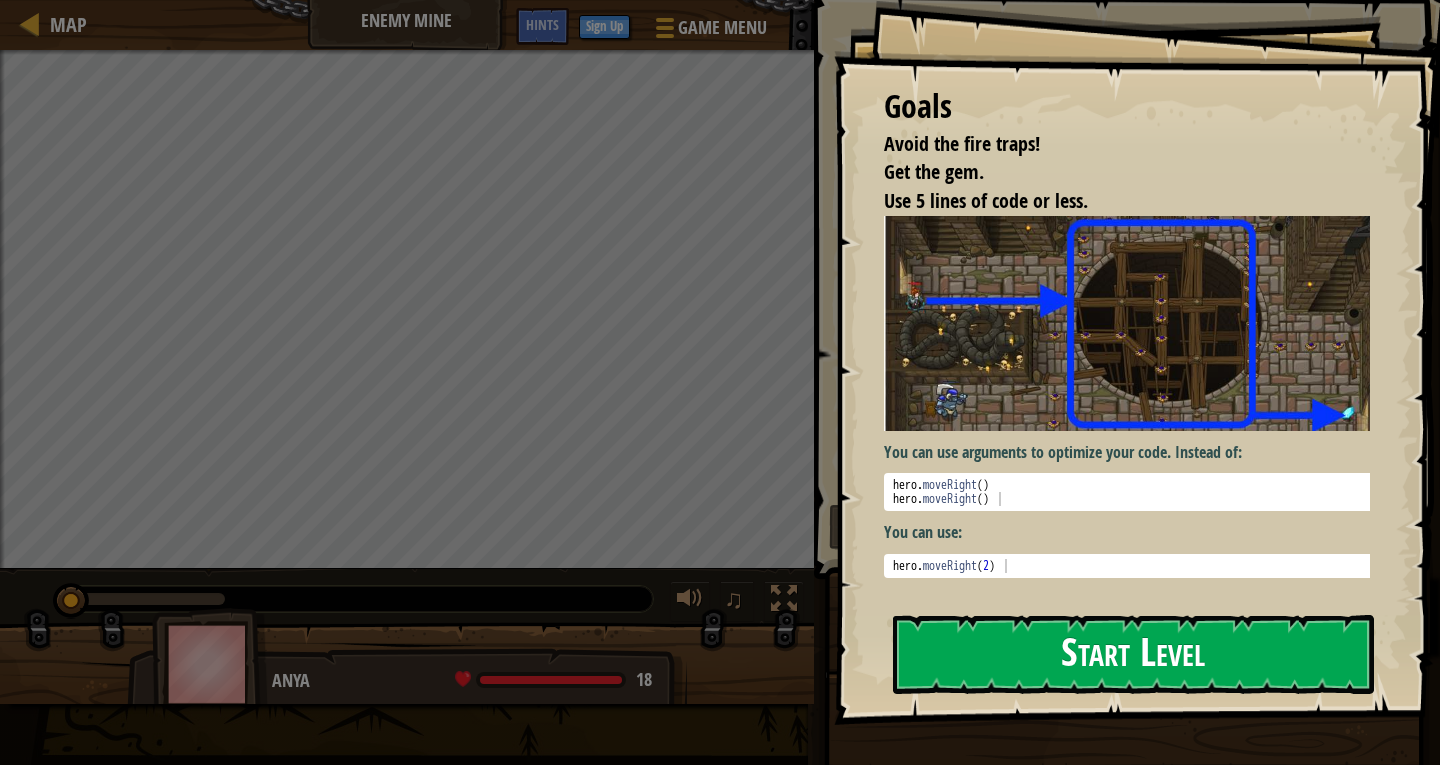 click on "Start Level" at bounding box center [1133, 654] 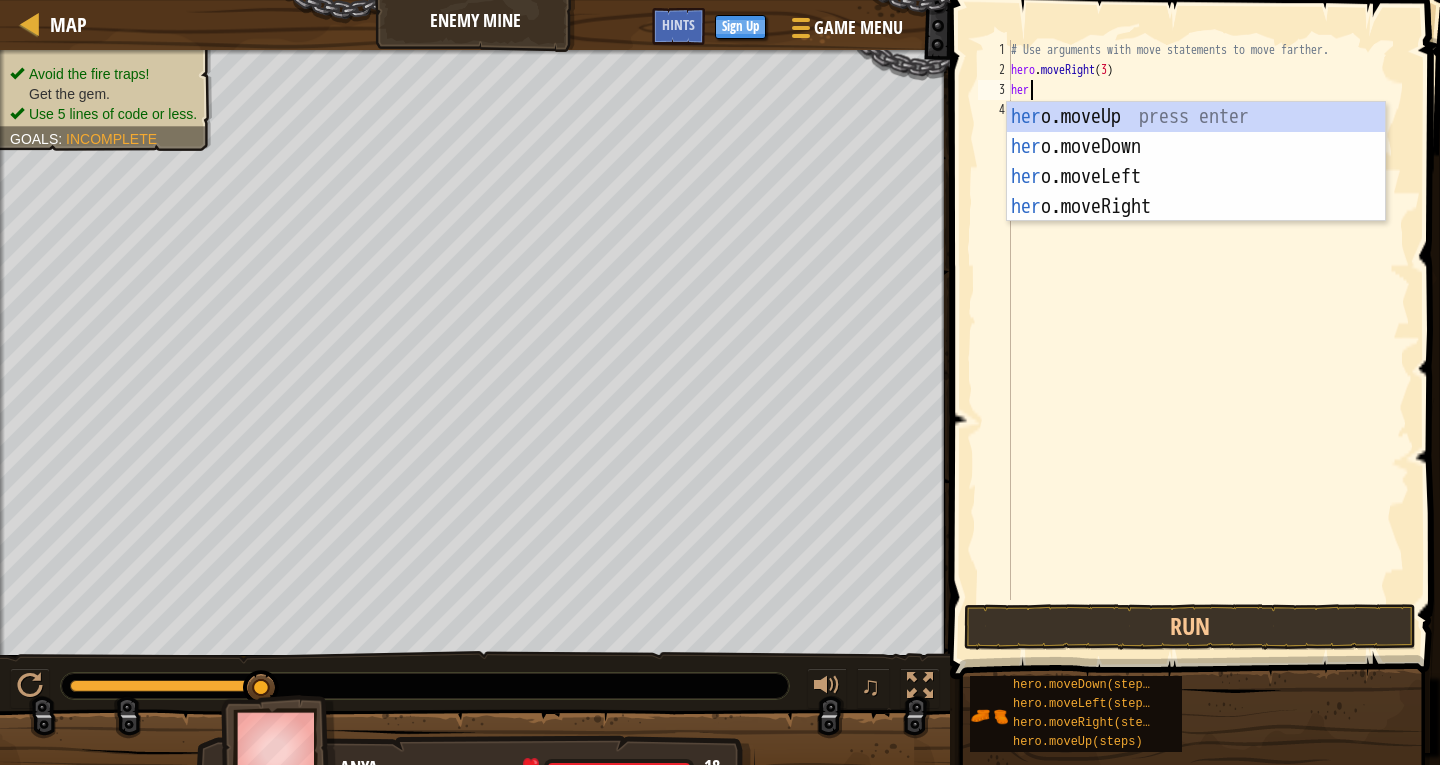 scroll, scrollTop: 9, scrollLeft: 1, axis: both 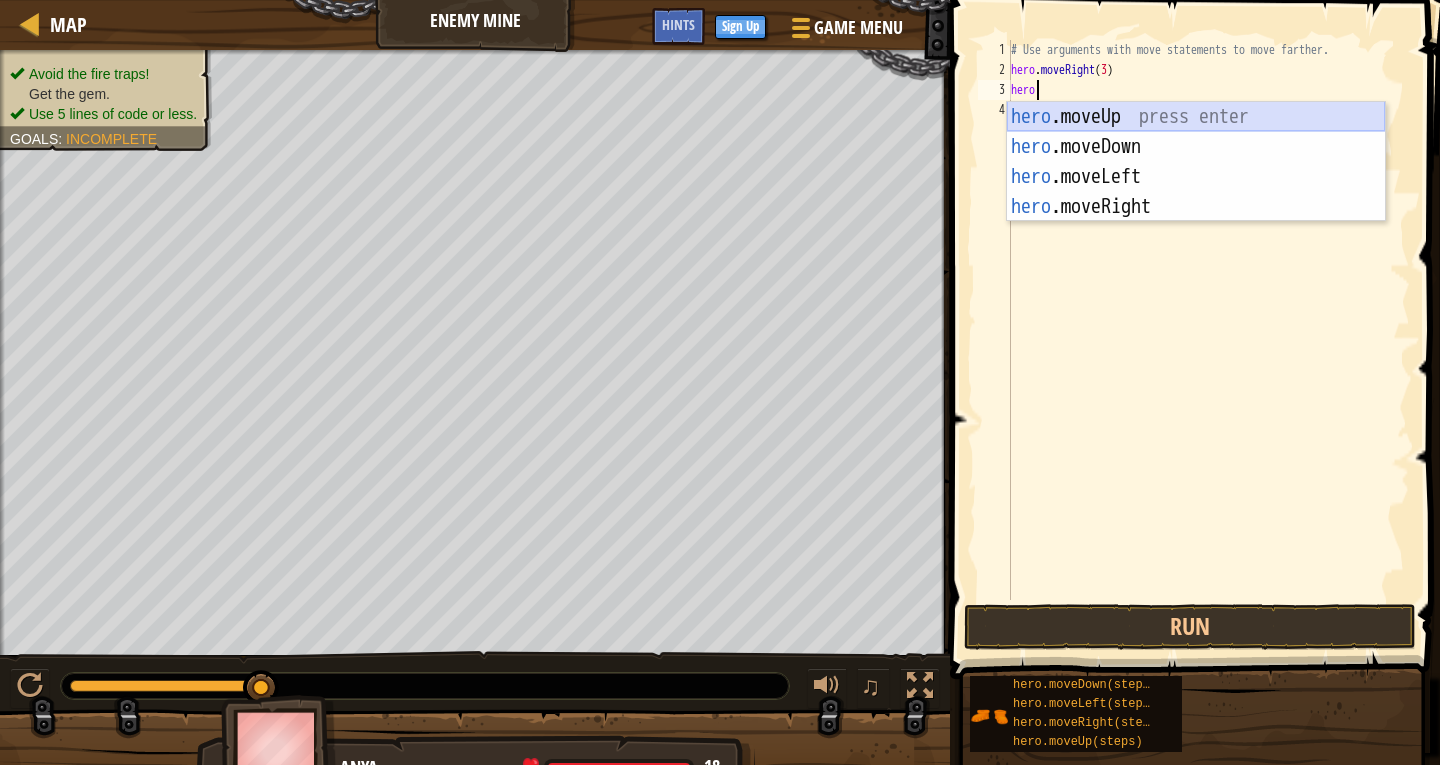 click on "hero .moveUp press enter hero .moveDown press enter hero .moveLeft press enter hero .moveRight press enter" at bounding box center [1196, 192] 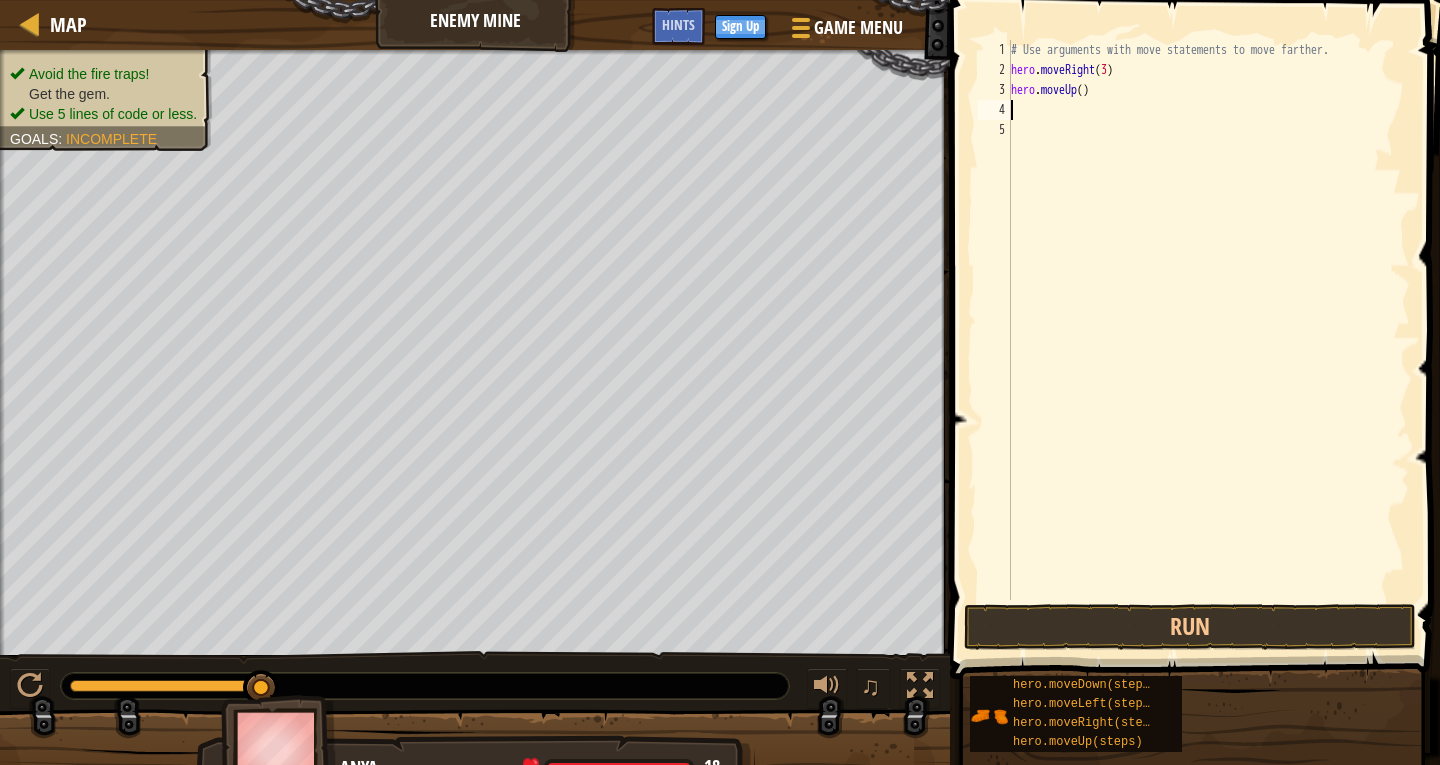 type on "h" 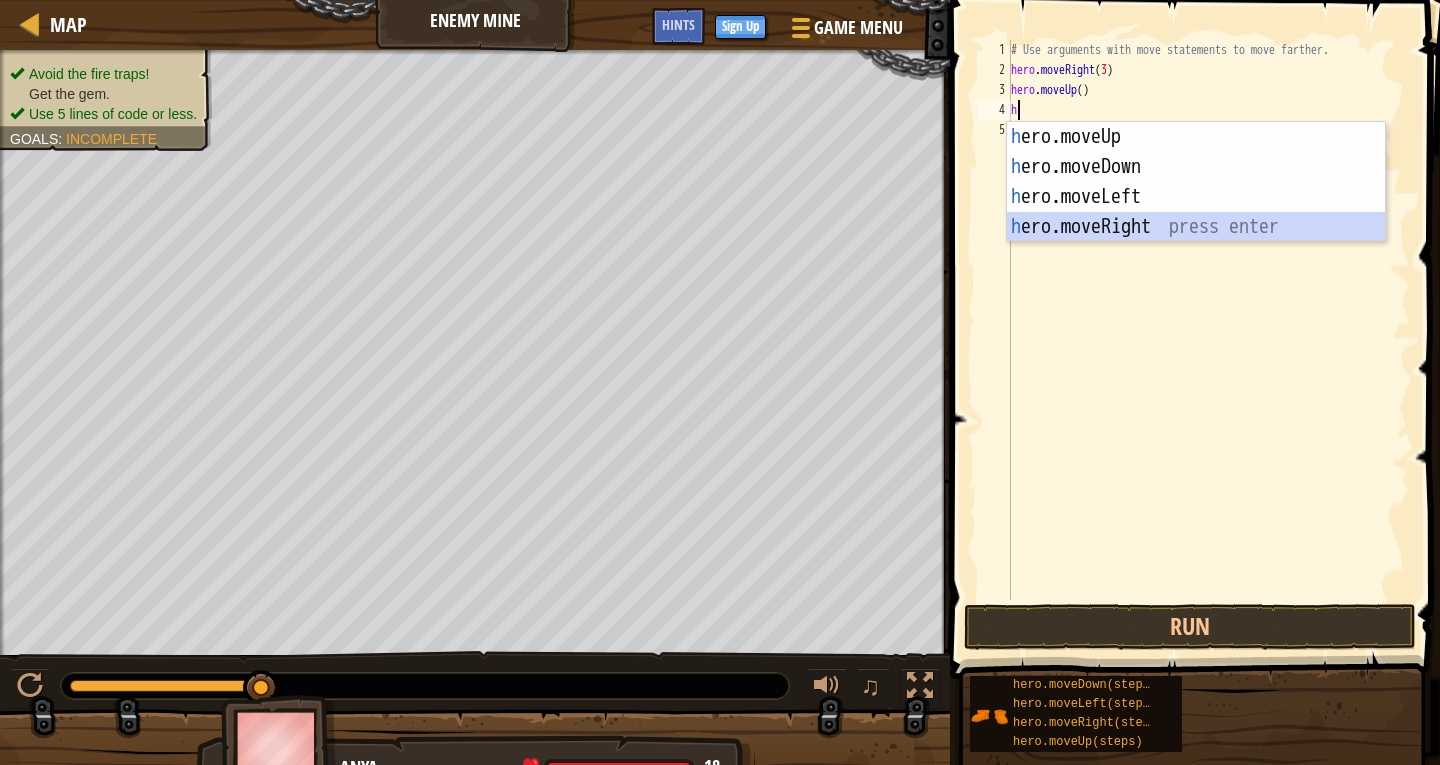 click on "h ero.moveUp press enter h ero.moveDown press enter h ero.moveLeft press enter h ero.moveRight press enter" at bounding box center (1196, 212) 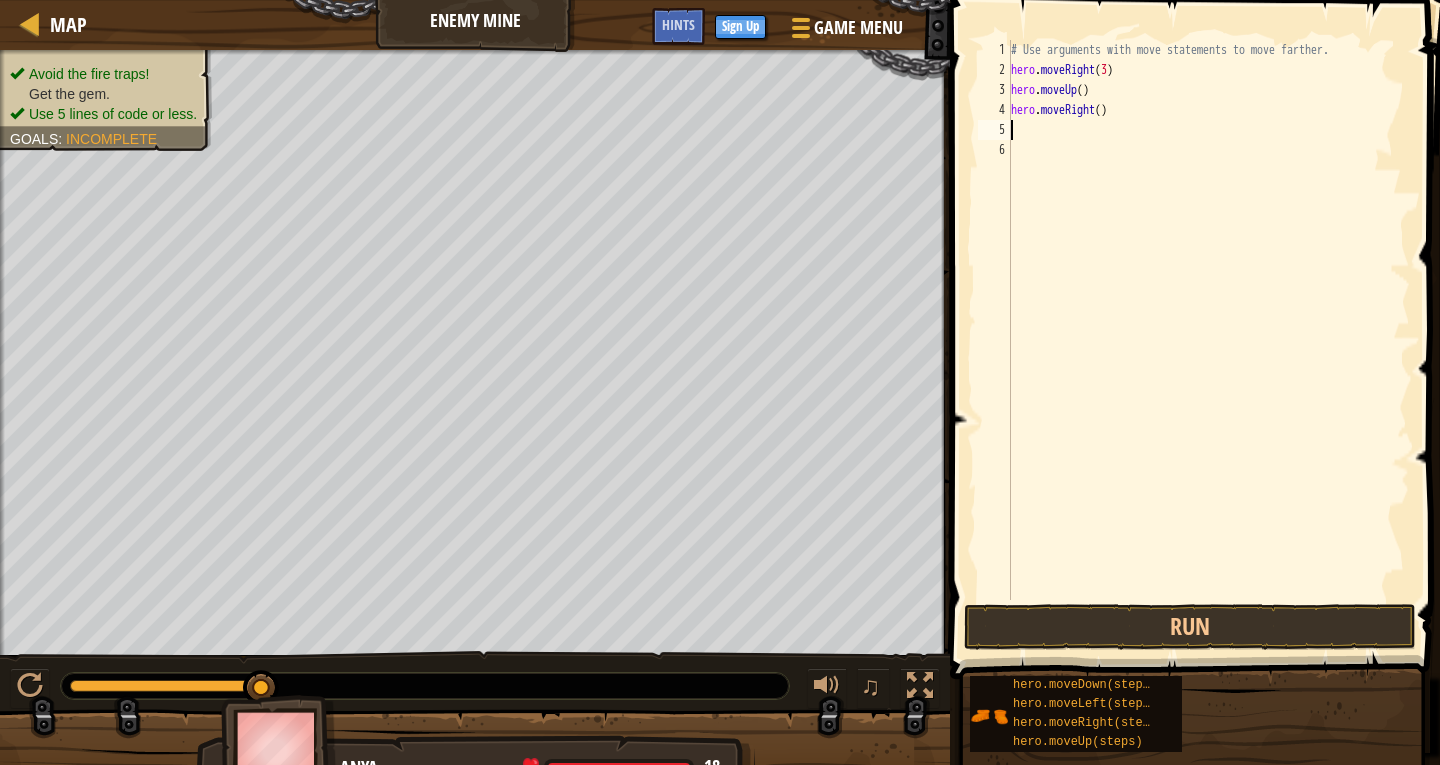 type on "h" 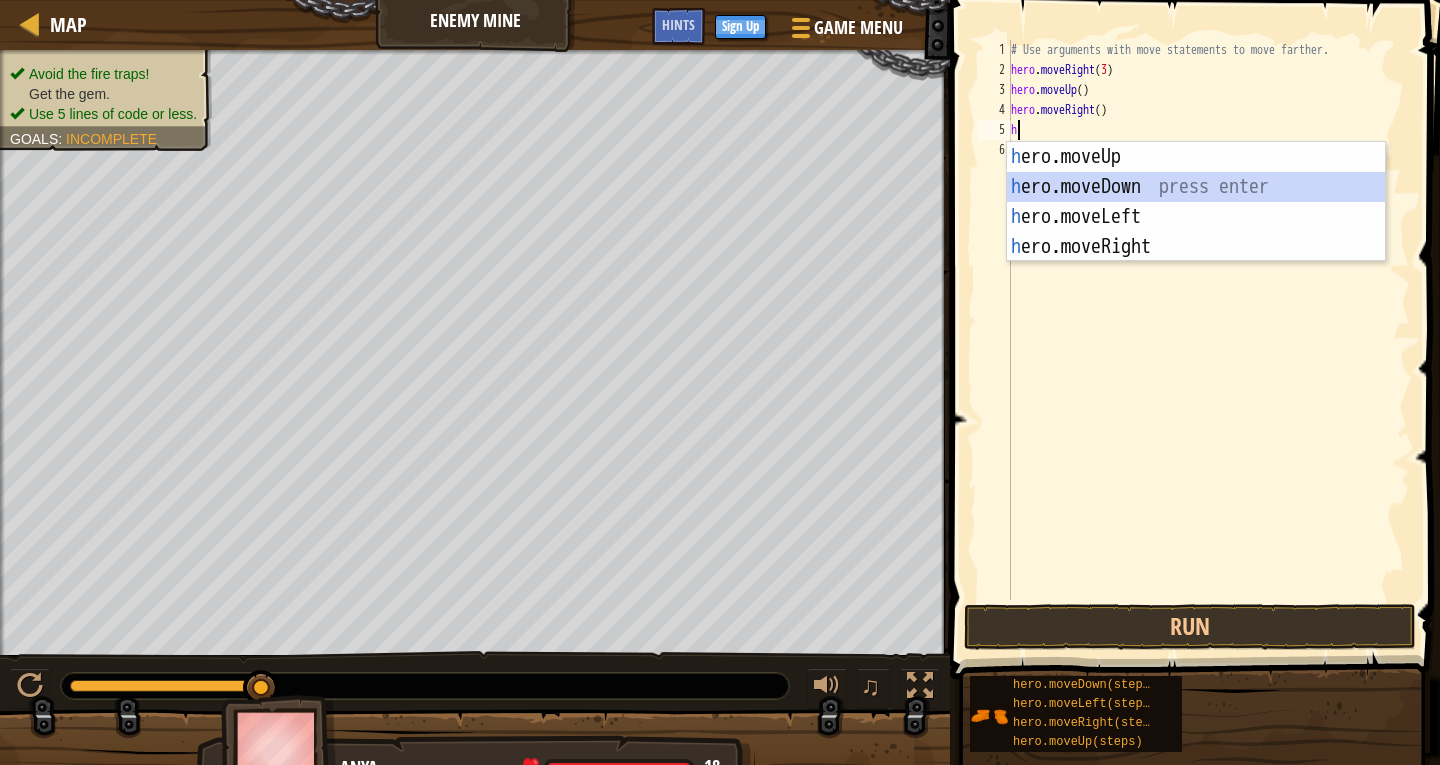 click on "h ero.moveUp press enter h ero.moveDown press enter h ero.moveLeft press enter h ero.moveRight press enter" at bounding box center [1196, 232] 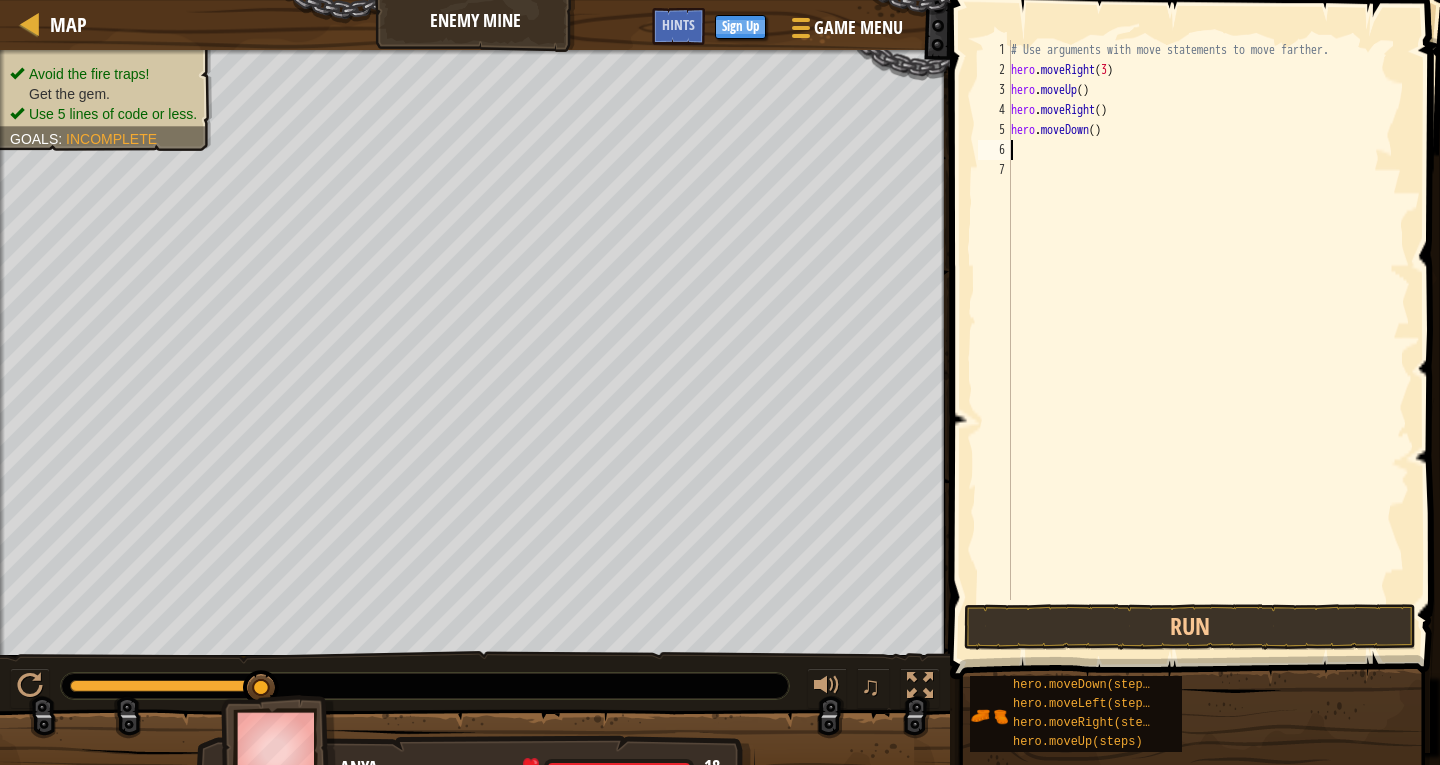 type on "h" 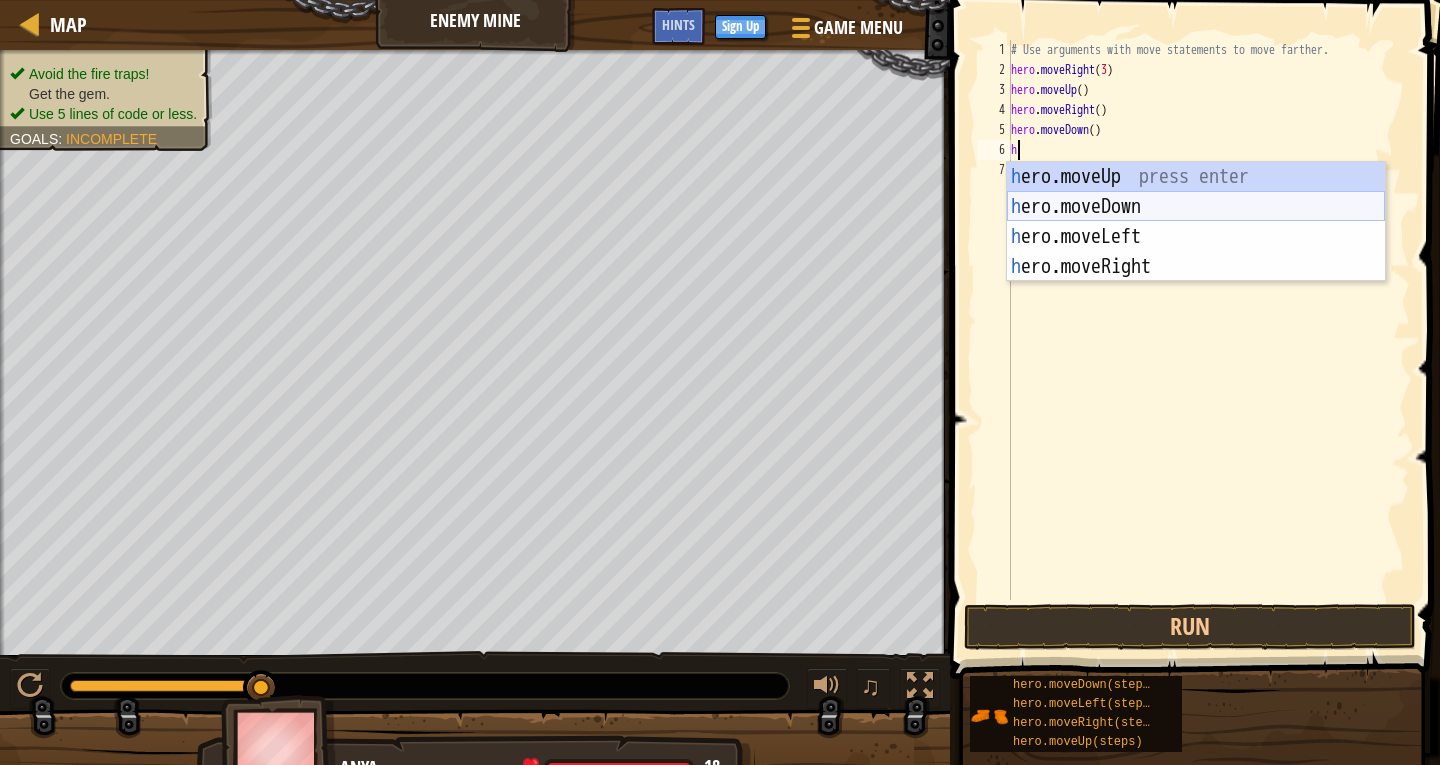 click on "h ero.moveUp press enter h ero.moveDown press enter h ero.moveLeft press enter h ero.moveRight press enter" at bounding box center [1196, 252] 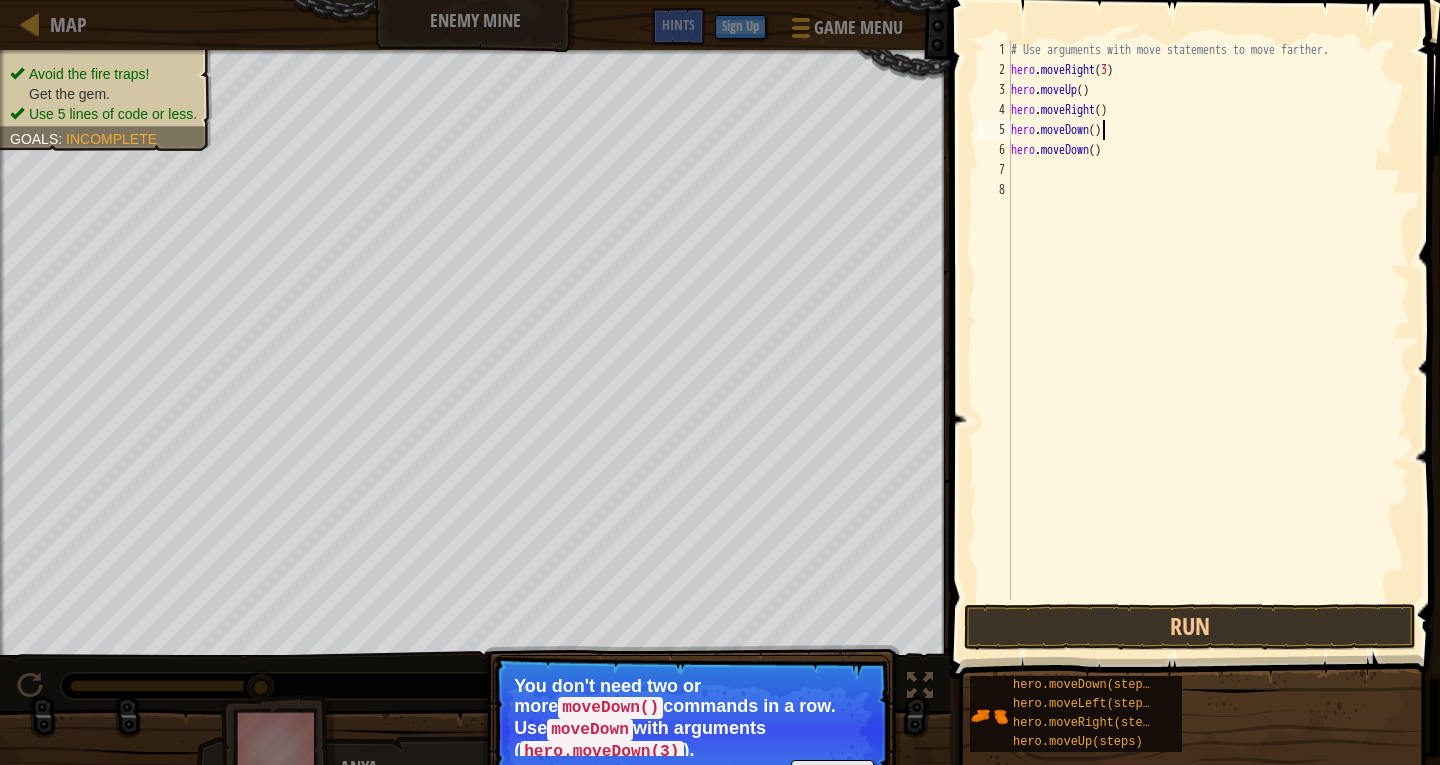 click on "# Use arguments with move statements to move farther. hero . moveRight ( 3 ) hero . moveUp ( ) hero . moveRight ( ) hero . moveDown ( ) hero . moveDown ( )" at bounding box center (1208, 340) 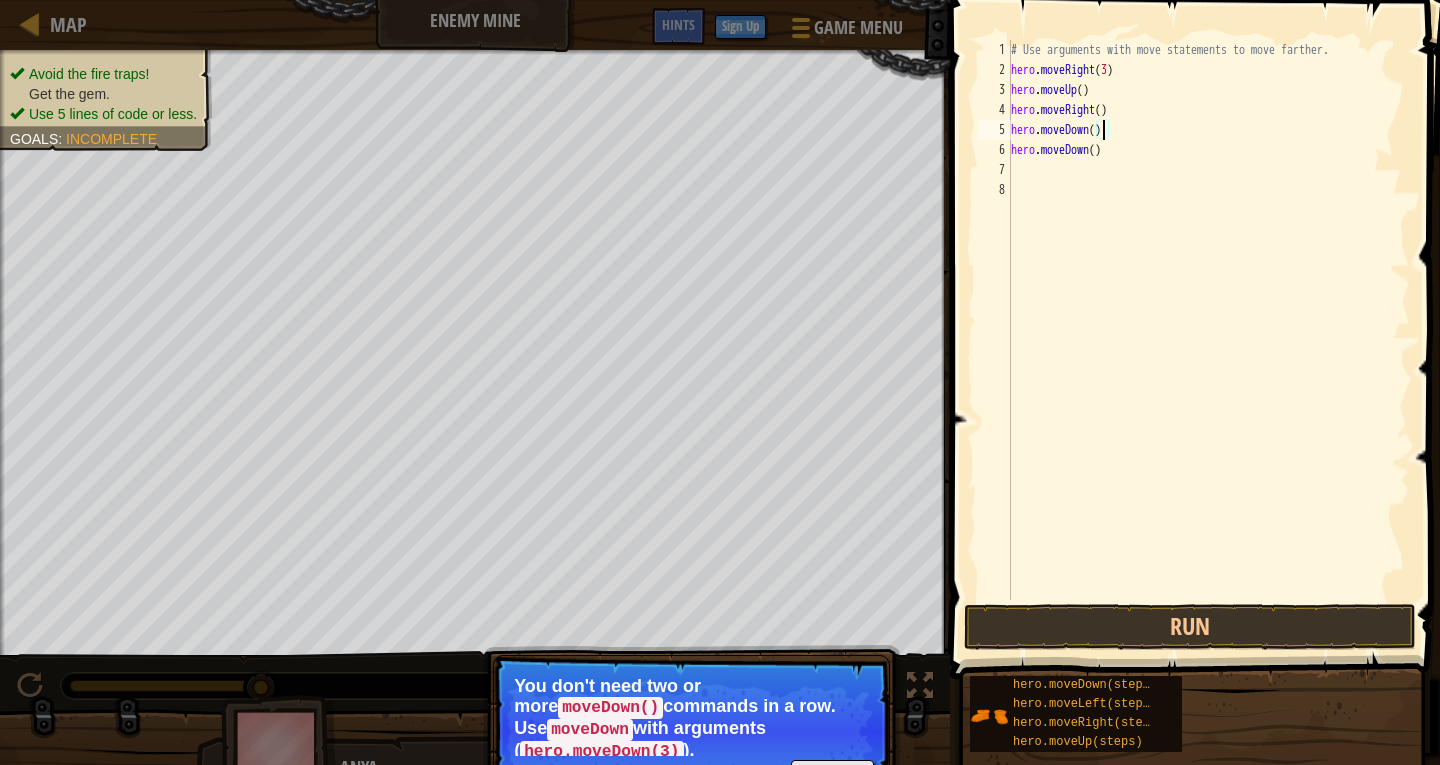 type on "hero.moveDown(2)" 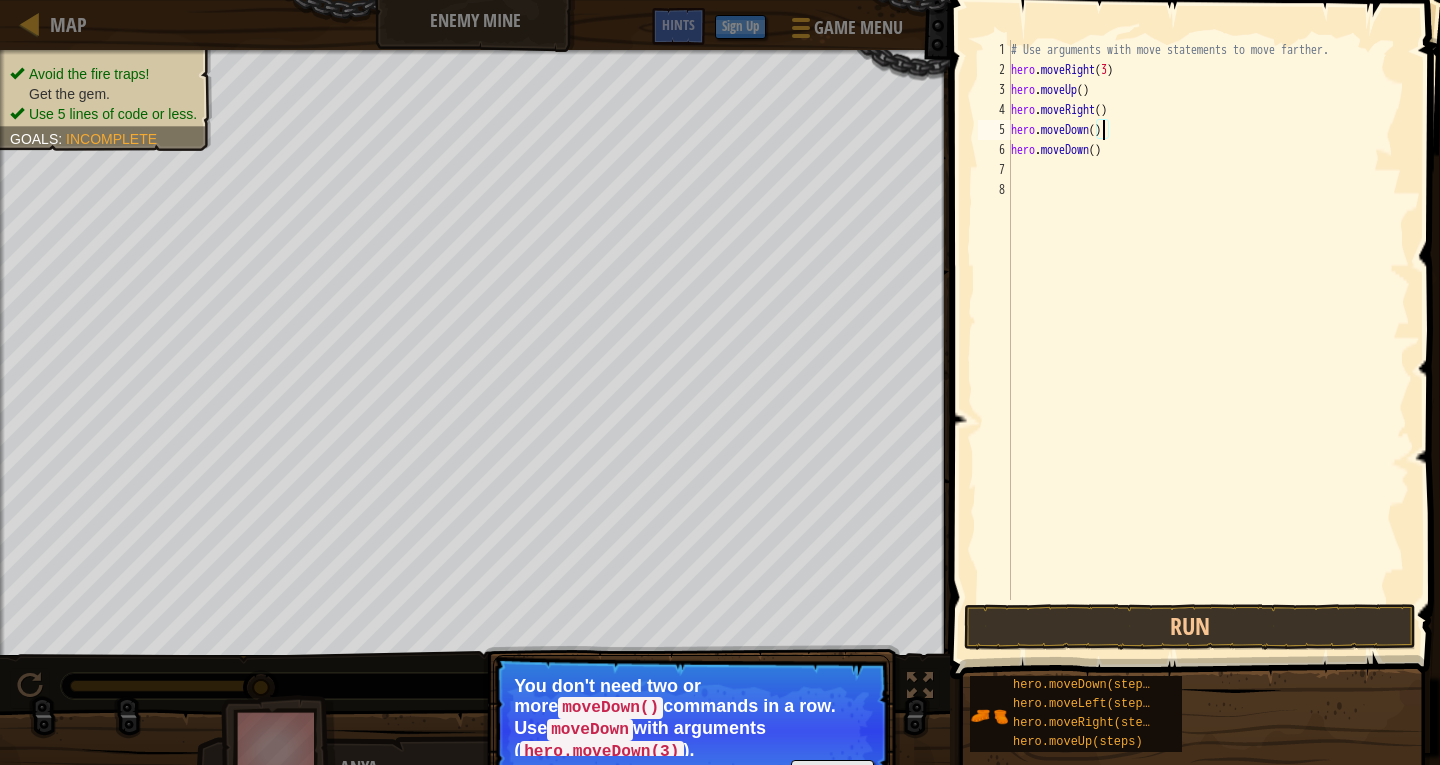 scroll, scrollTop: 9, scrollLeft: 8, axis: both 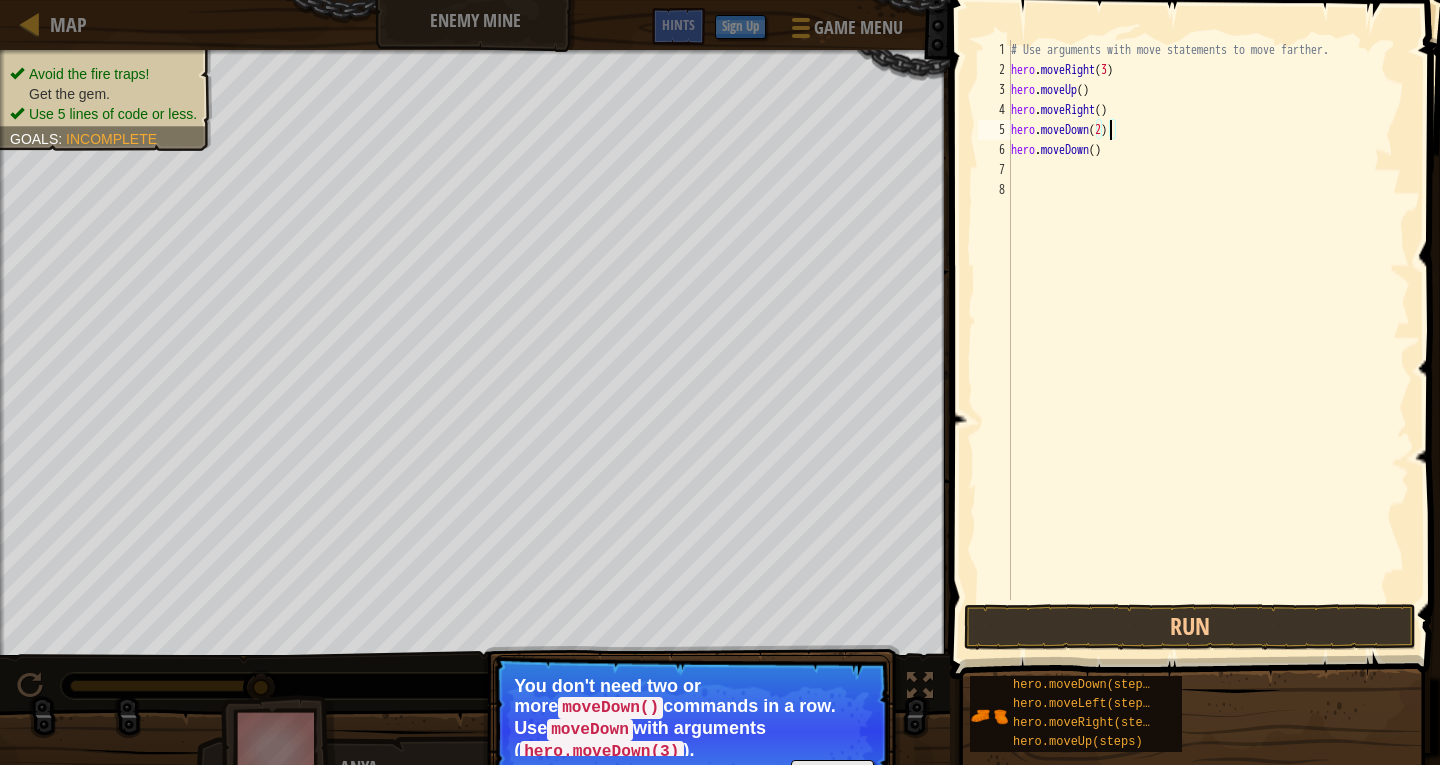 click on "# Use arguments with move statements to move farther. hero . moveRight ( 3 ) hero . moveUp ( ) hero . moveRight ( ) hero . moveDown ( 2 ) hero . moveDown ( )" at bounding box center (1208, 340) 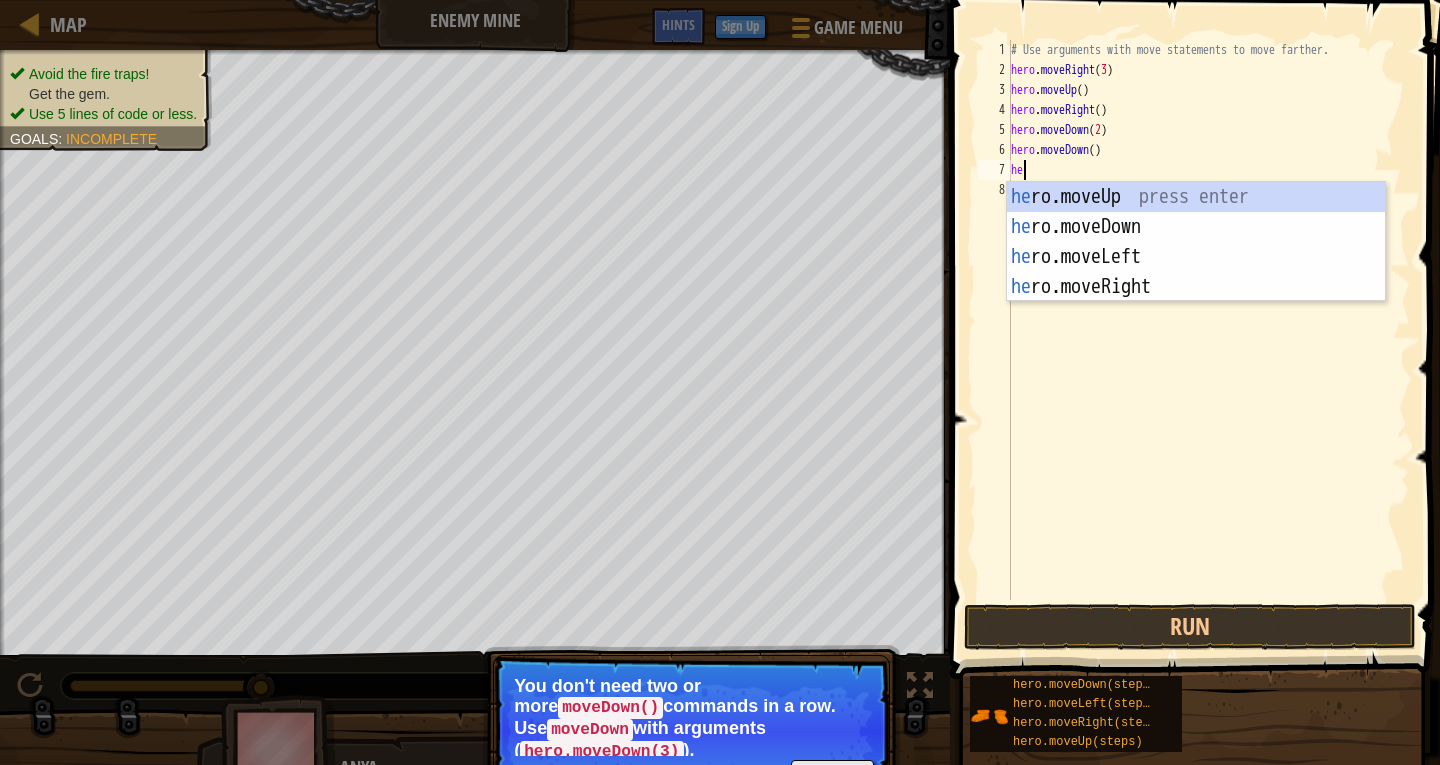 scroll, scrollTop: 9, scrollLeft: 1, axis: both 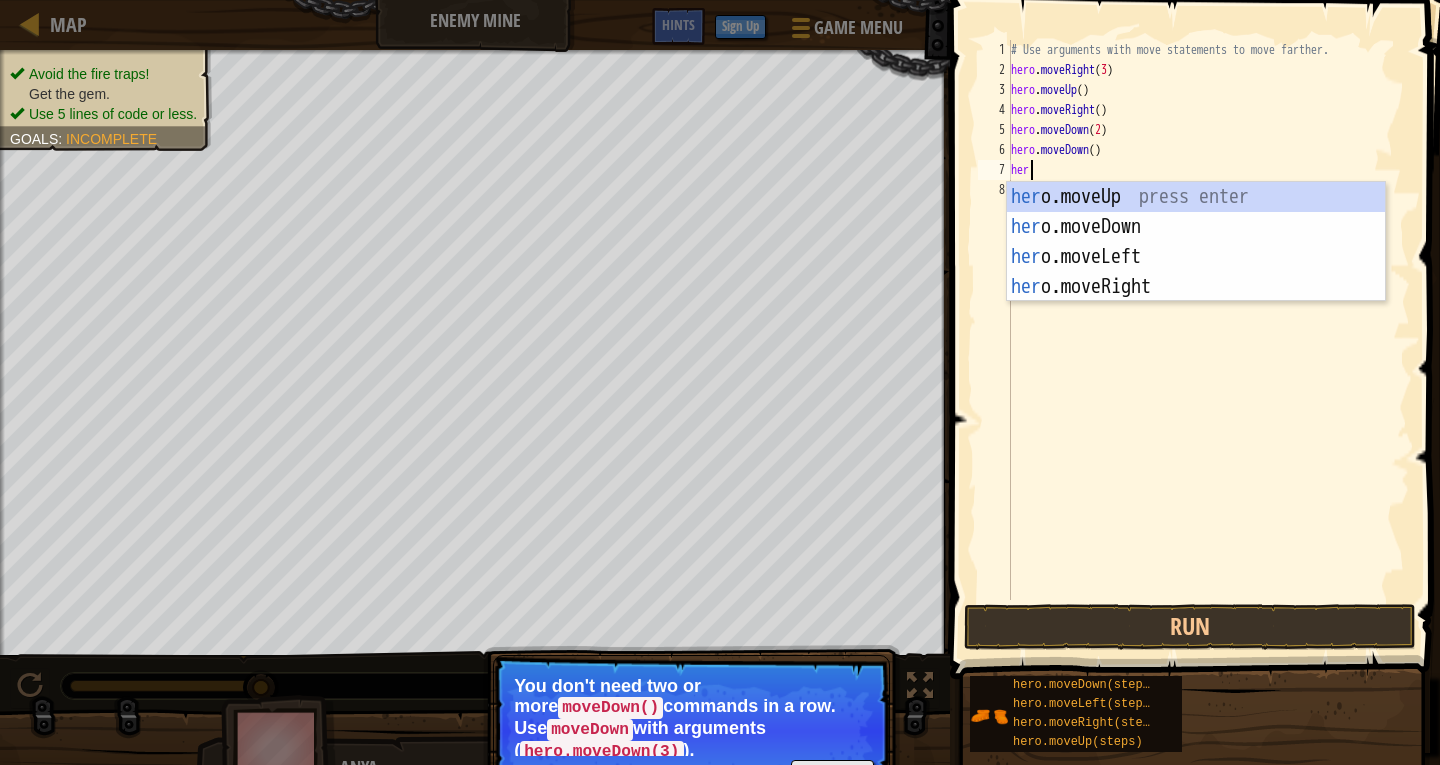 type on "hero" 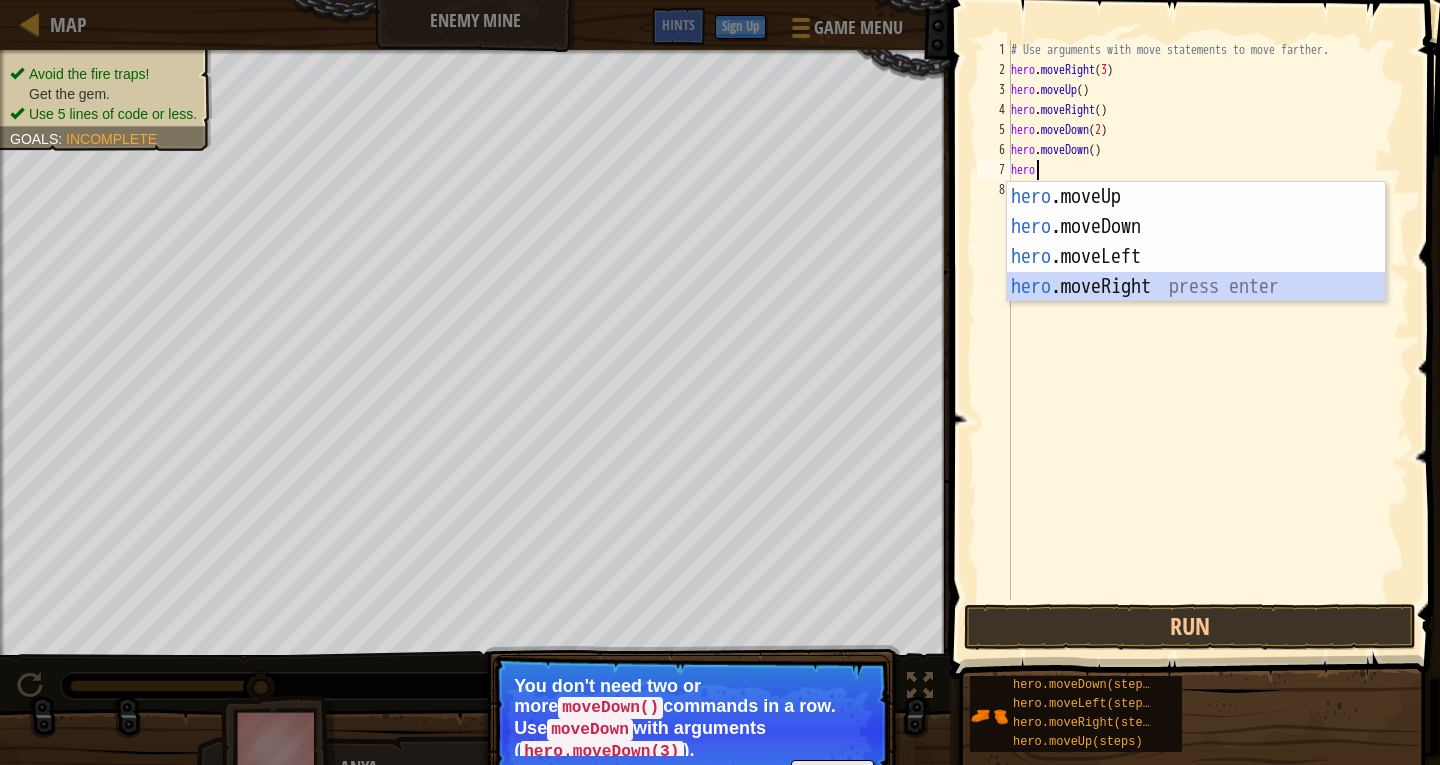click on "hero .moveUp press enter hero .moveDown press enter hero .moveLeft press enter hero .moveRight press enter" at bounding box center (1196, 272) 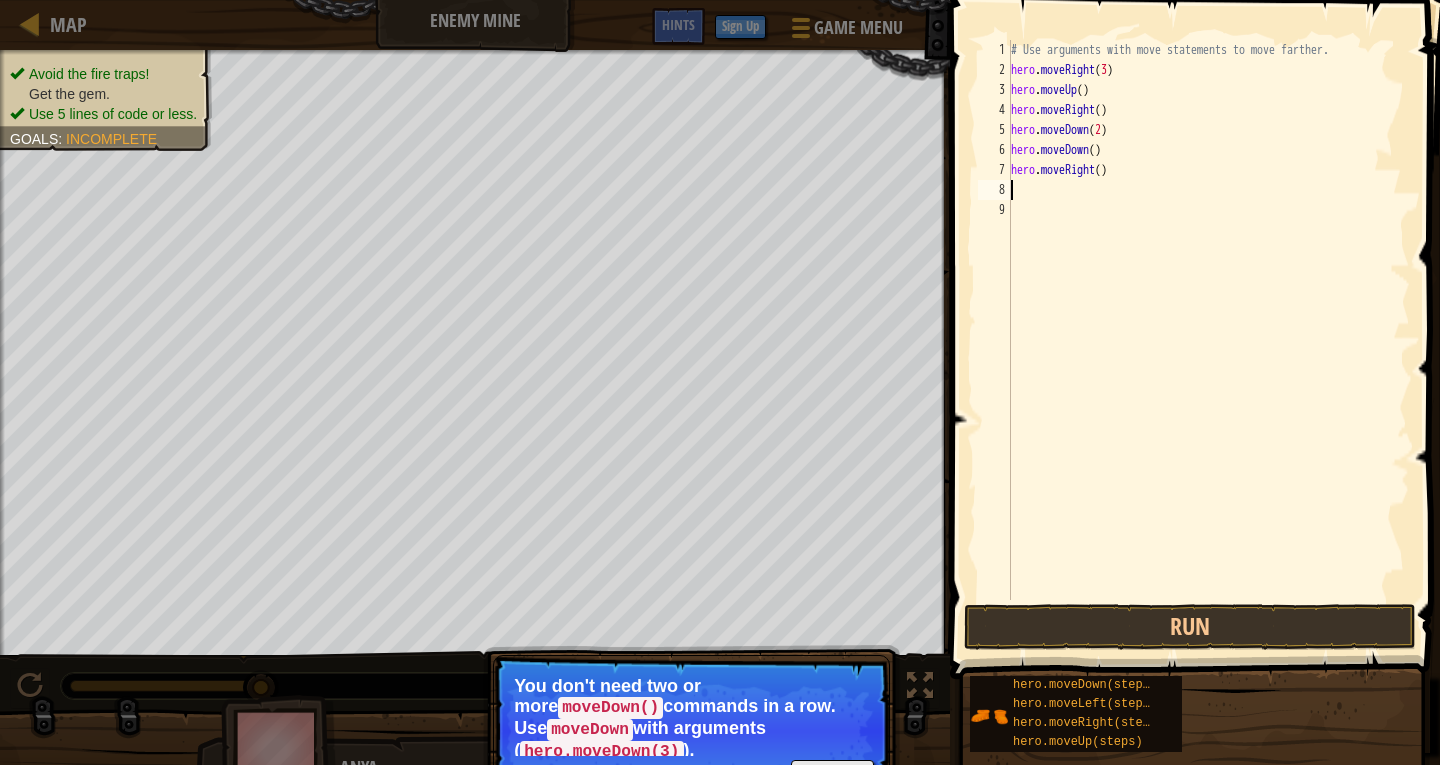 click on "# Use arguments with move statements to move farther. hero . moveRight ( 3 ) hero . moveUp ( ) hero . moveRight ( ) hero . moveDown ( 2 ) hero . moveDown ( ) hero . moveRight ( )" at bounding box center (1208, 340) 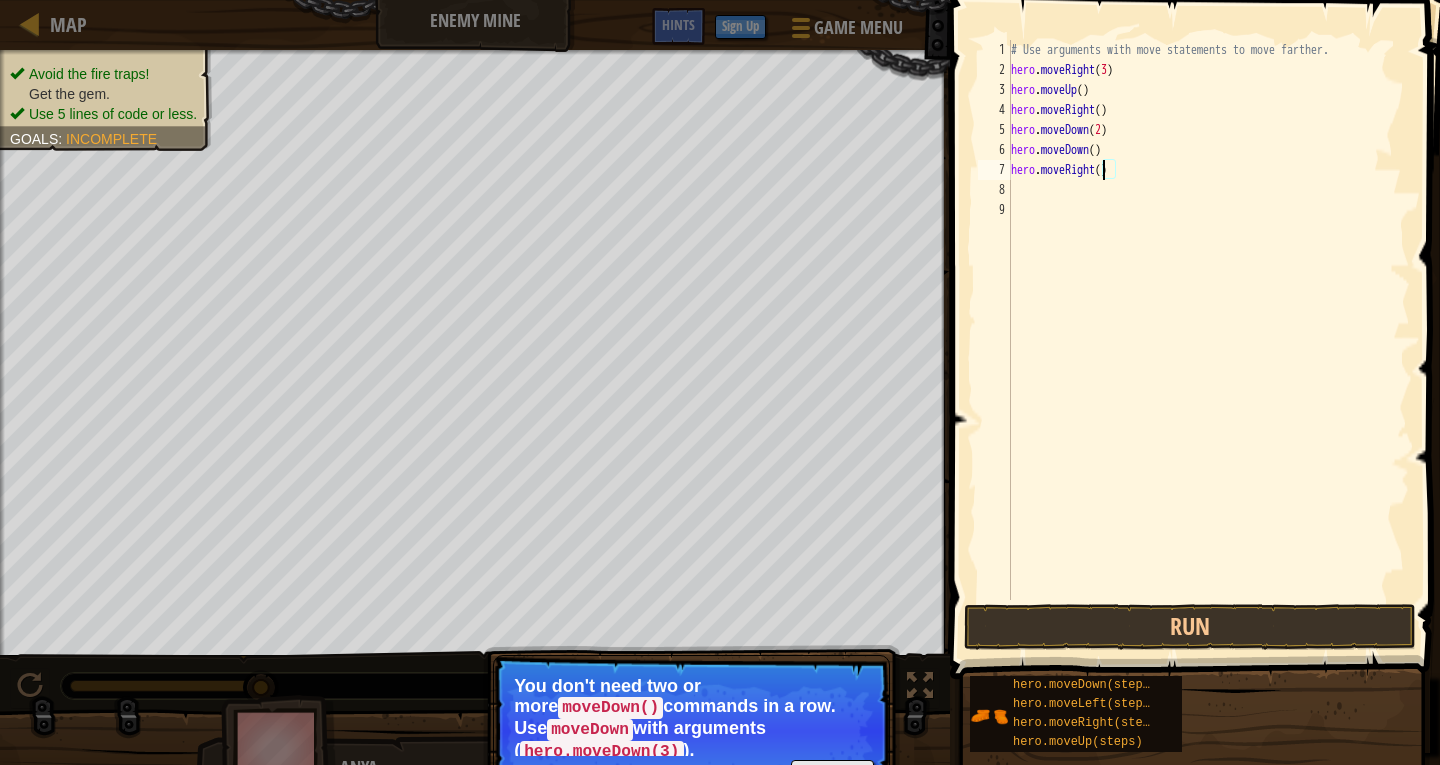 click on "# Use arguments with move statements to move farther. hero . moveRight ( 3 ) hero . moveUp ( ) hero . moveRight ( ) hero . moveDown ( 2 ) hero . moveDown ( ) hero . moveRight ( )" at bounding box center [1208, 340] 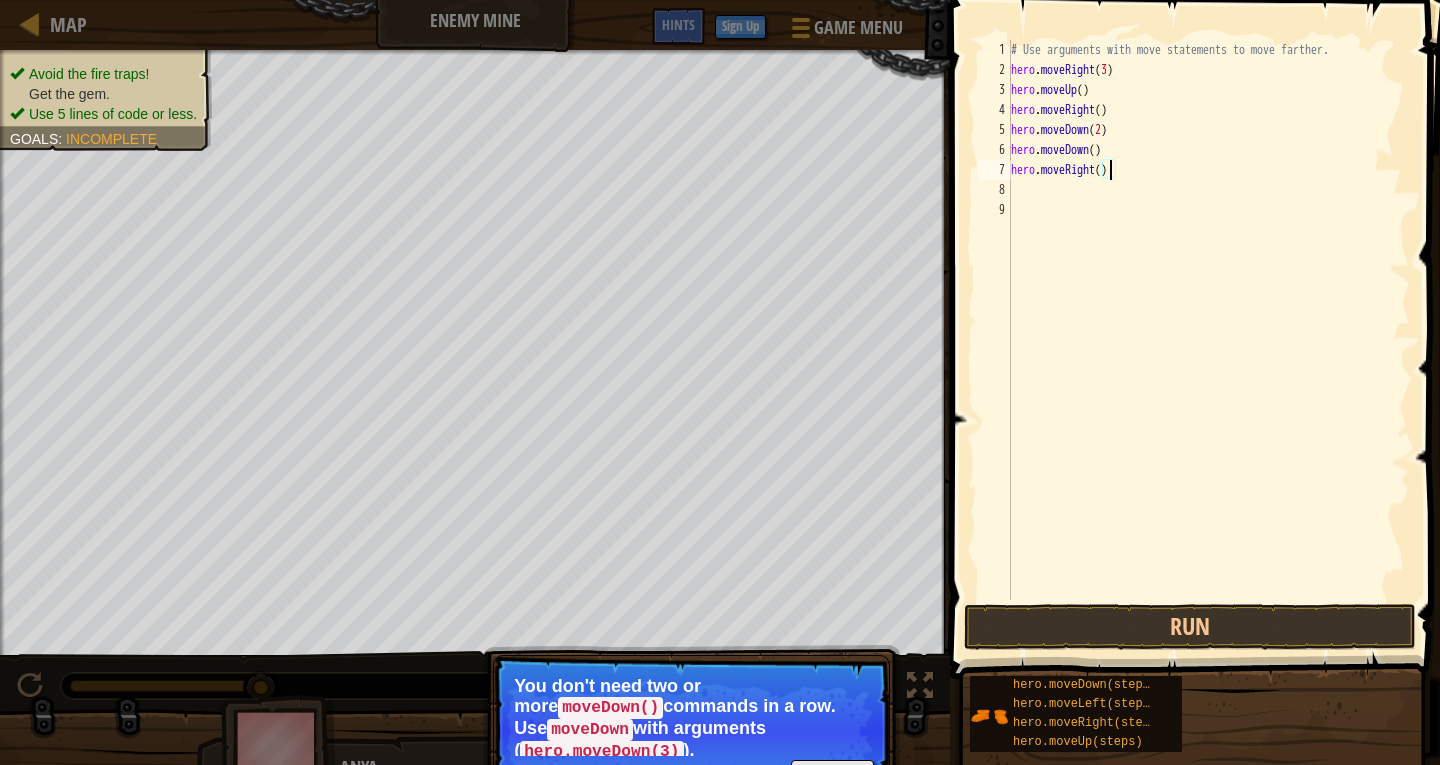 type on "hero.moveRight(2)" 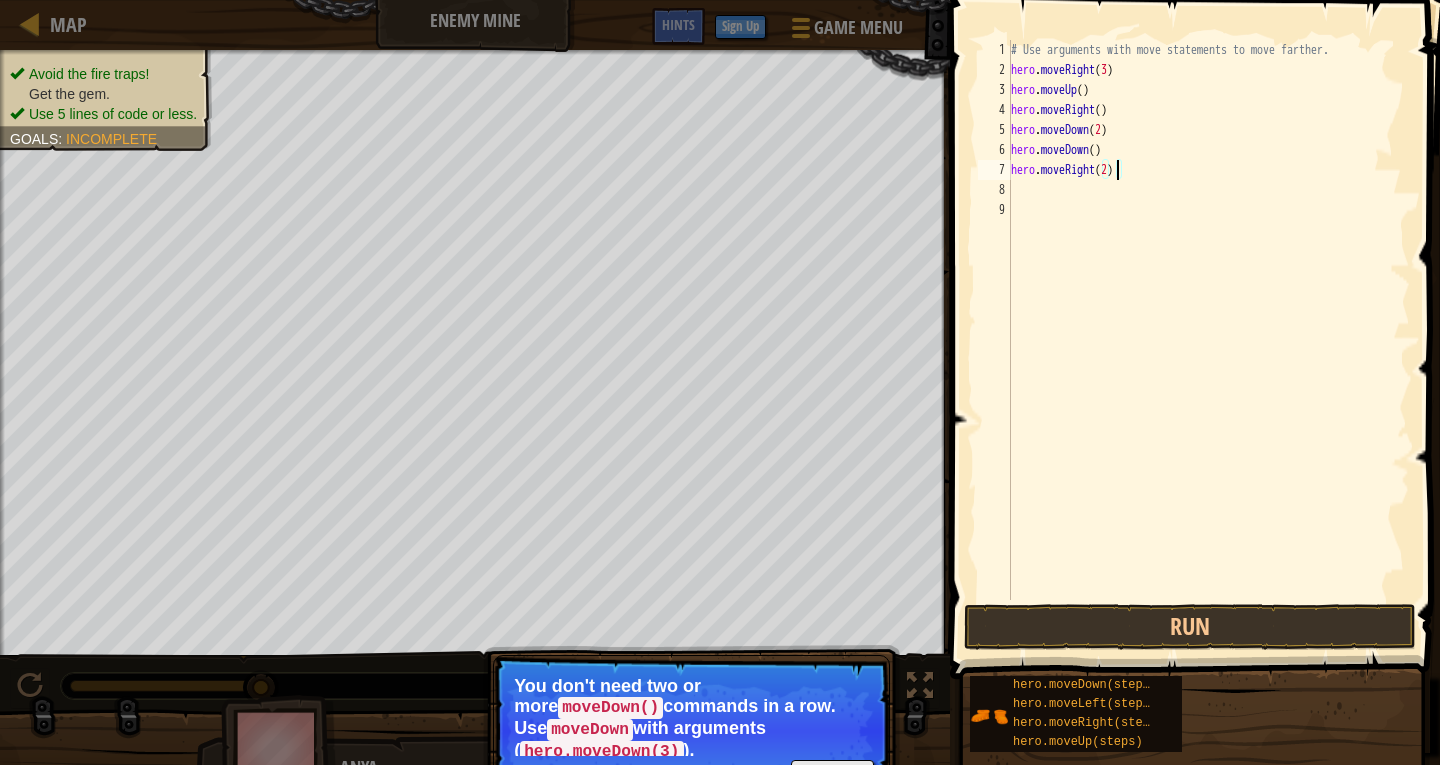 scroll, scrollTop: 9, scrollLeft: 0, axis: vertical 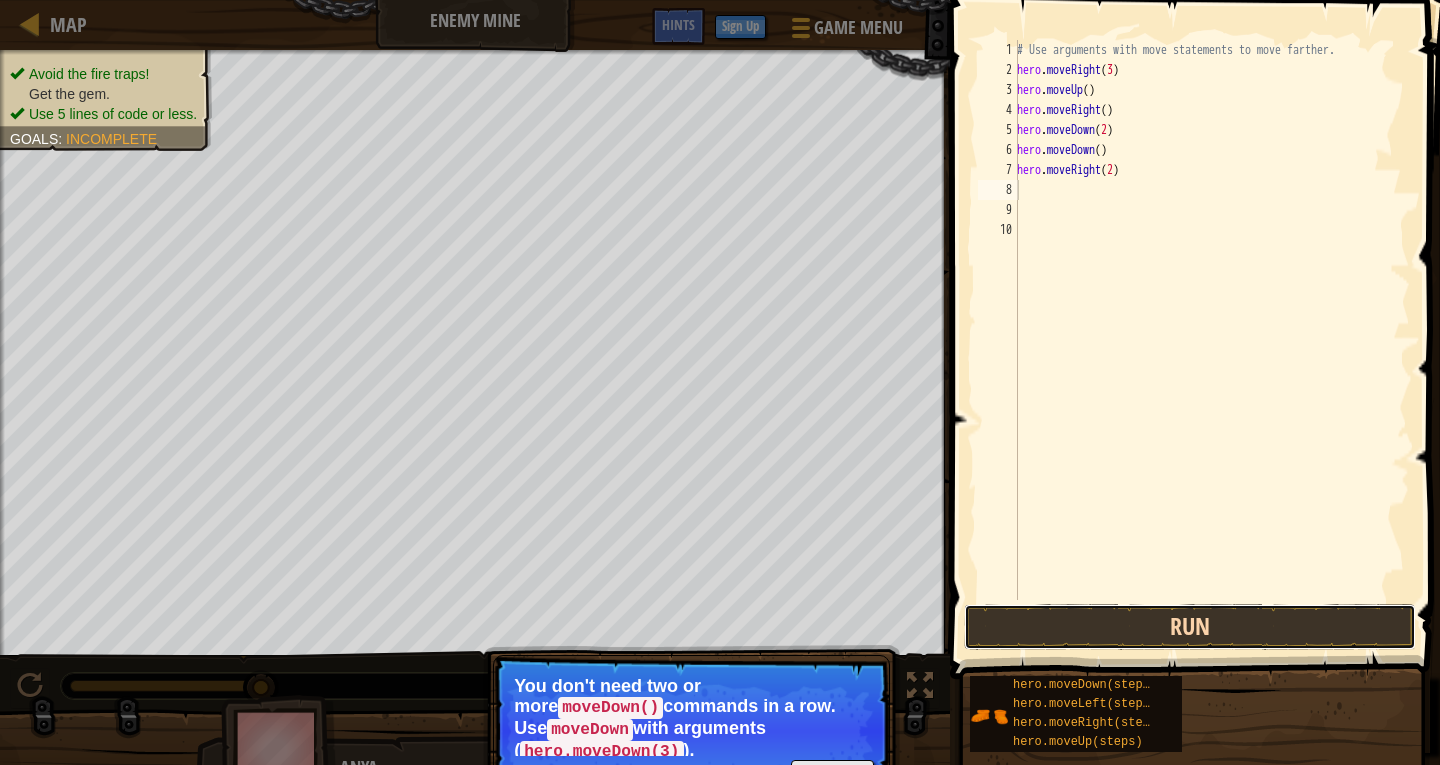 click on "Run" at bounding box center [1190, 627] 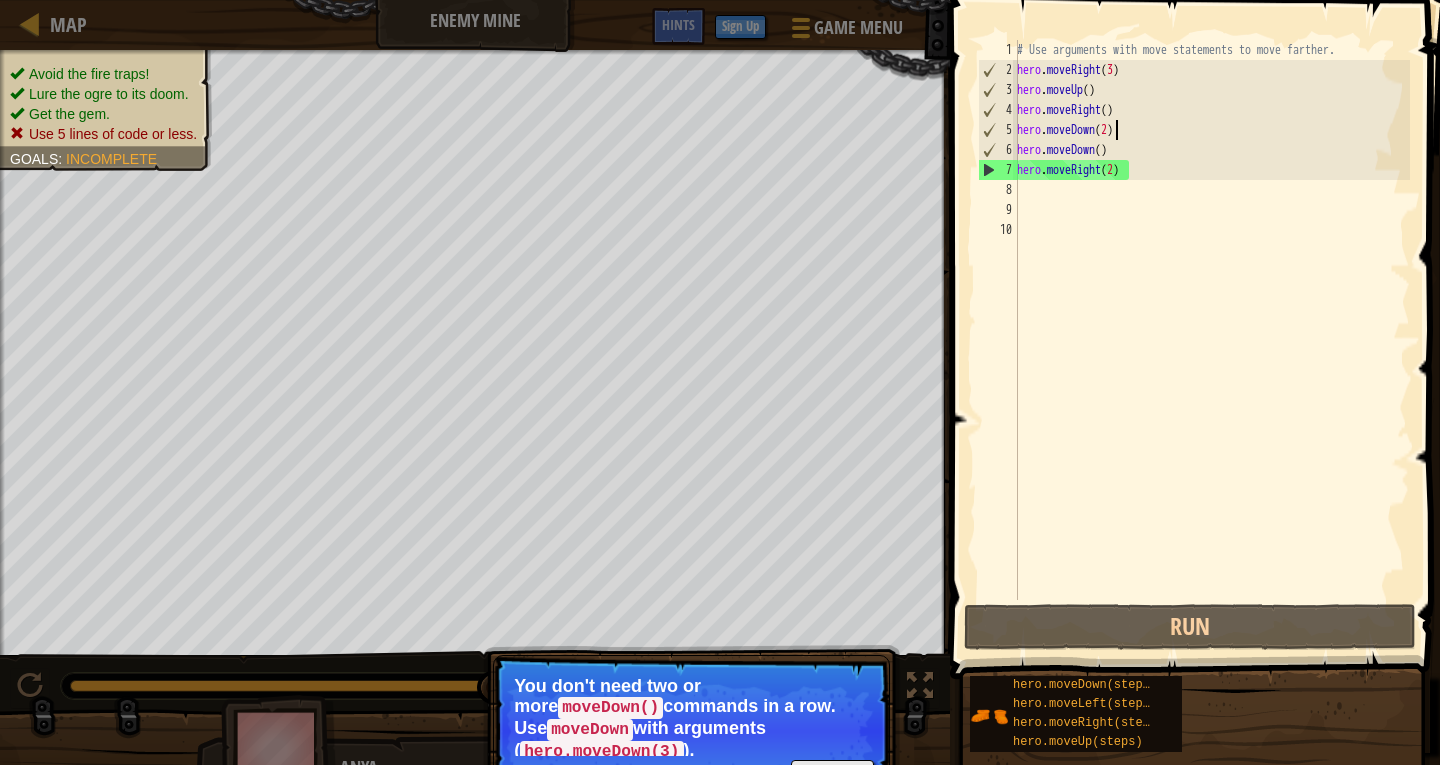 click on "# Use arguments with move statements to move farther. hero . moveRight ( 3 ) hero . moveUp ( ) hero . moveRight ( ) hero . moveDown ( 2 ) hero . moveDown ( ) hero . moveRight ( 2 )" at bounding box center (1211, 340) 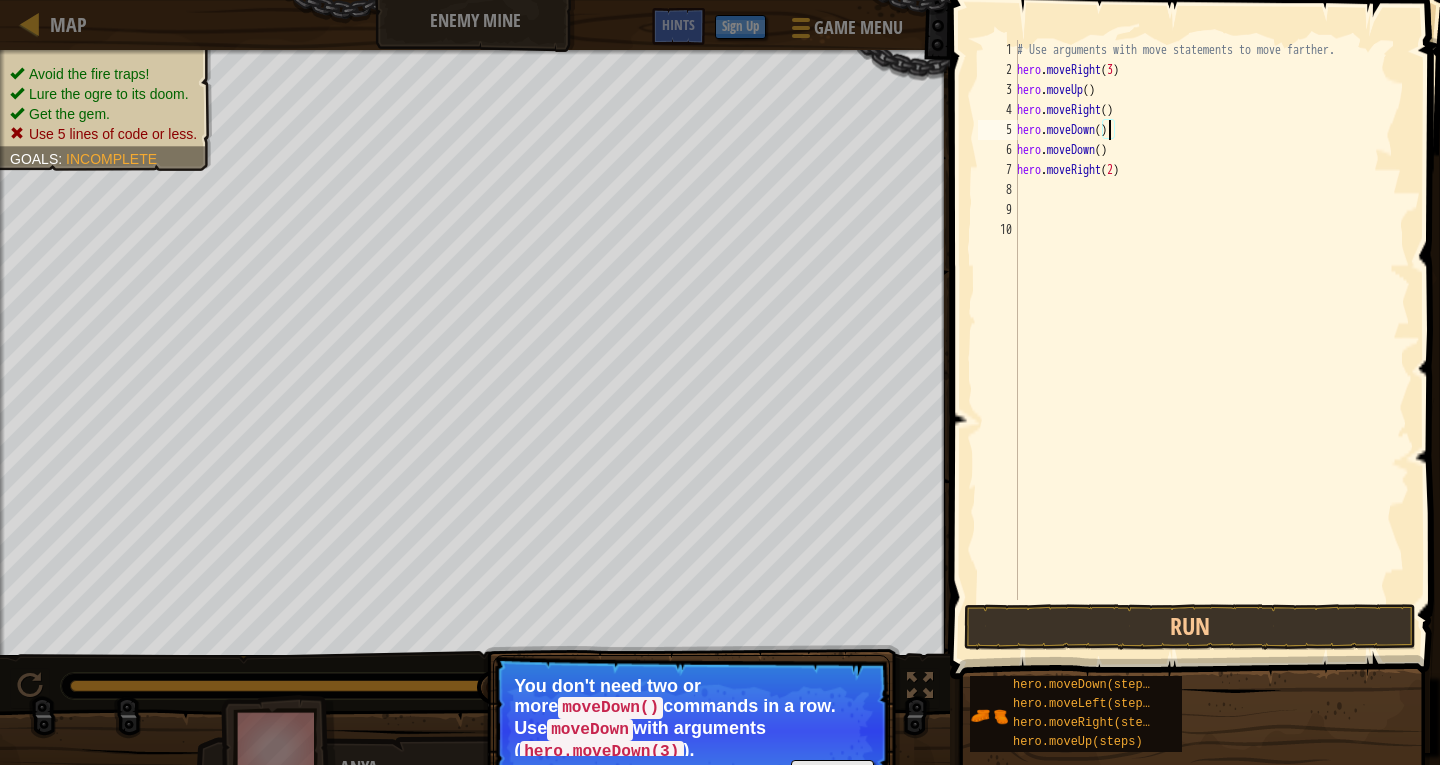 scroll, scrollTop: 9, scrollLeft: 8, axis: both 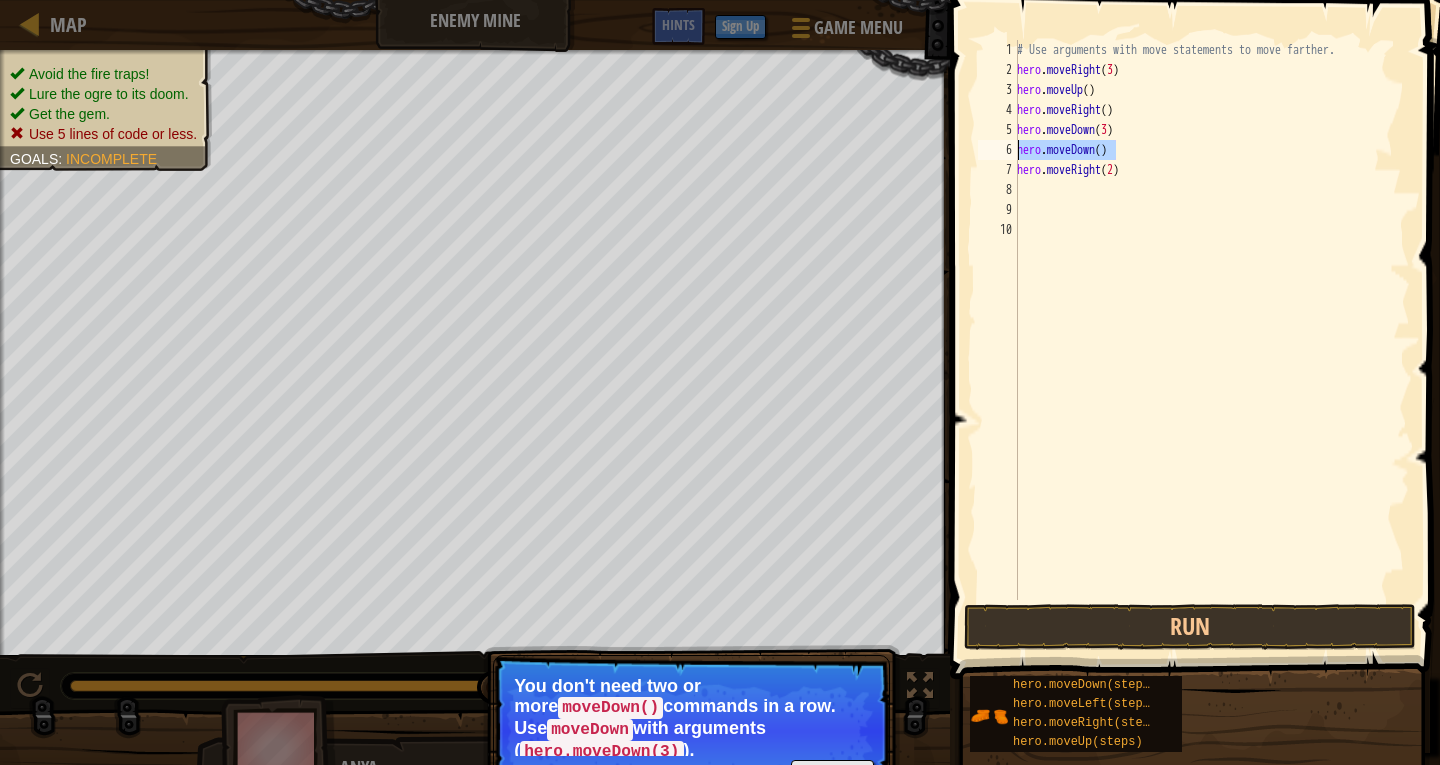 drag, startPoint x: 1115, startPoint y: 146, endPoint x: 1003, endPoint y: 157, distance: 112.53888 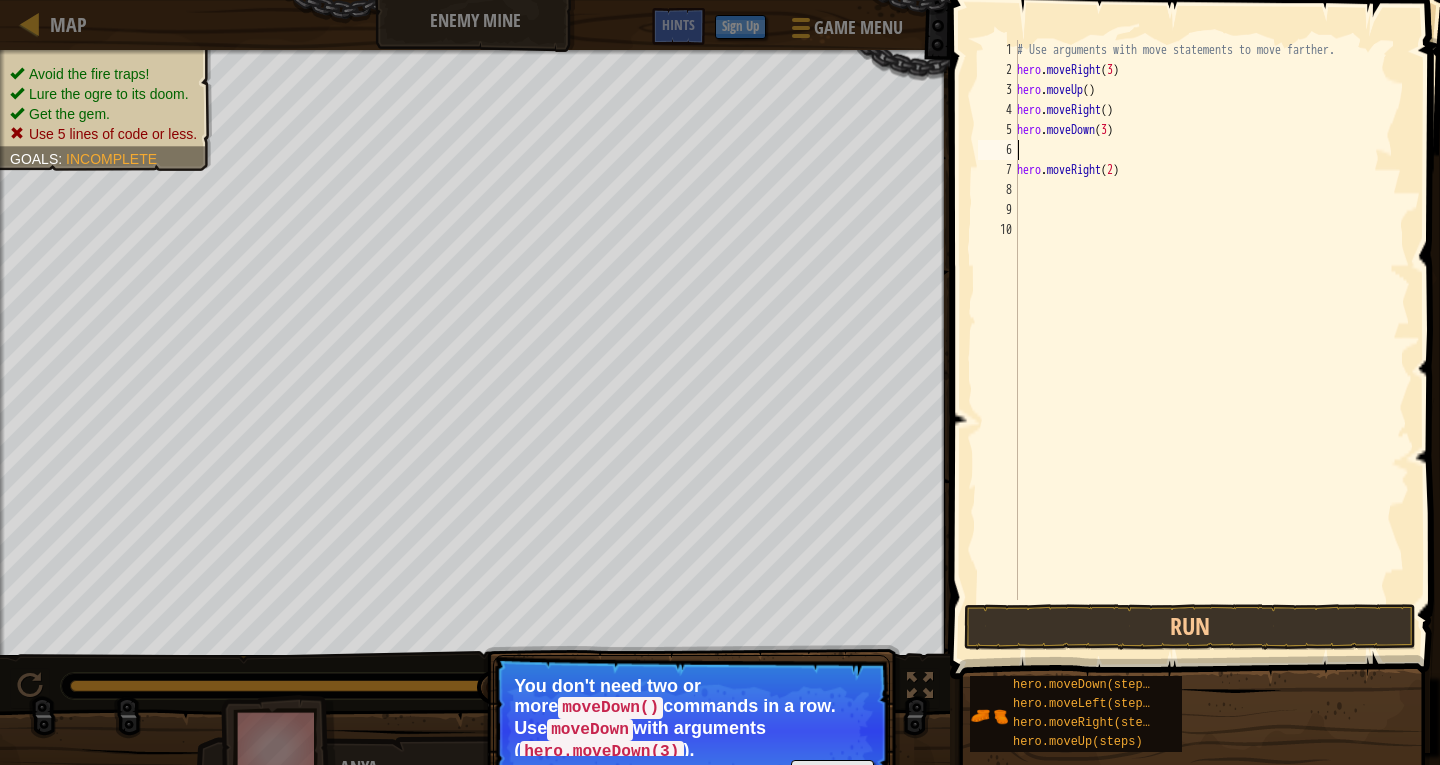 scroll, scrollTop: 9, scrollLeft: 0, axis: vertical 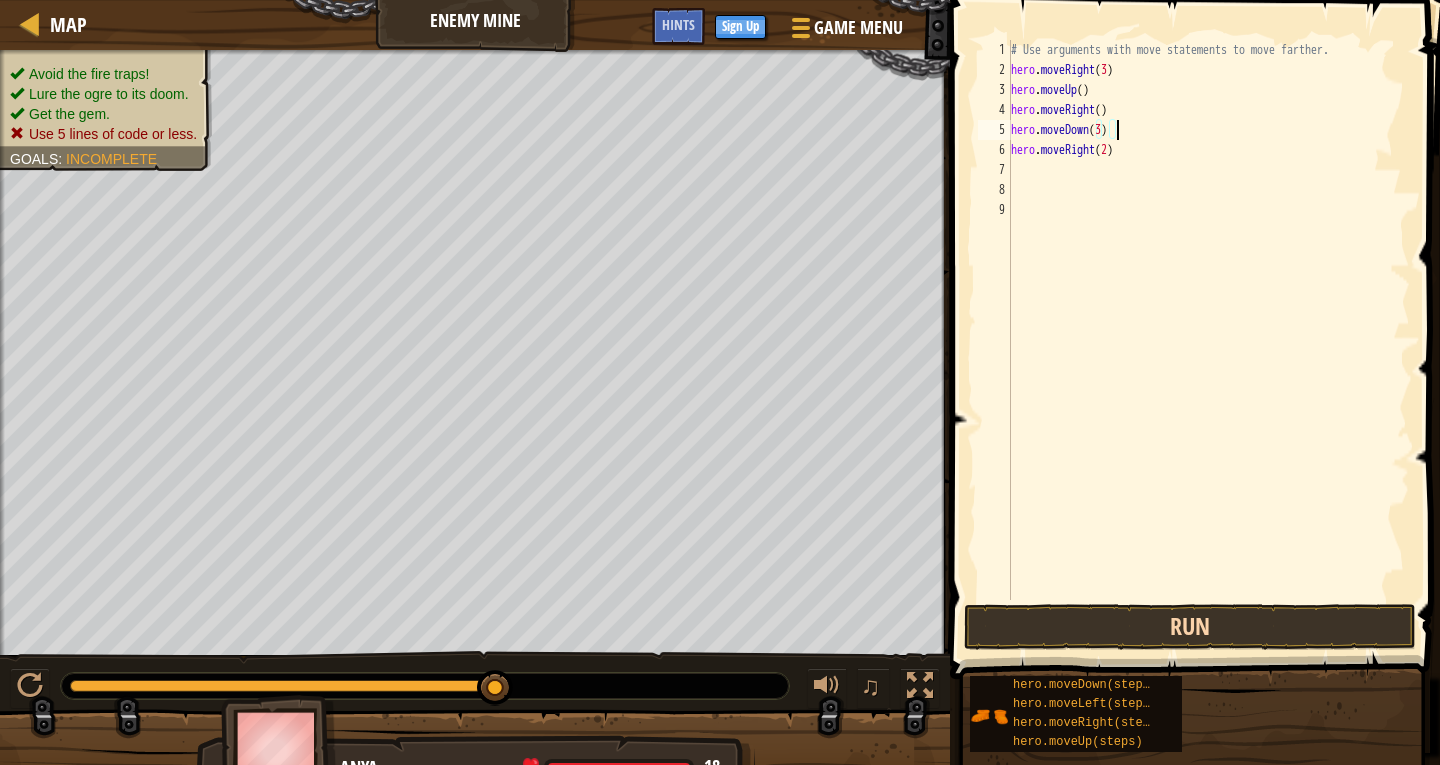 type on "hero.moveDown(3)" 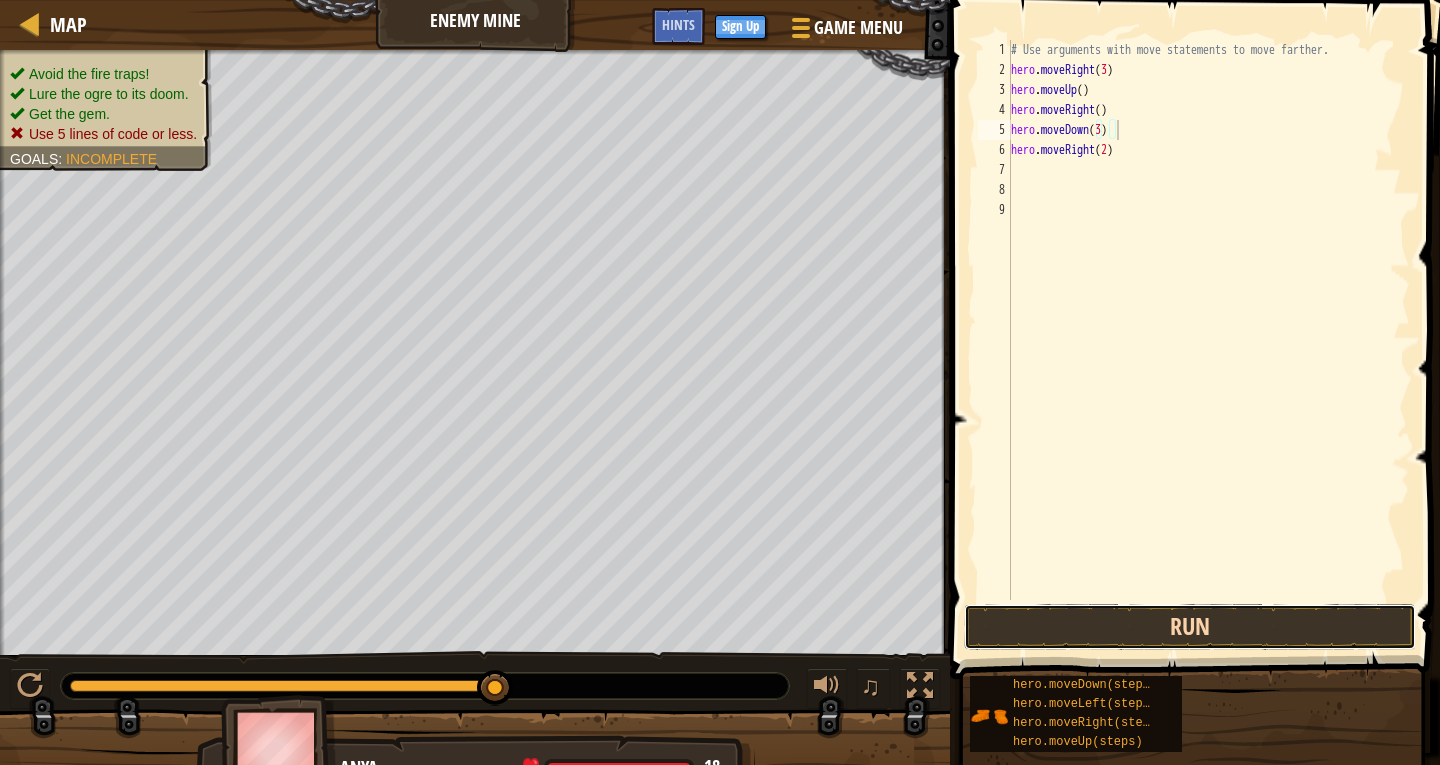 click on "Run" at bounding box center [1190, 627] 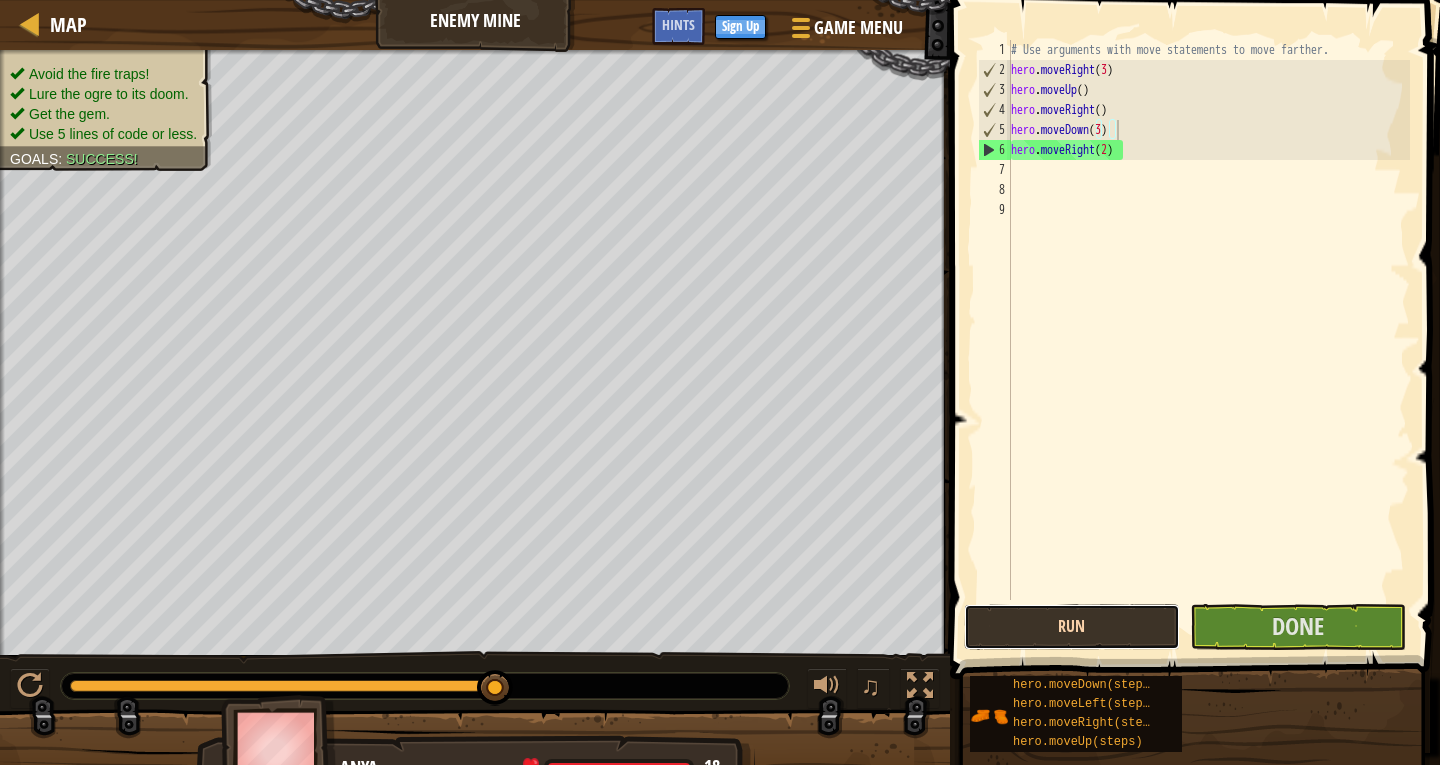 click on "Run" at bounding box center [1072, 627] 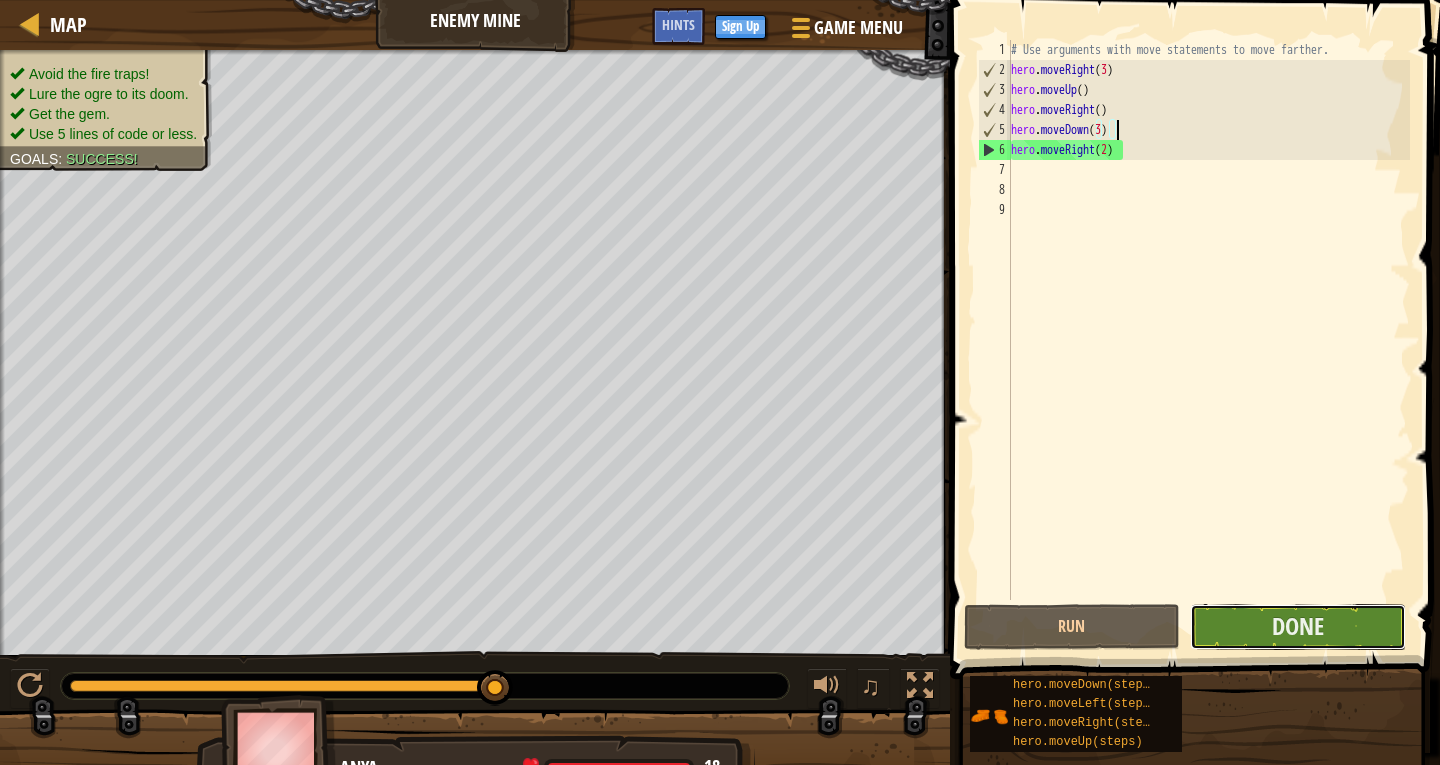 click on "Done" at bounding box center (1298, 627) 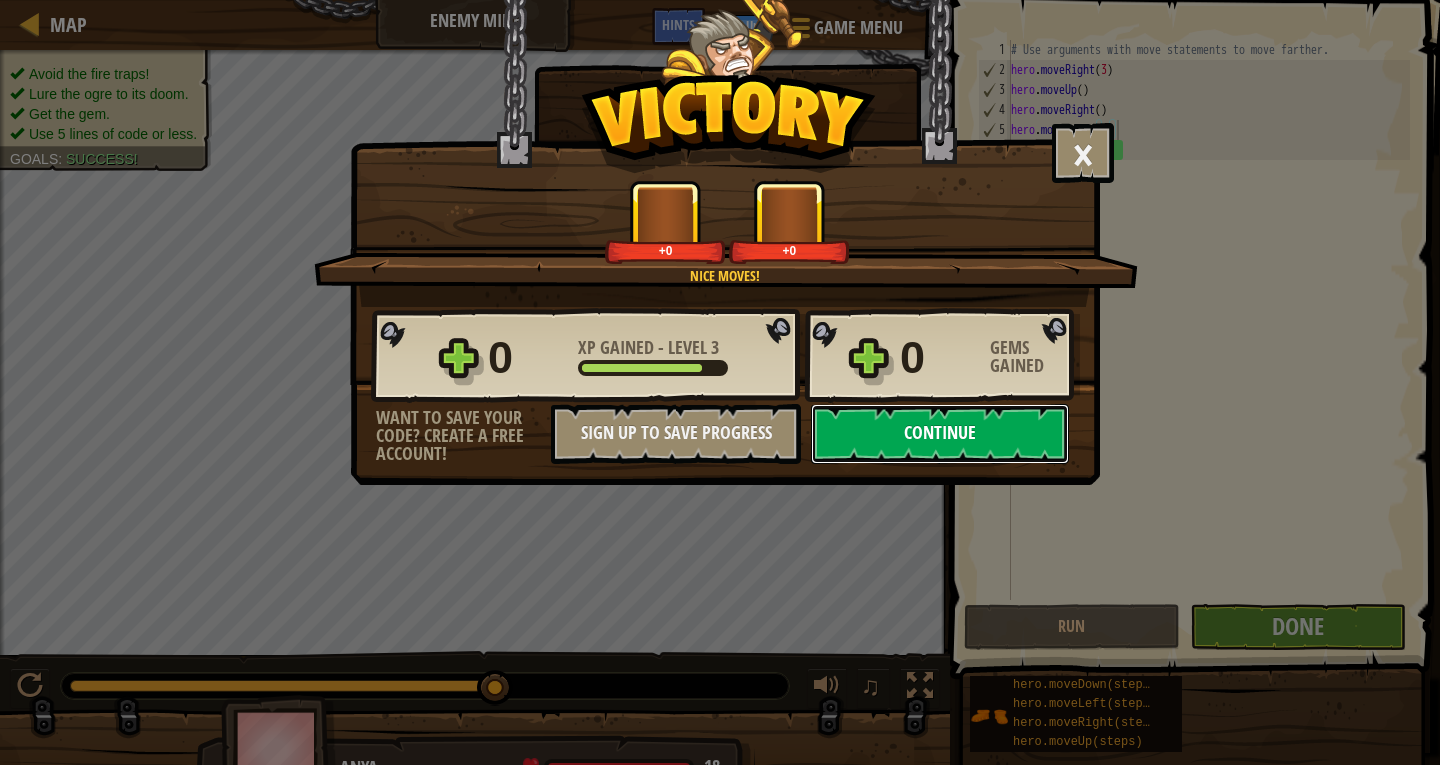 click on "Continue" at bounding box center (940, 434) 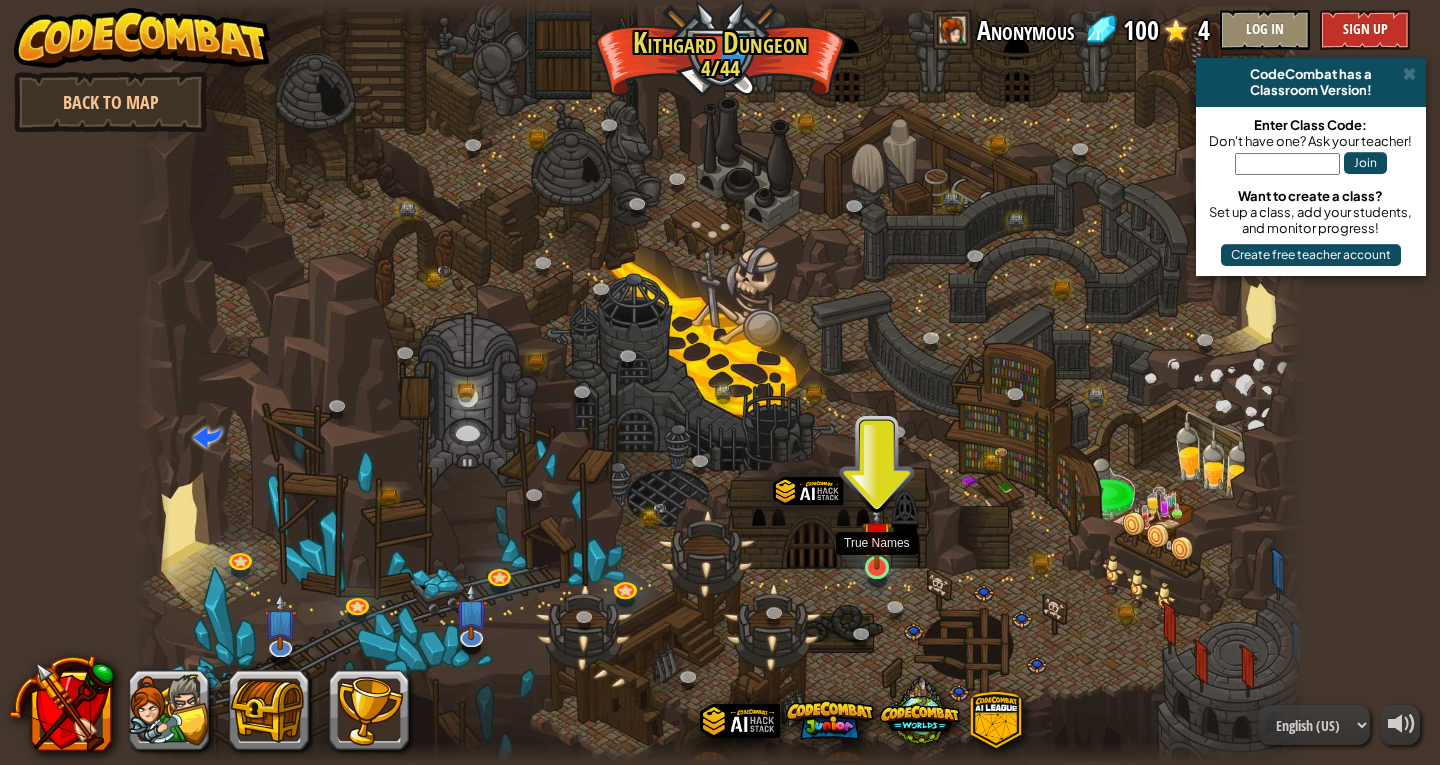 click at bounding box center (877, 536) 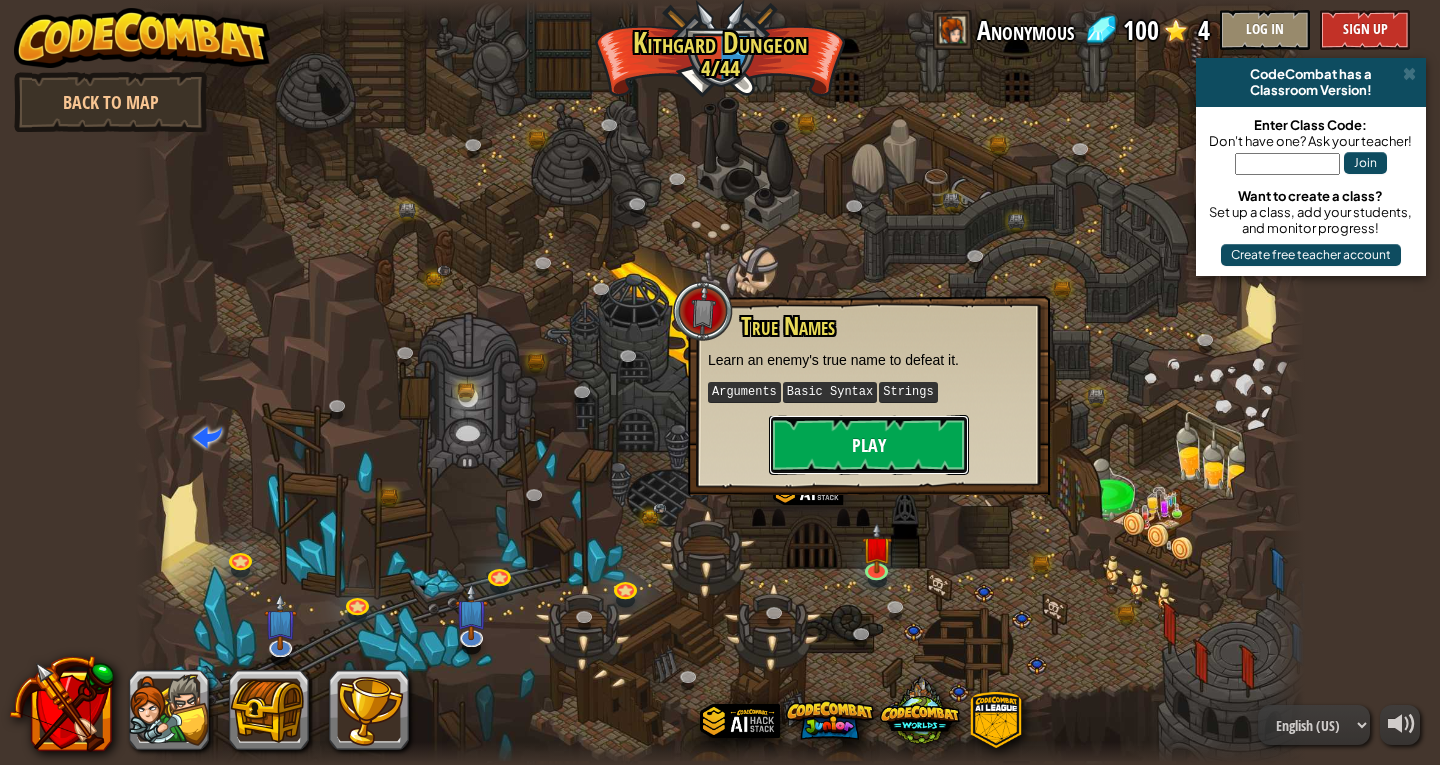 click on "Play" at bounding box center (869, 445) 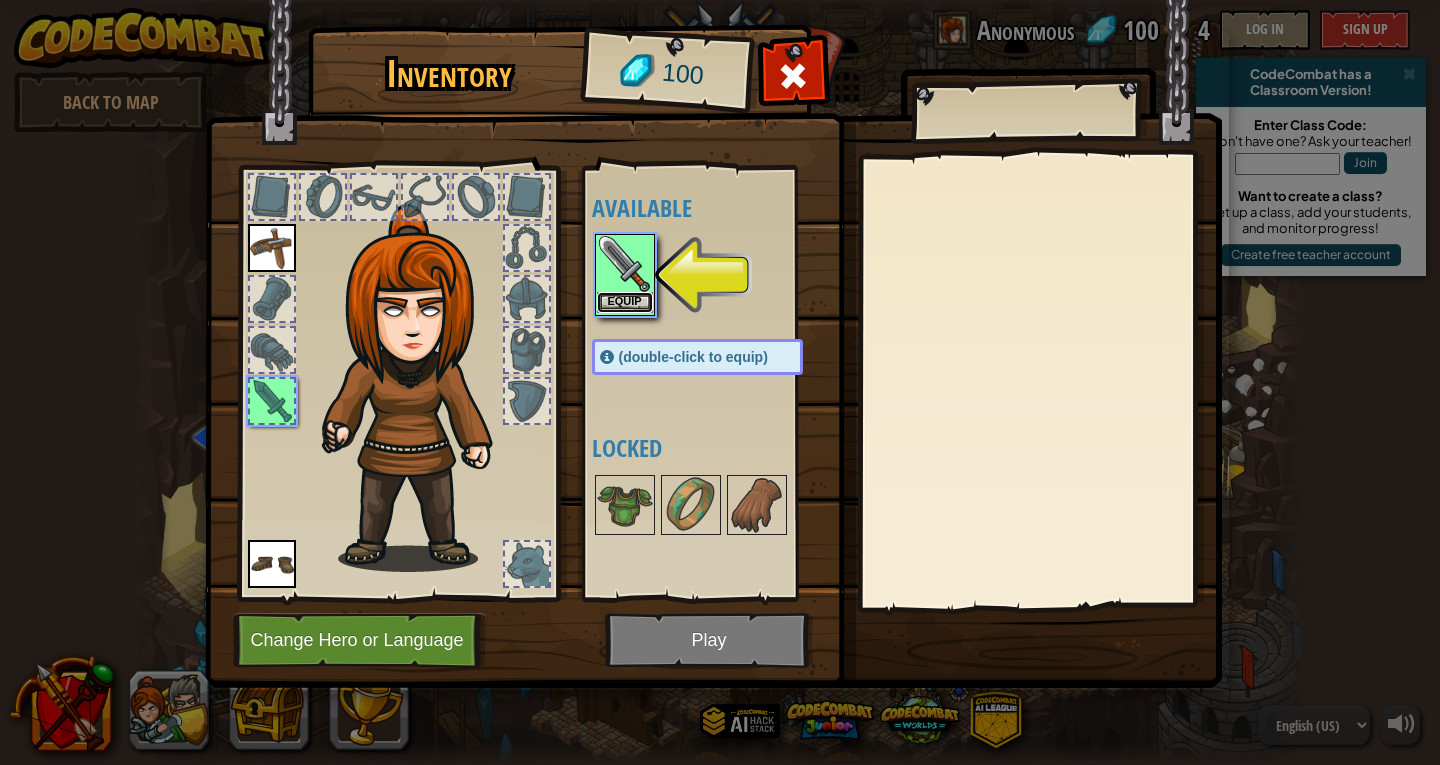 click on "Equip" at bounding box center [625, 302] 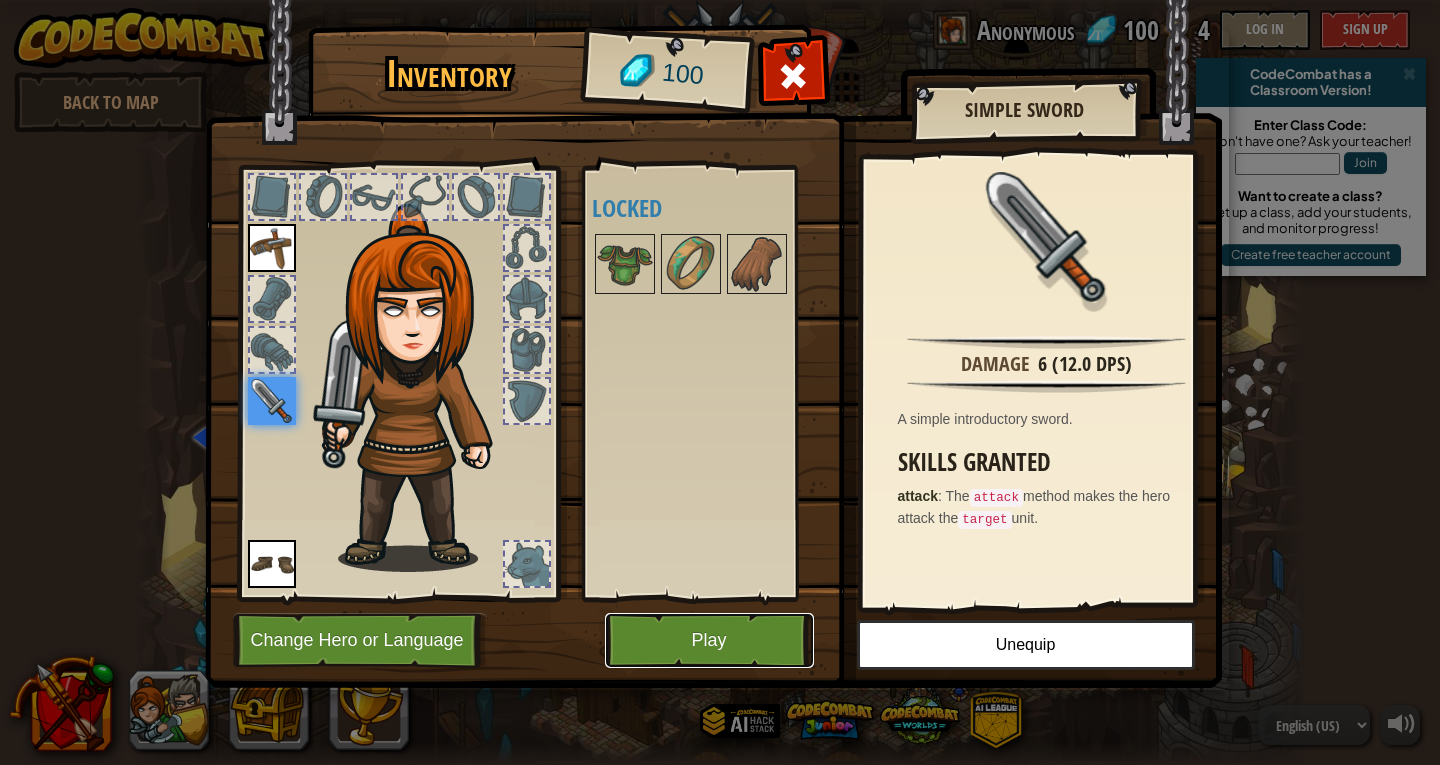 click on "Play" at bounding box center [709, 640] 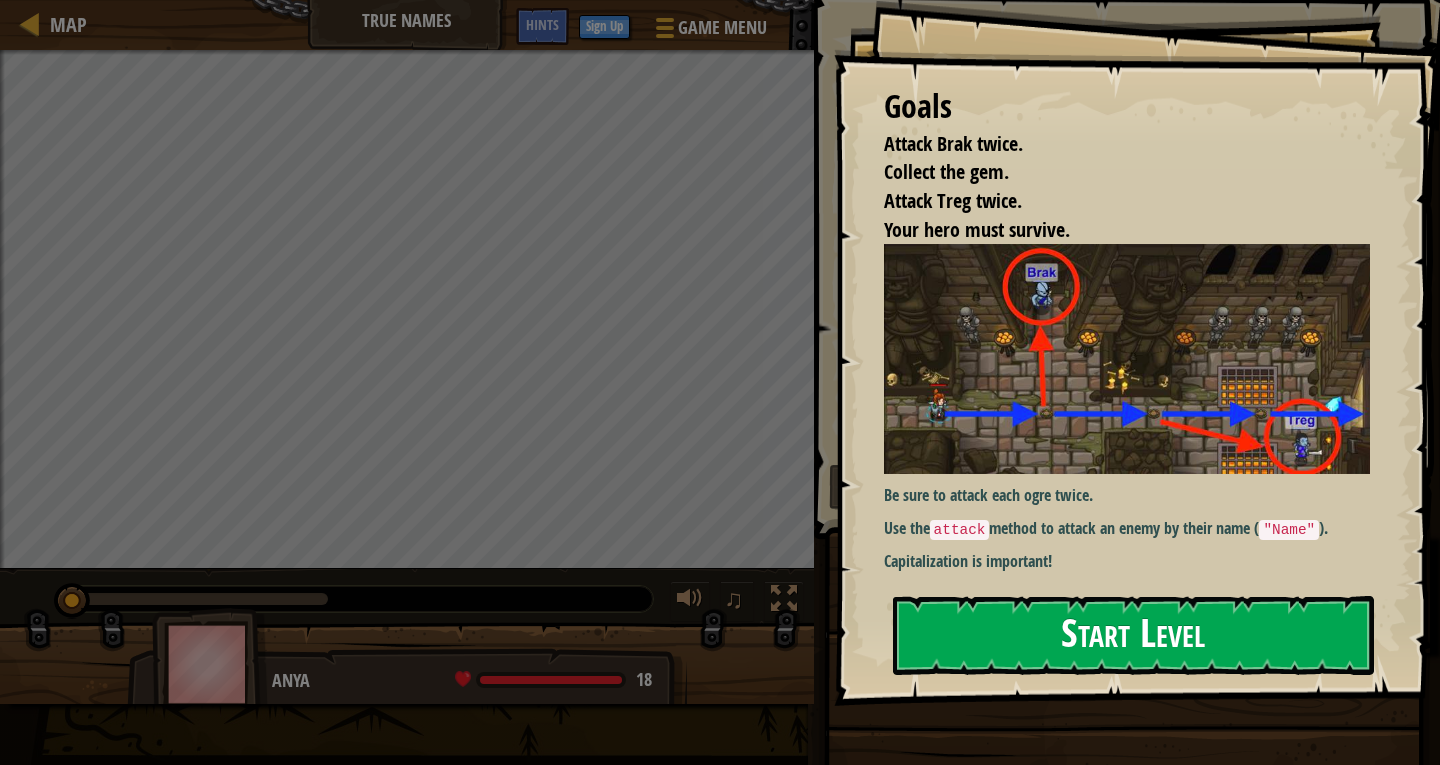click on "Start Level" at bounding box center (1133, 635) 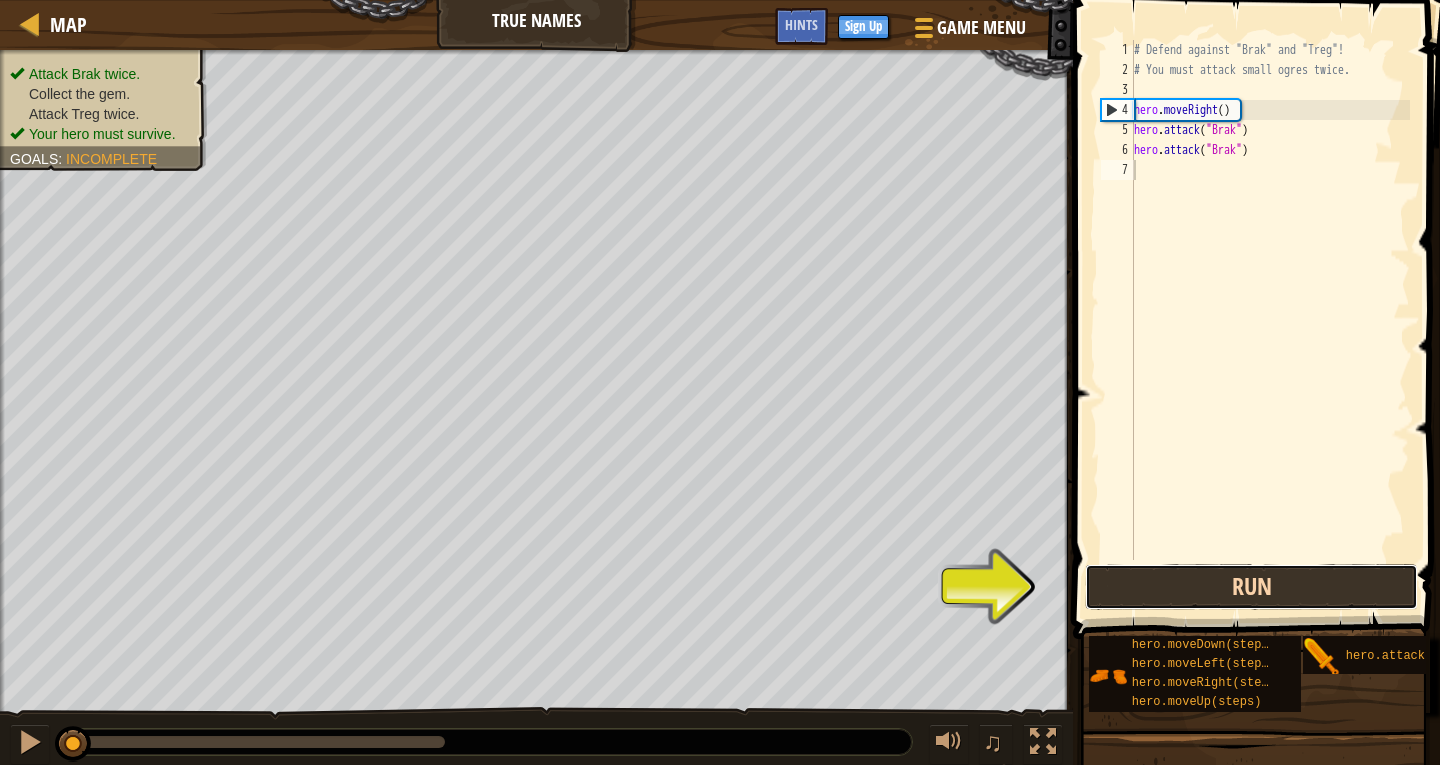 click on "Run" at bounding box center (1251, 587) 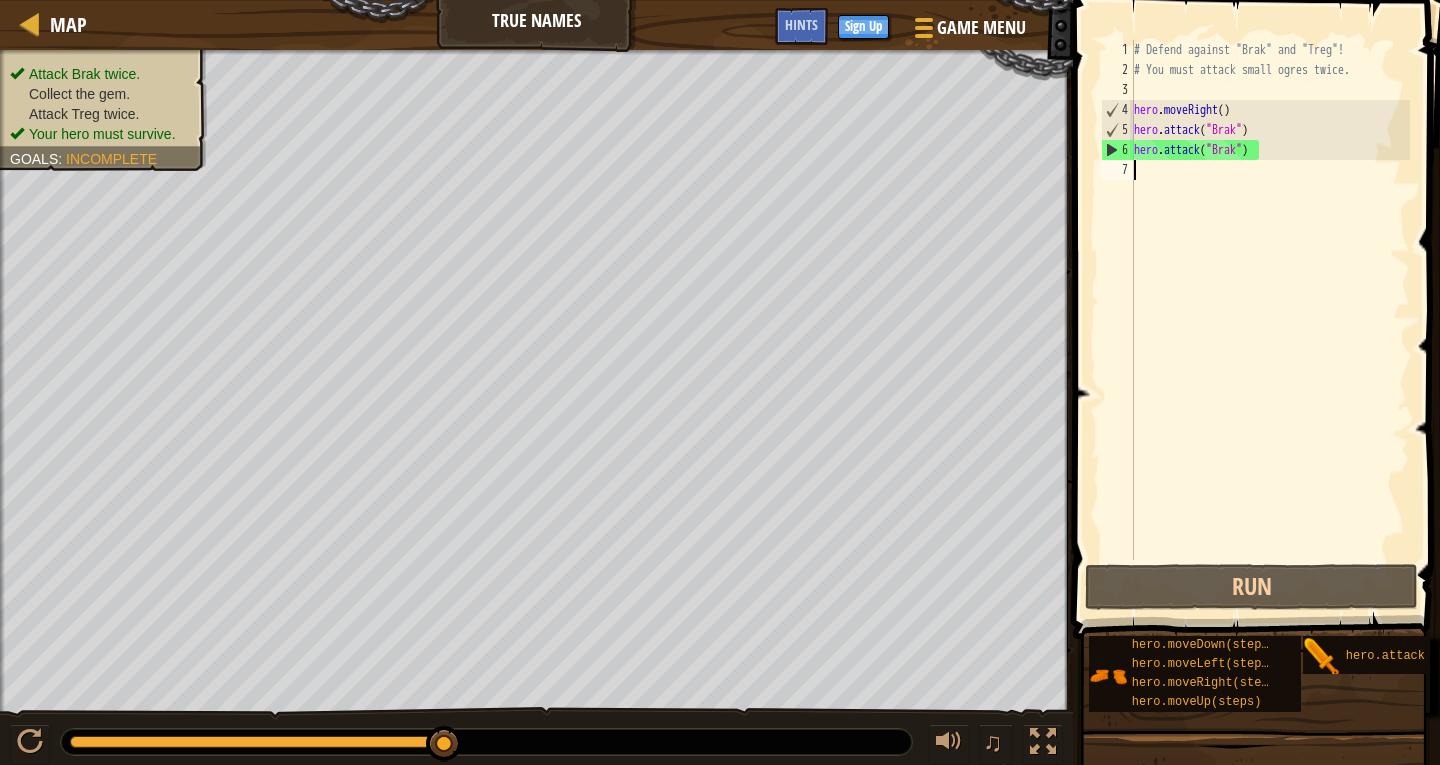 type on "h" 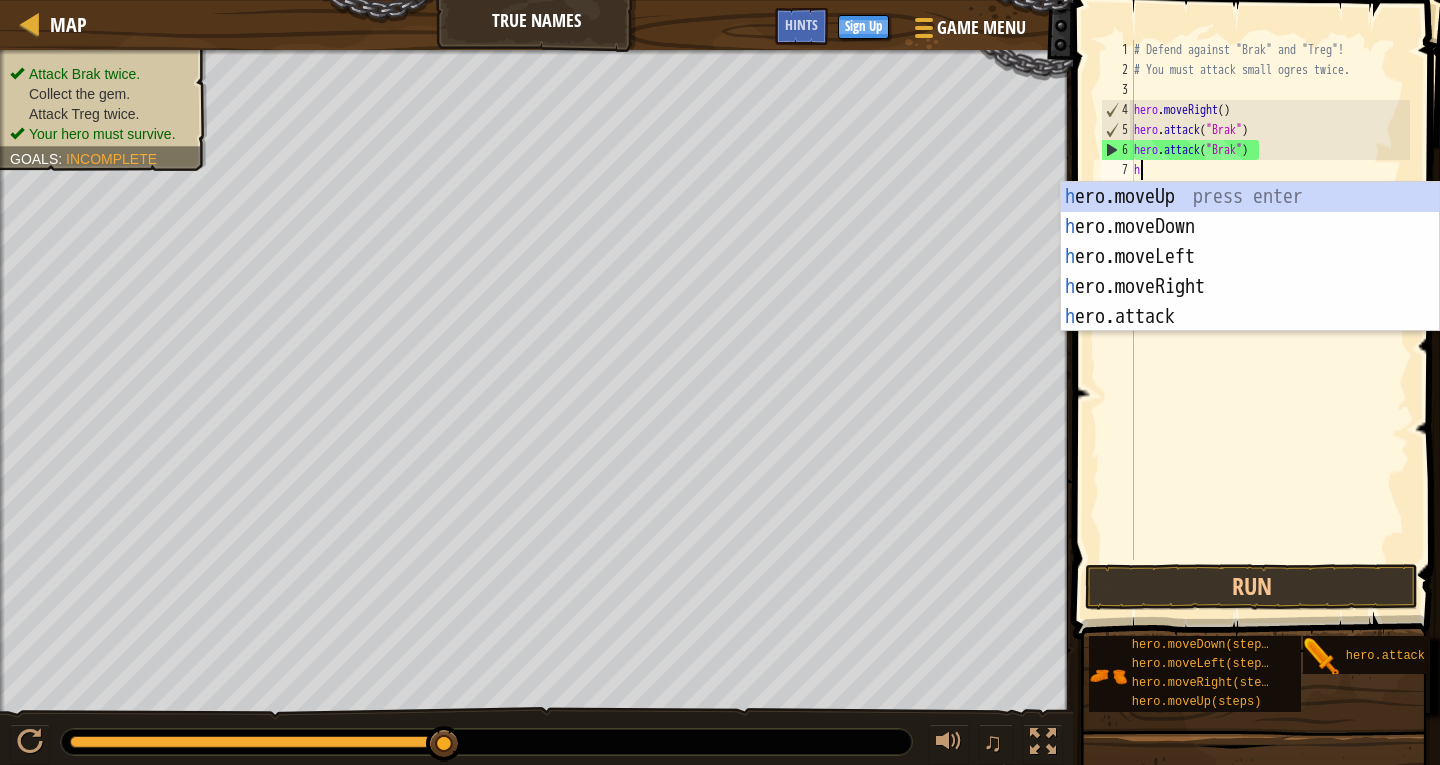 scroll, scrollTop: 9, scrollLeft: 0, axis: vertical 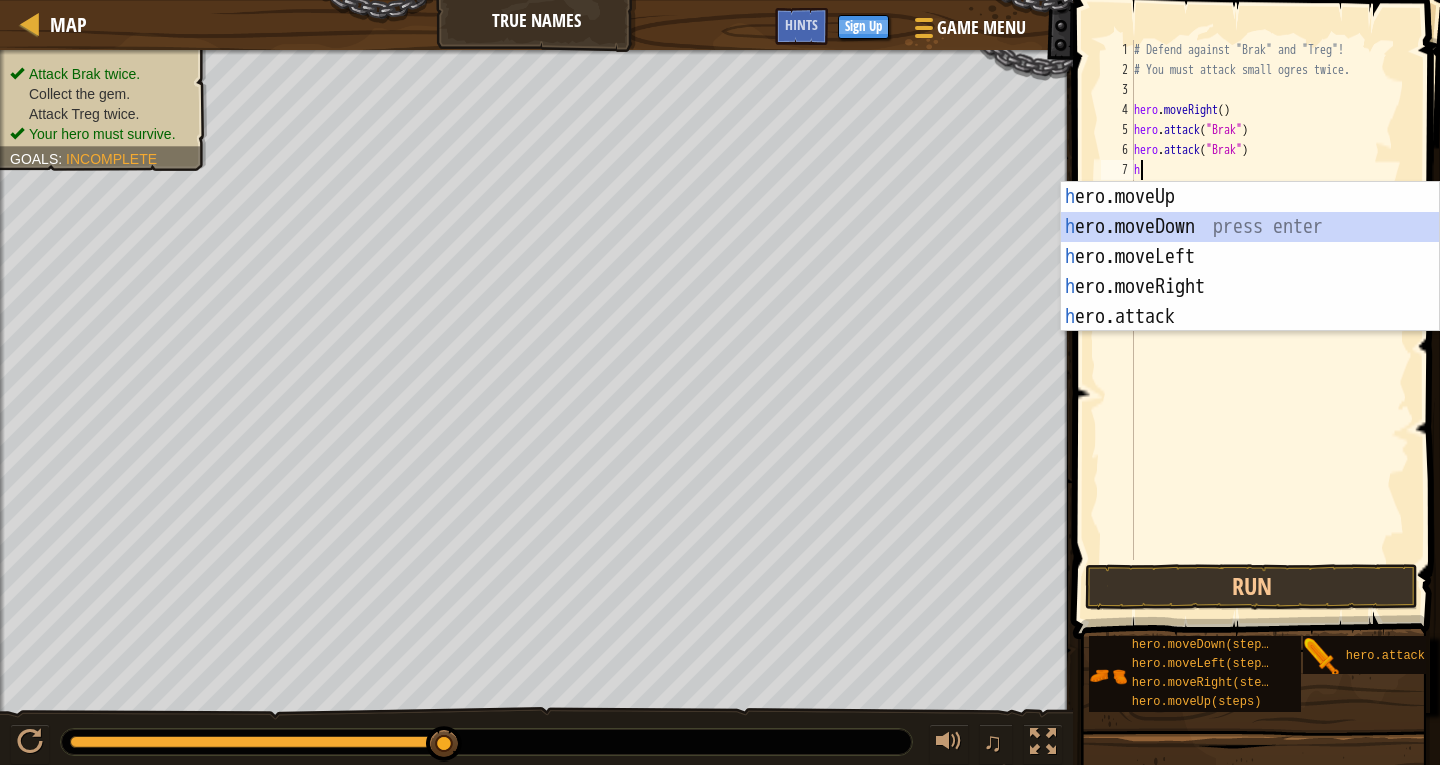 click on "h ero.moveUp press enter h ero.moveDown press enter h ero.moveLeft press enter h ero.moveRight press enter h ero.attack press enter" at bounding box center [1250, 287] 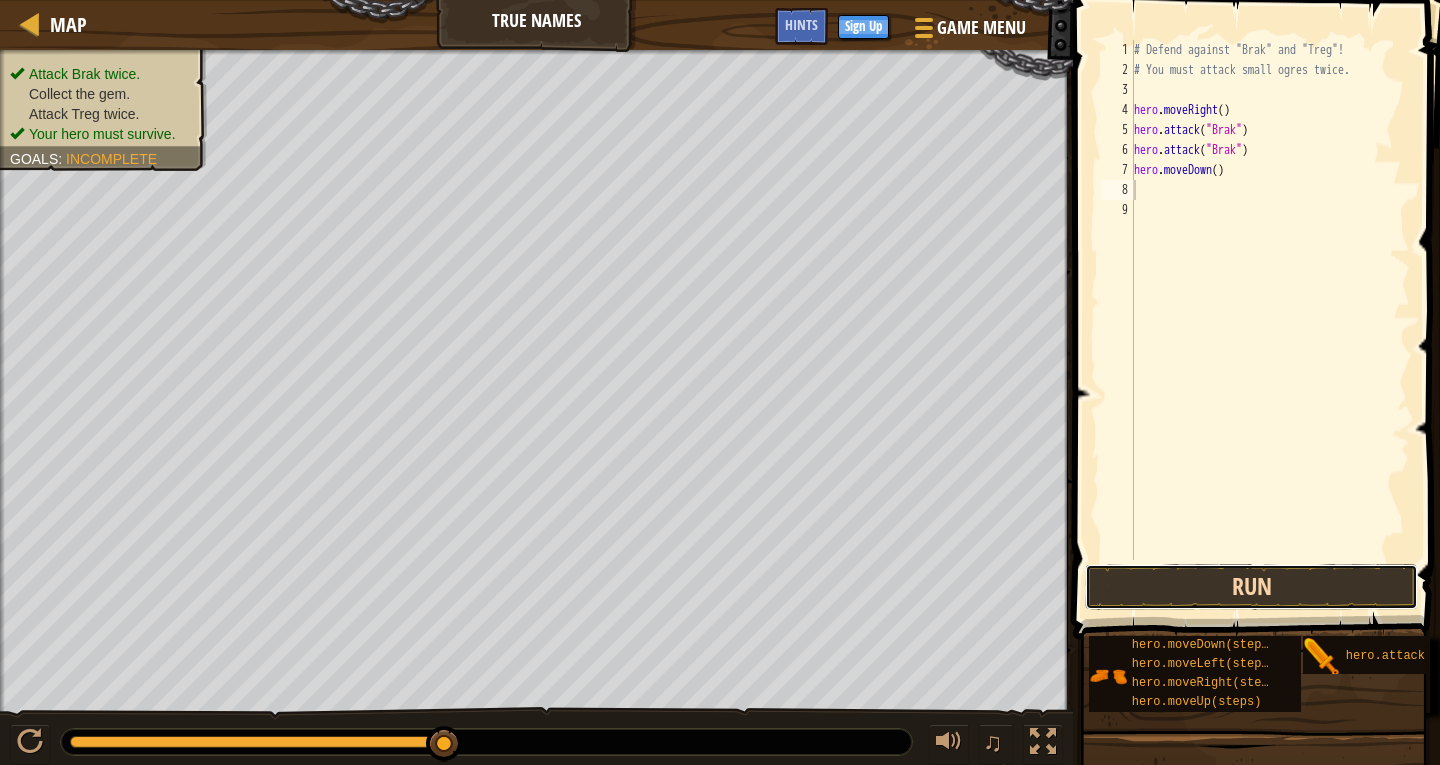 click on "Run" at bounding box center (1251, 587) 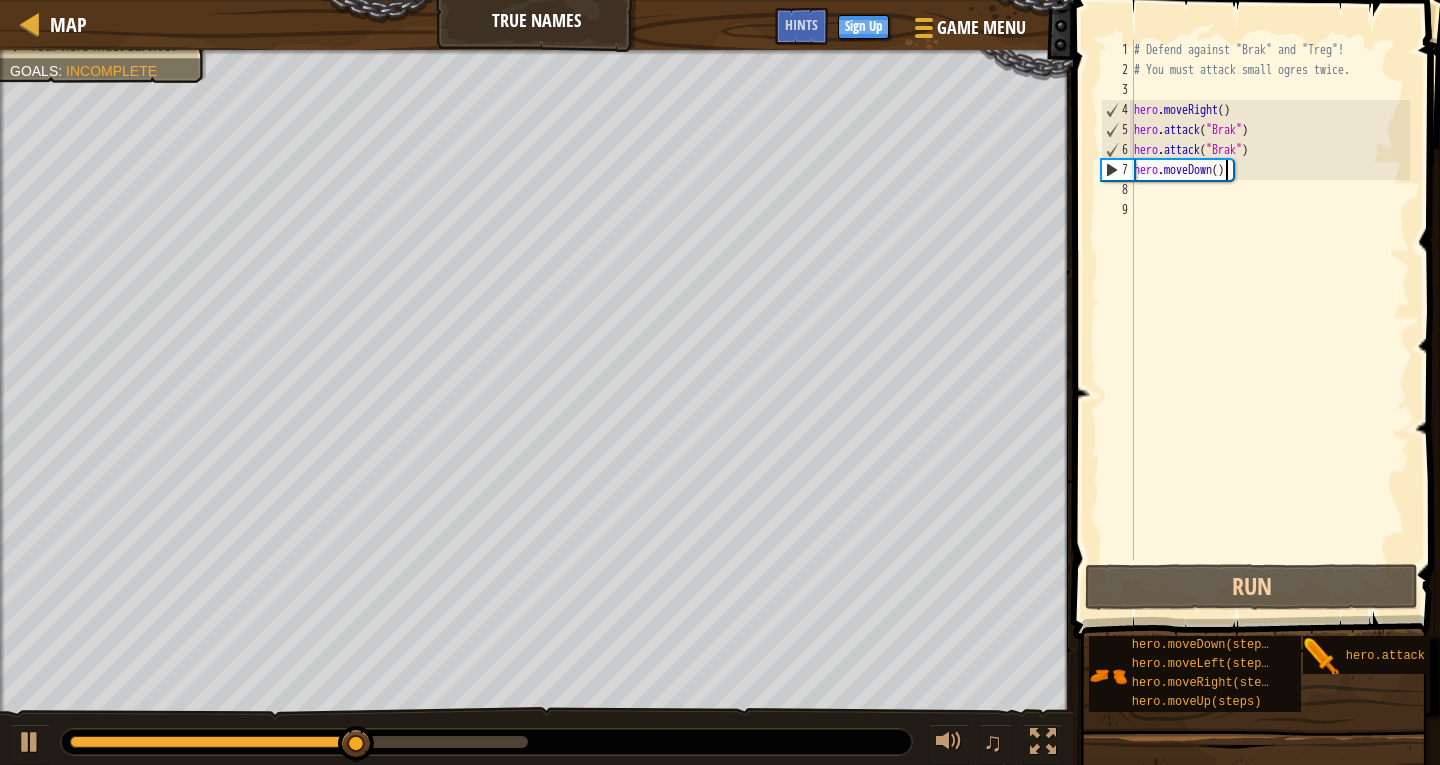 click on "# Defend against "Brak" and "Treg"! # You must attack small ogres twice. hero . moveRight ( ) hero . attack ( "Brak" ) hero . attack ( "Brak" ) hero . moveDown ( )" at bounding box center (1270, 320) 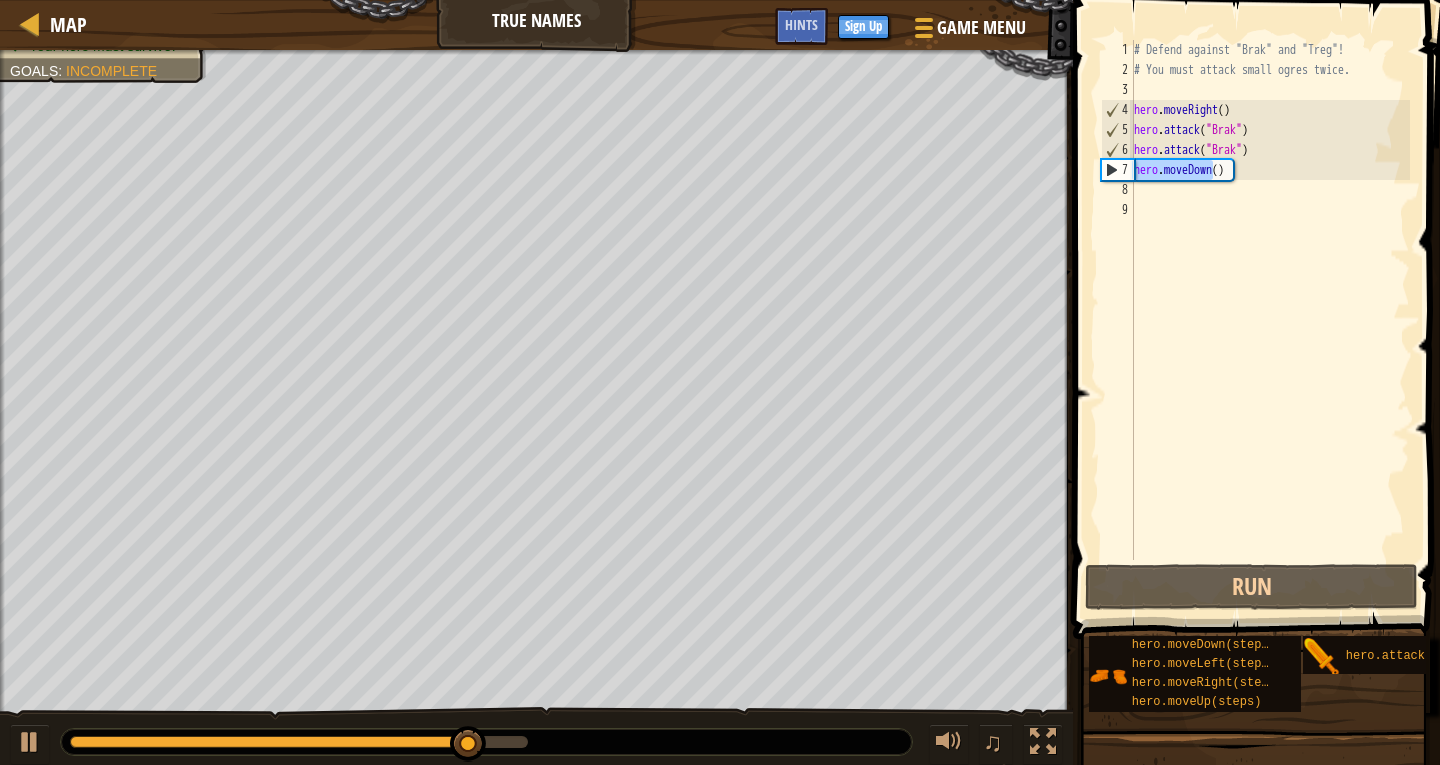 drag, startPoint x: 1215, startPoint y: 173, endPoint x: 1119, endPoint y: 170, distance: 96.04687 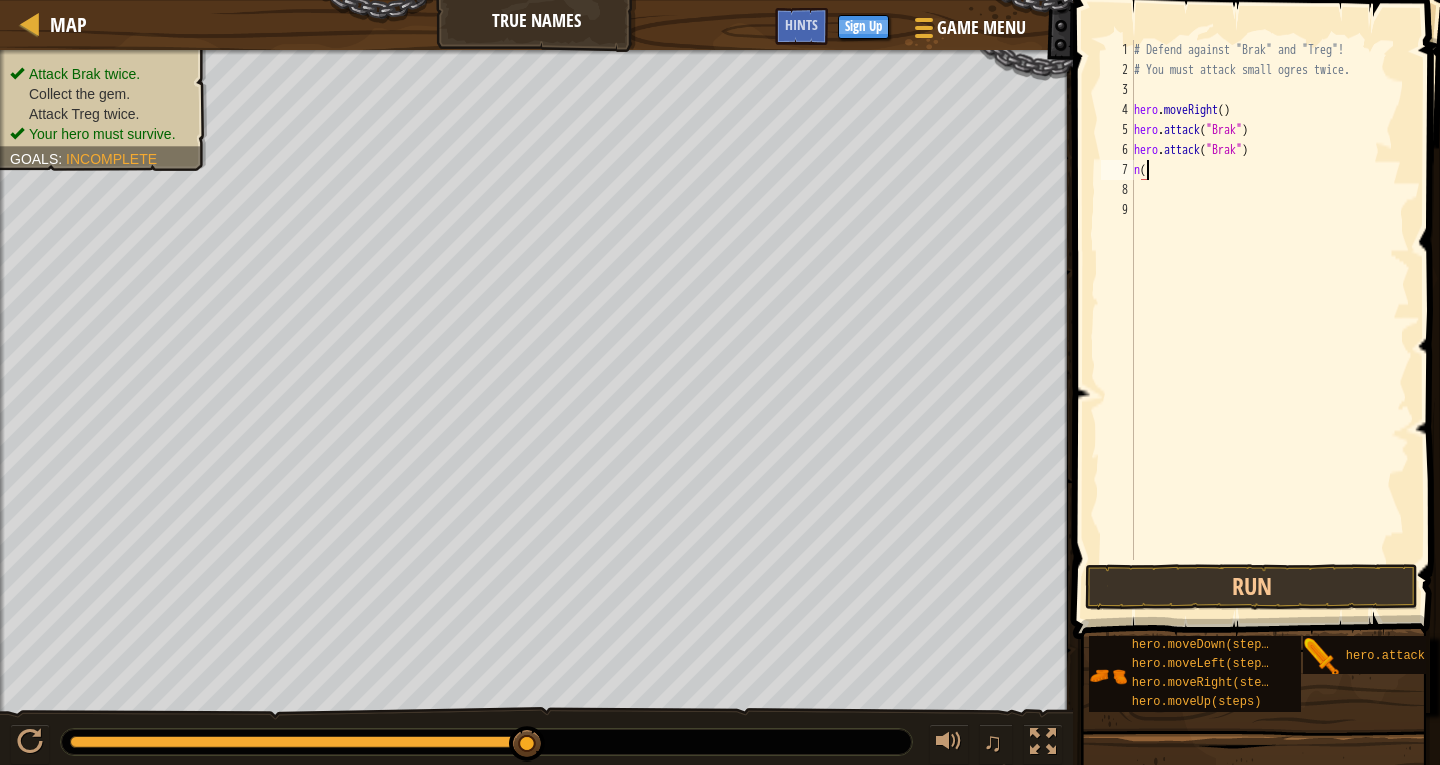 type on "n" 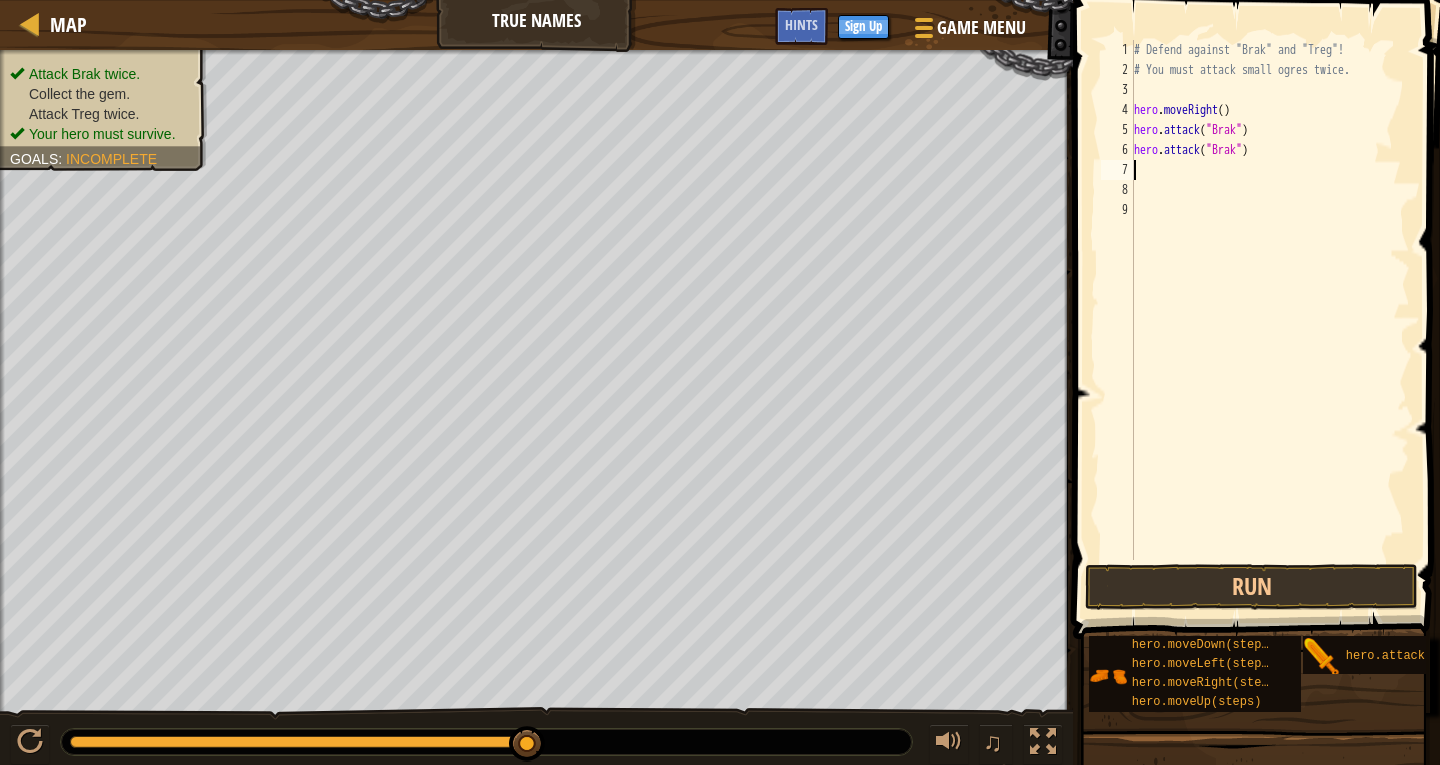 type on "h" 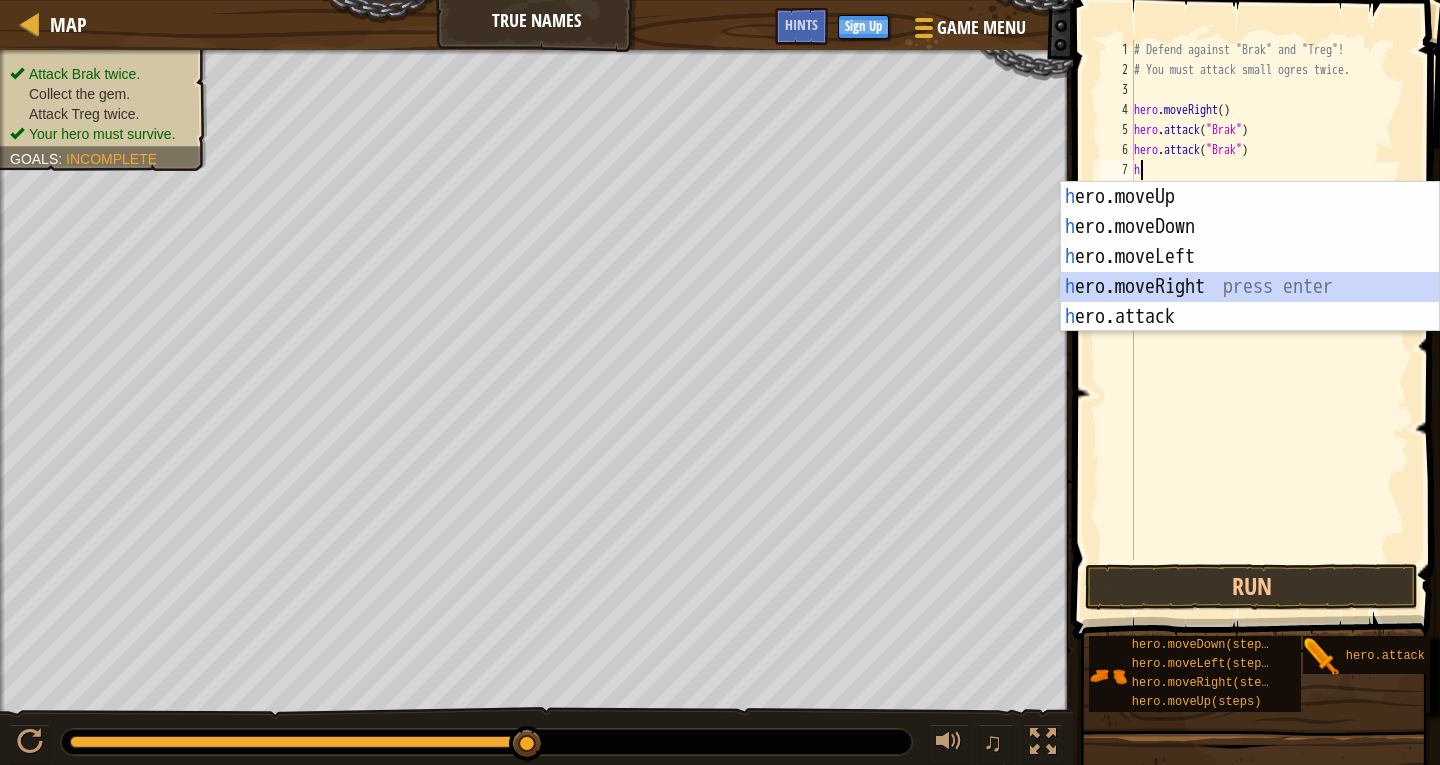 click on "h ero.moveUp press enter h ero.moveDown press enter h ero.moveLeft press enter h ero.moveRight press enter h ero.attack press enter" at bounding box center (1250, 287) 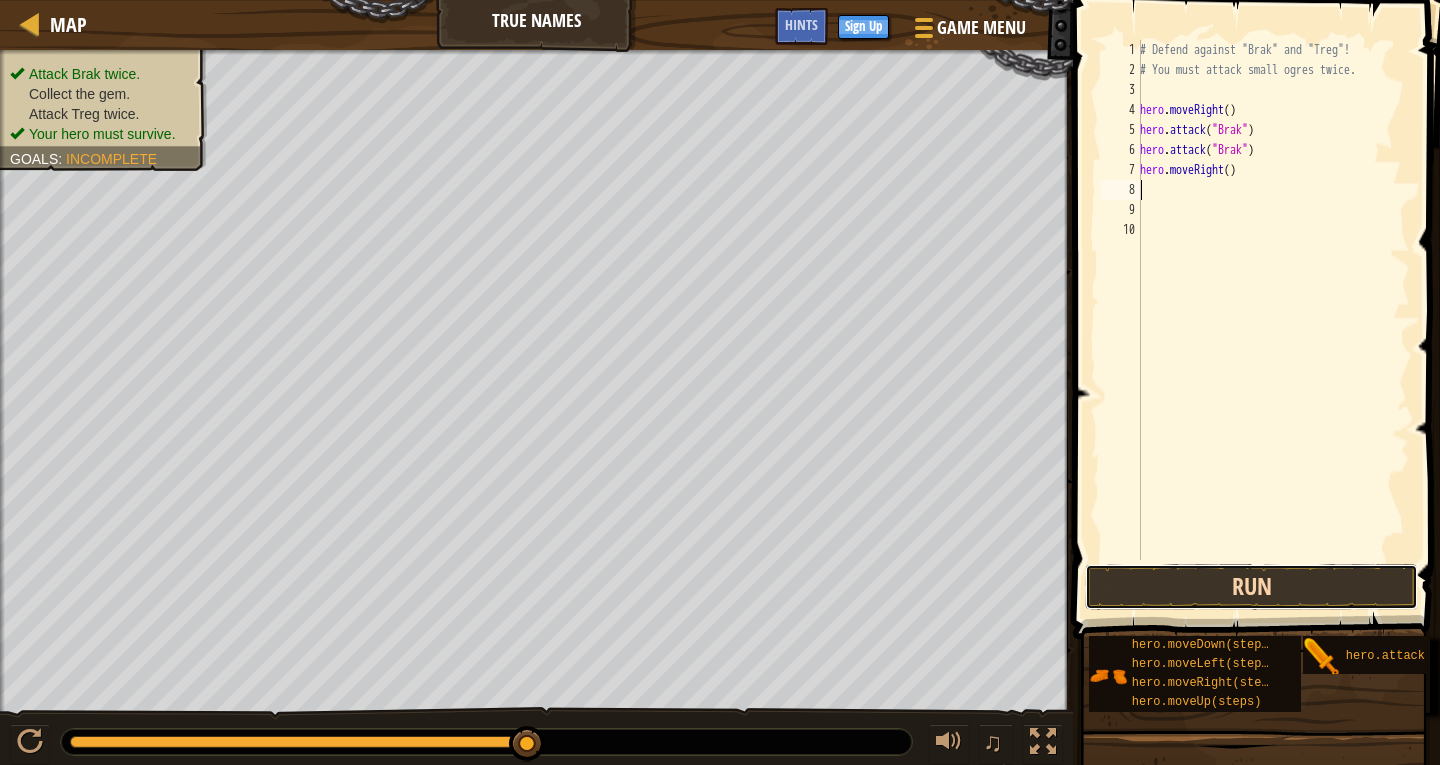 click on "Run" at bounding box center (1251, 587) 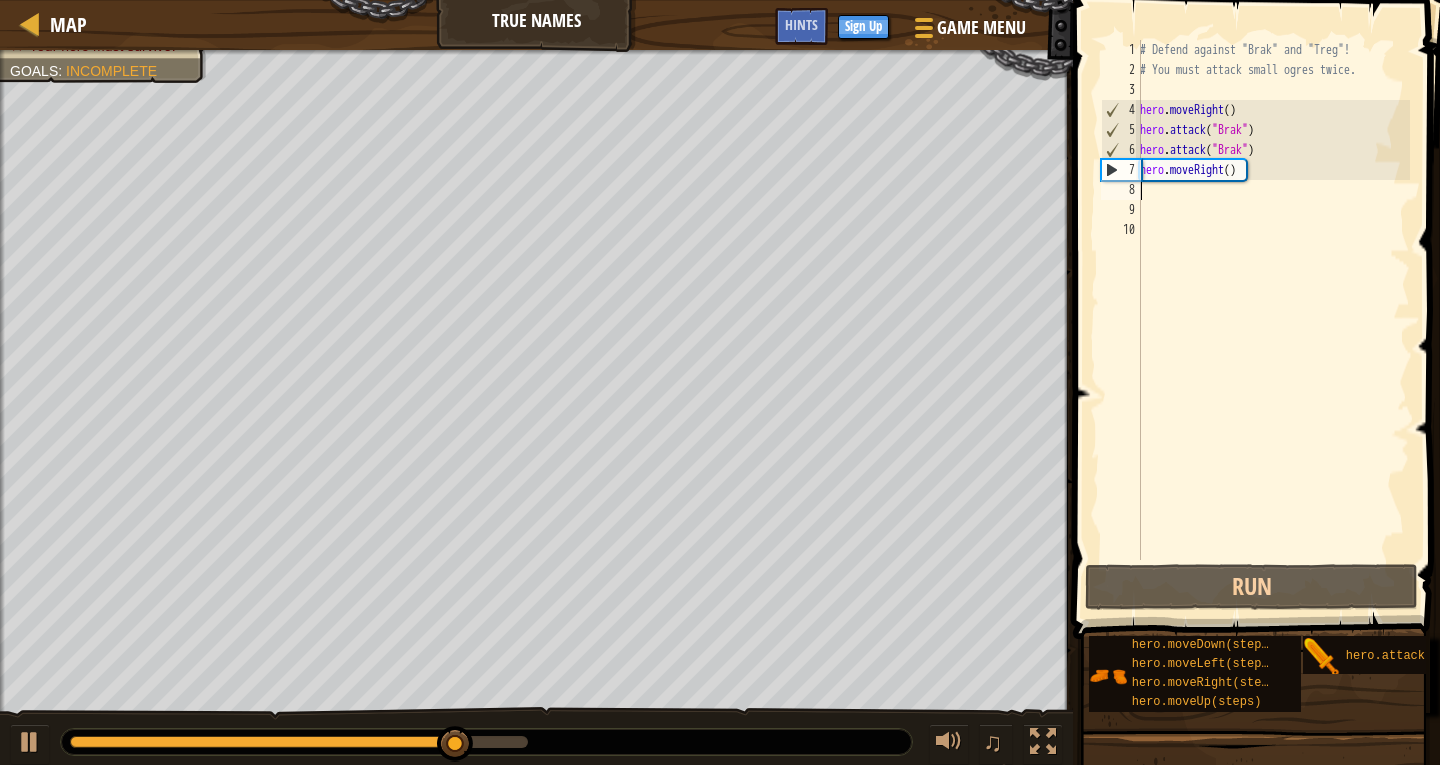 click on "# Defend against "Brak" and "Treg"! # You must attack small ogres twice. hero . moveRight ( ) hero . attack ( "Brak" ) hero . attack ( "Brak" ) hero . moveRight ( )" at bounding box center [1273, 320] 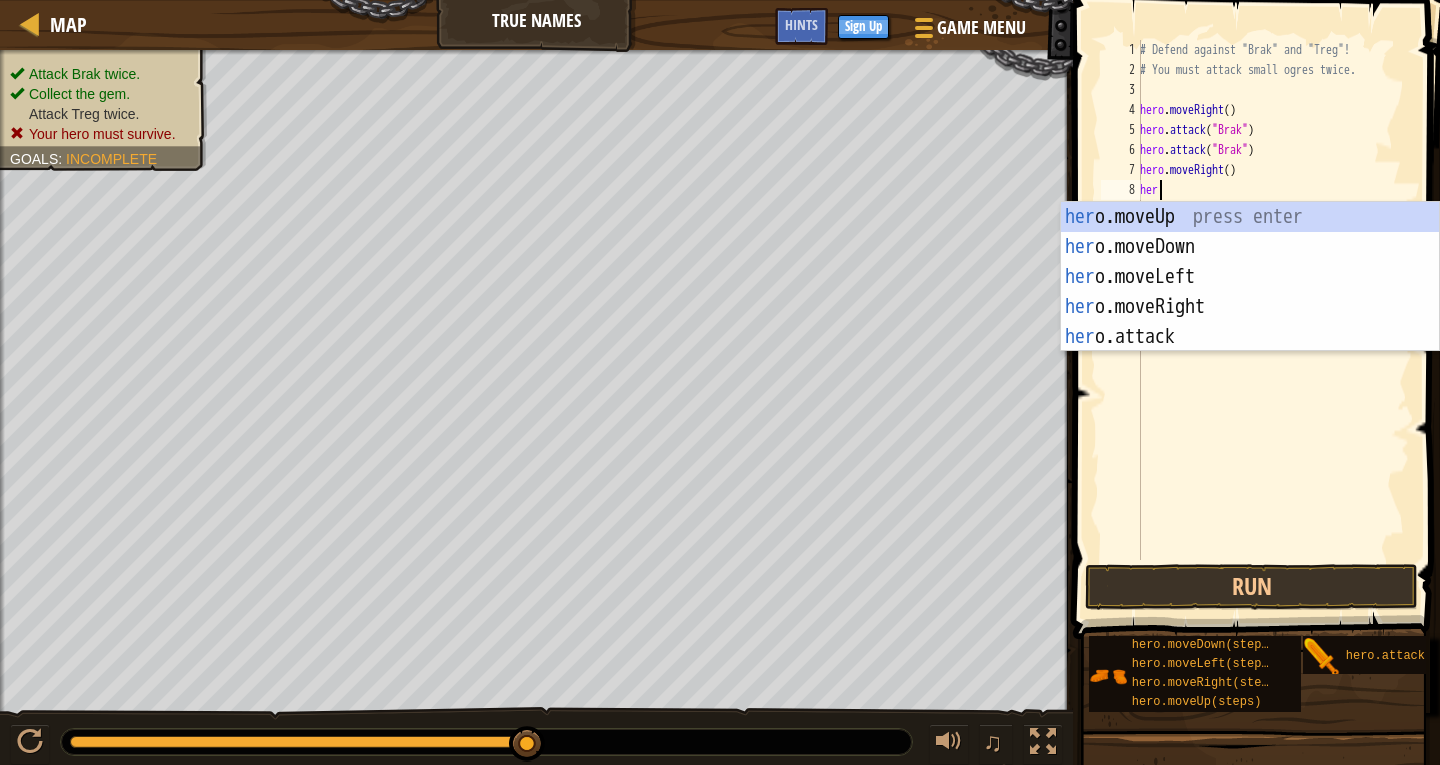 scroll, scrollTop: 9, scrollLeft: 1, axis: both 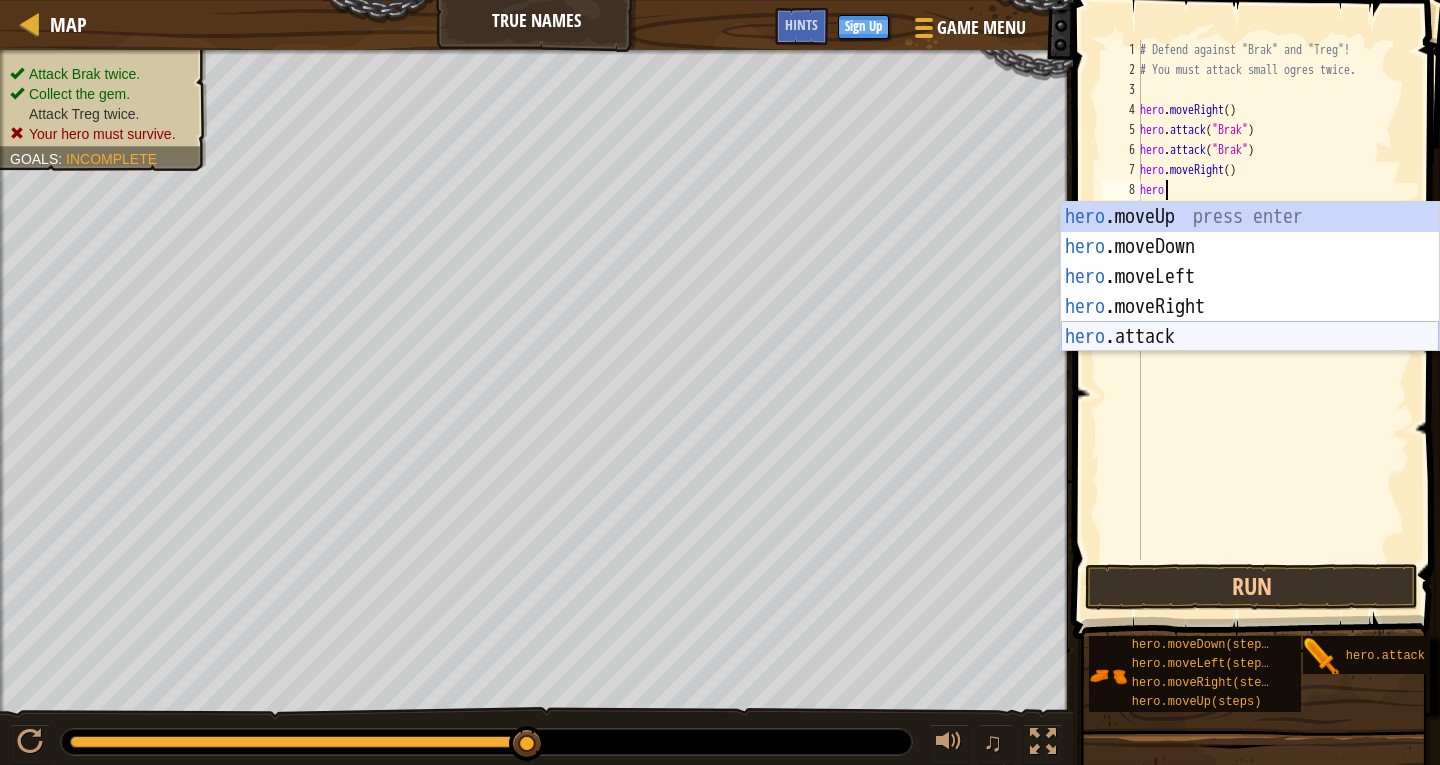 click on "hero .moveUp press enter hero .moveDown press enter hero .moveLeft press enter hero .moveRight press enter hero .attack press enter" at bounding box center (1250, 307) 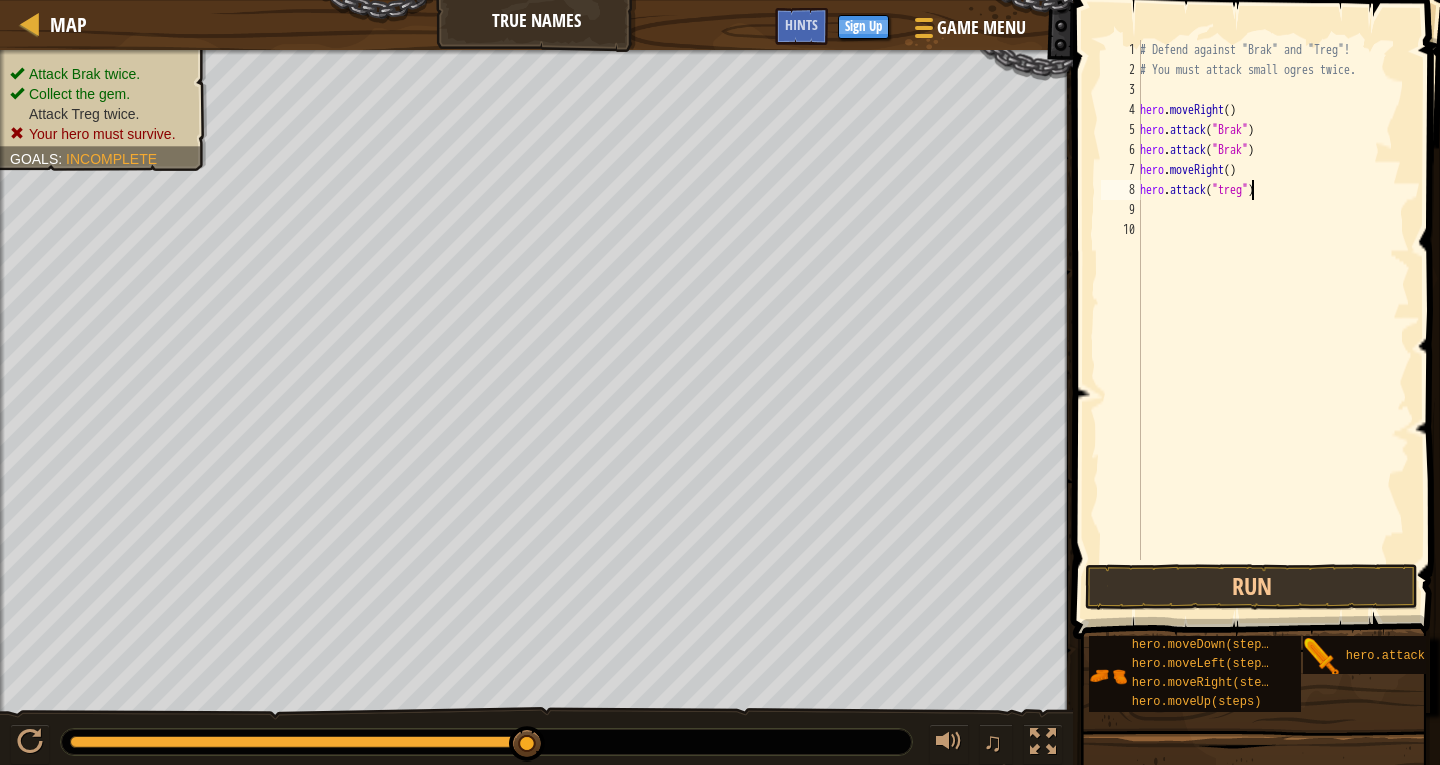 scroll, scrollTop: 9, scrollLeft: 9, axis: both 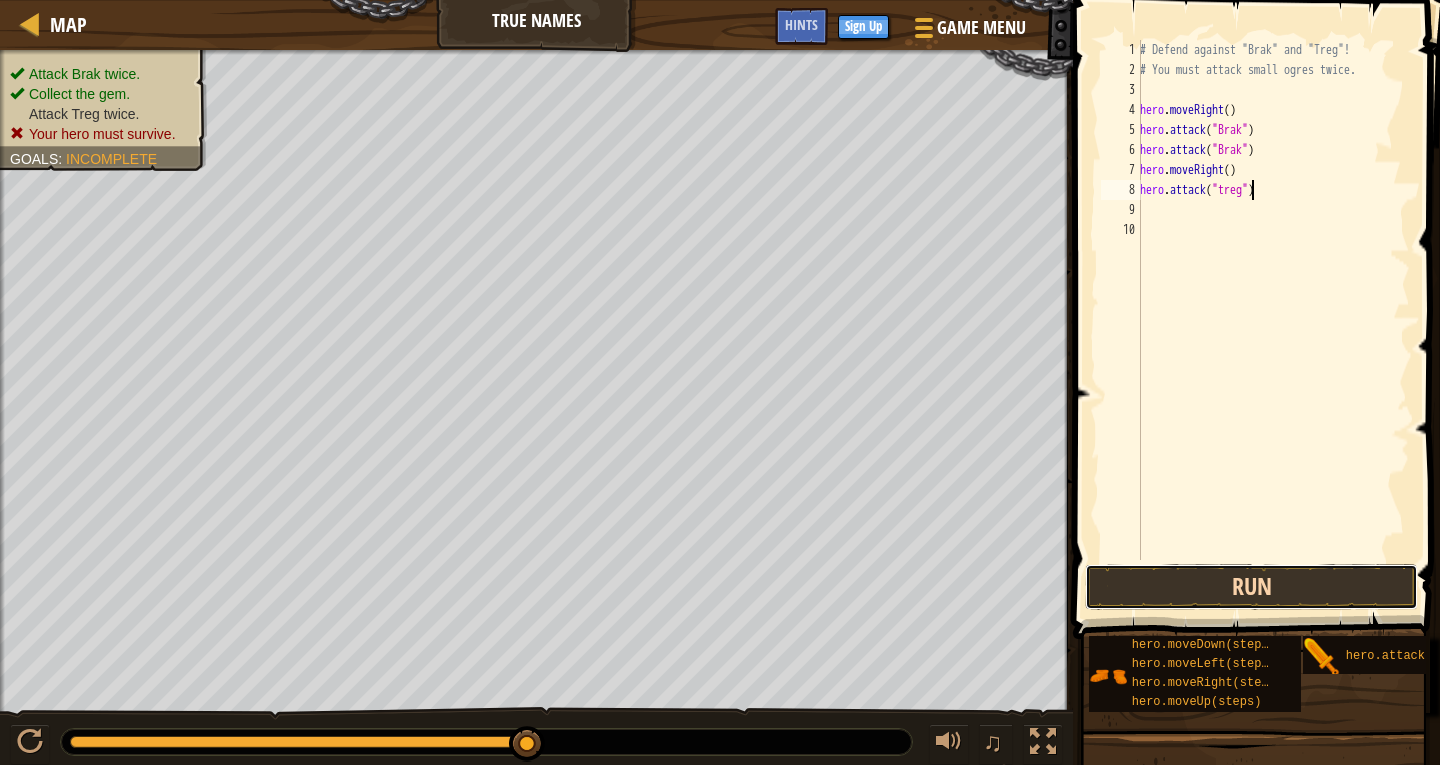 click on "Run" at bounding box center [1251, 587] 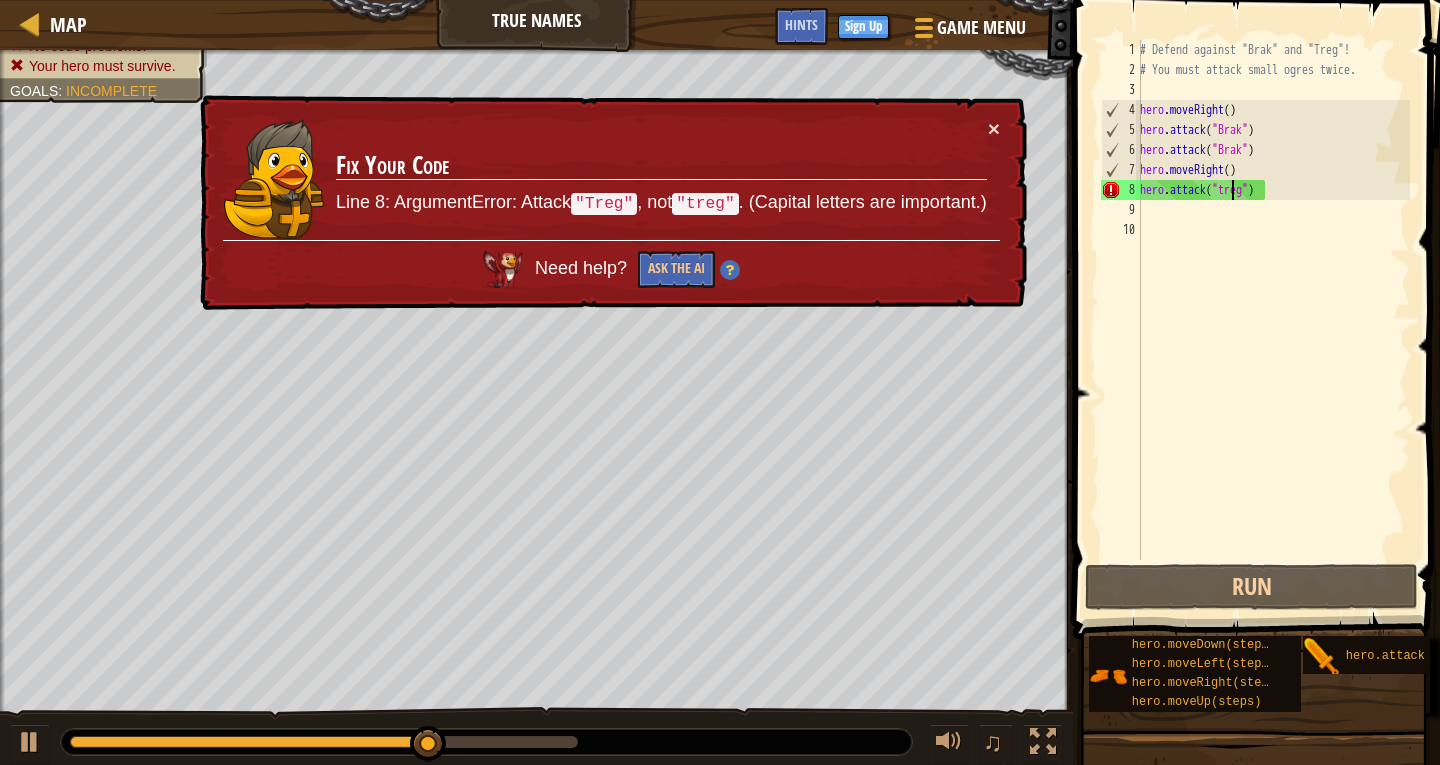 click on "# Defend against "Brak" and "Treg"! # You must attack small ogres twice. hero . moveRight ( ) hero . attack ( "Brak" ) hero . attack ( "Brak" ) hero . moveRight ( ) hero . attack ( "treg" )" at bounding box center [1273, 320] 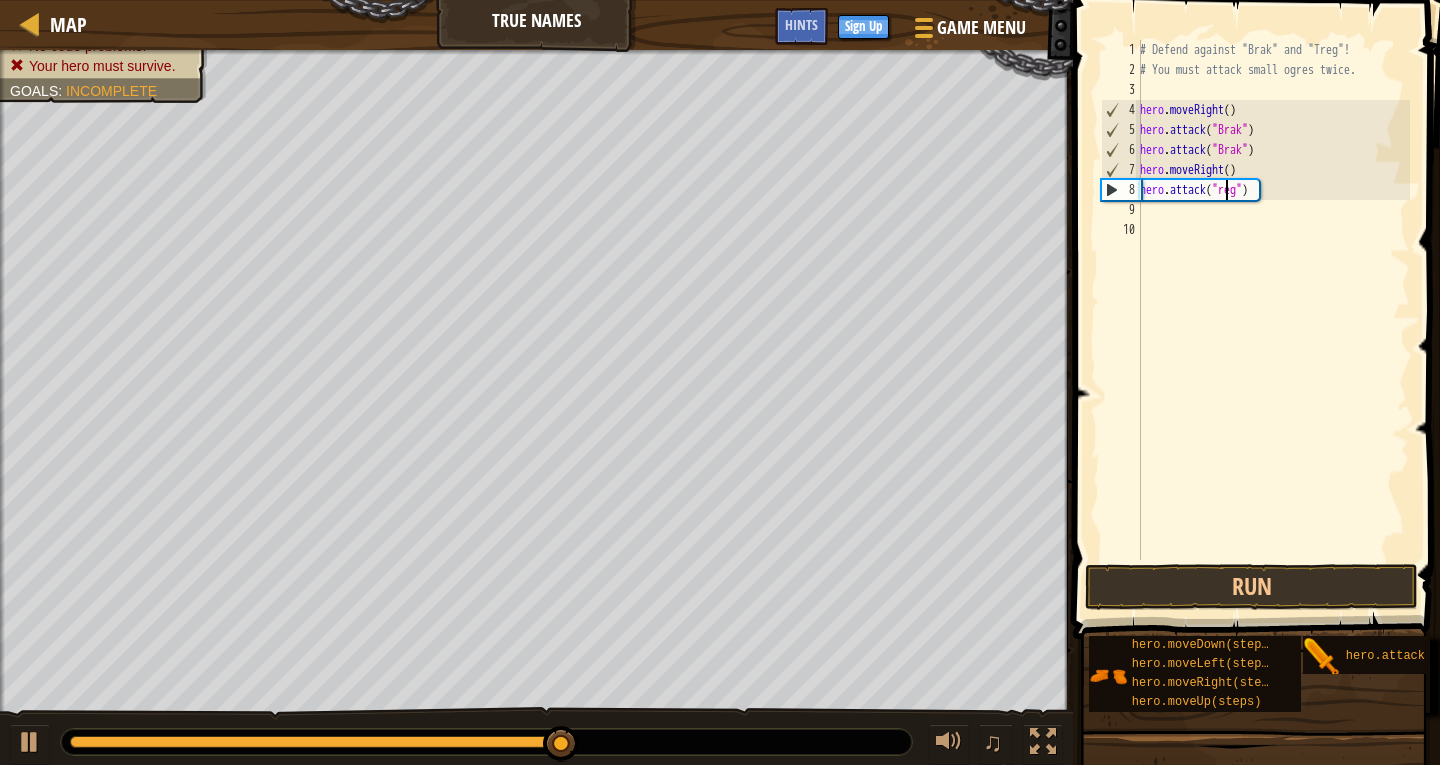 scroll, scrollTop: 9, scrollLeft: 7, axis: both 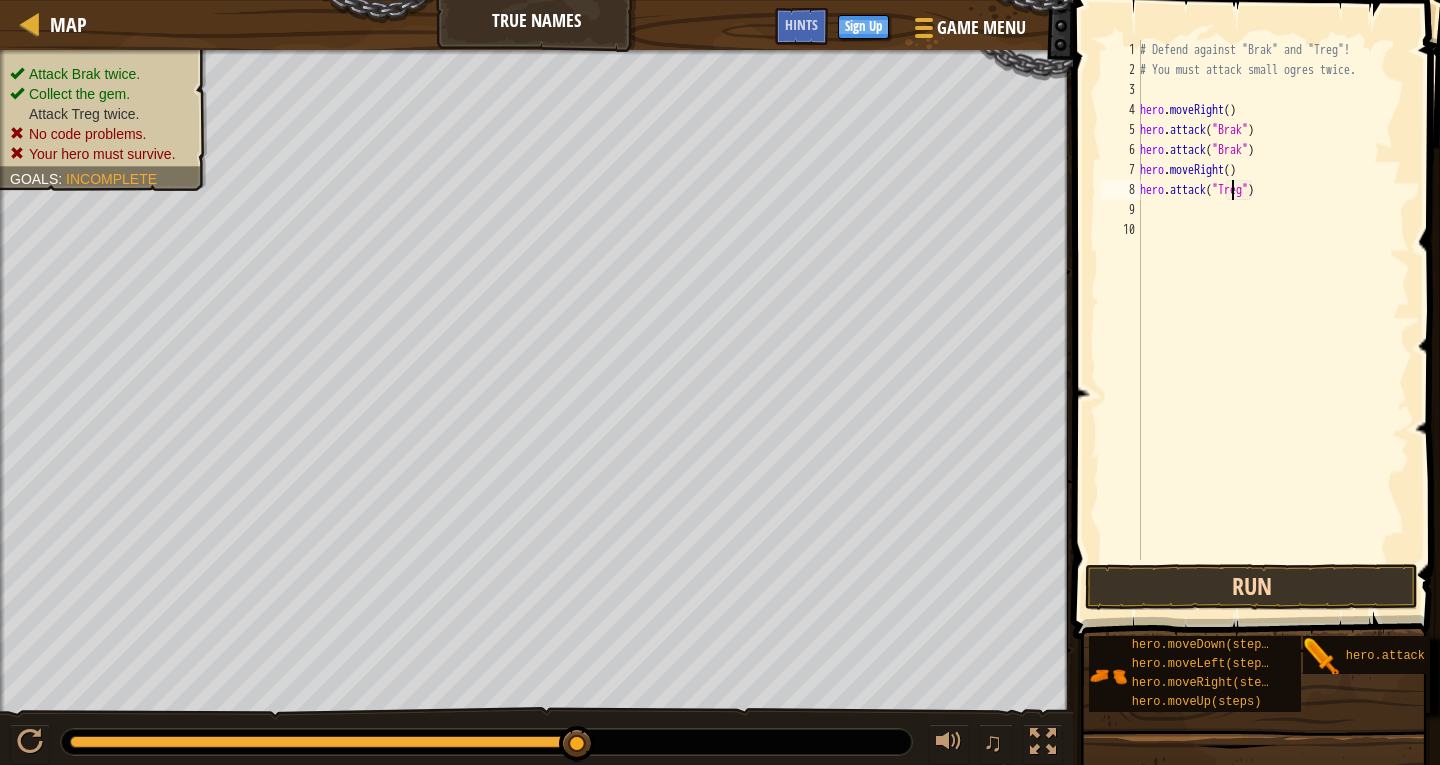 type on "hero.attack("Treg")" 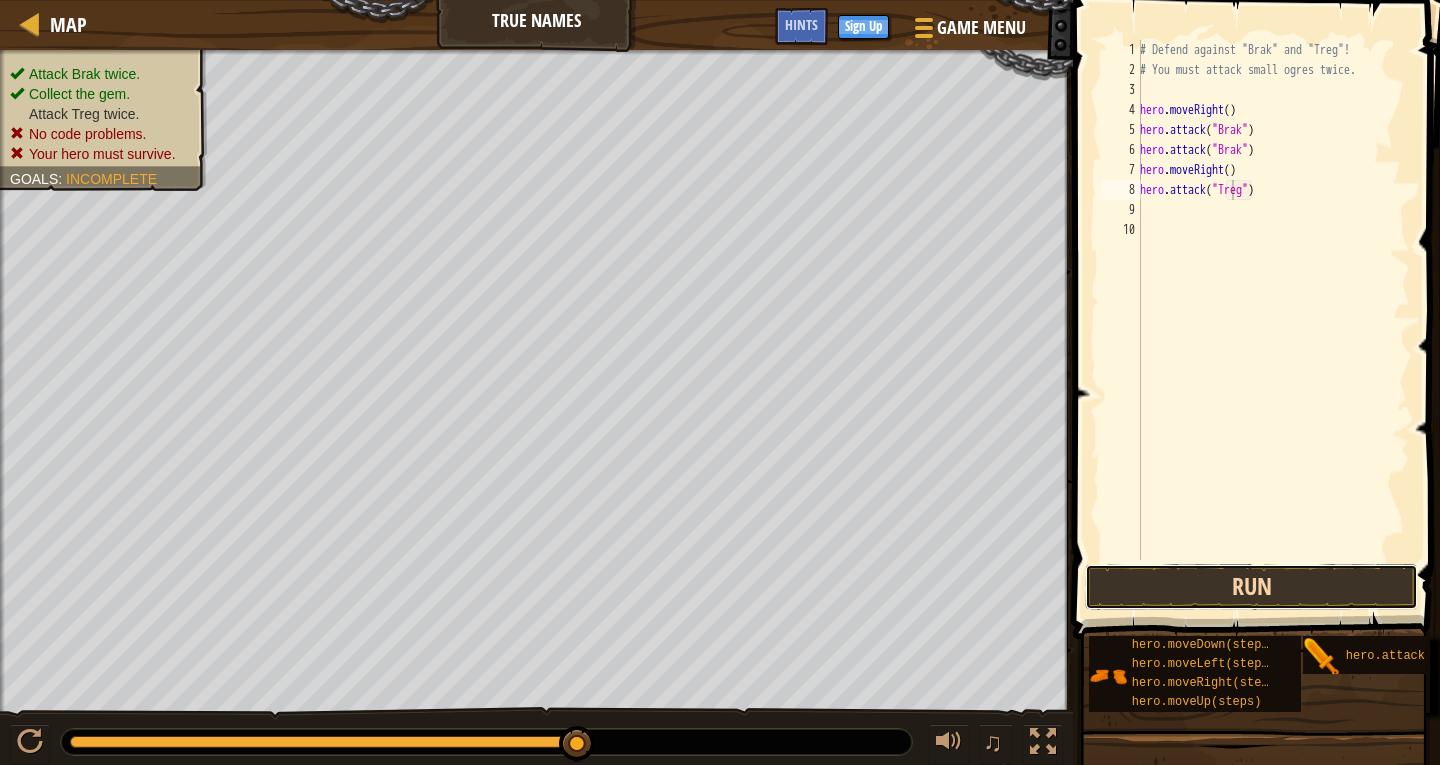 click on "Run" at bounding box center [1251, 587] 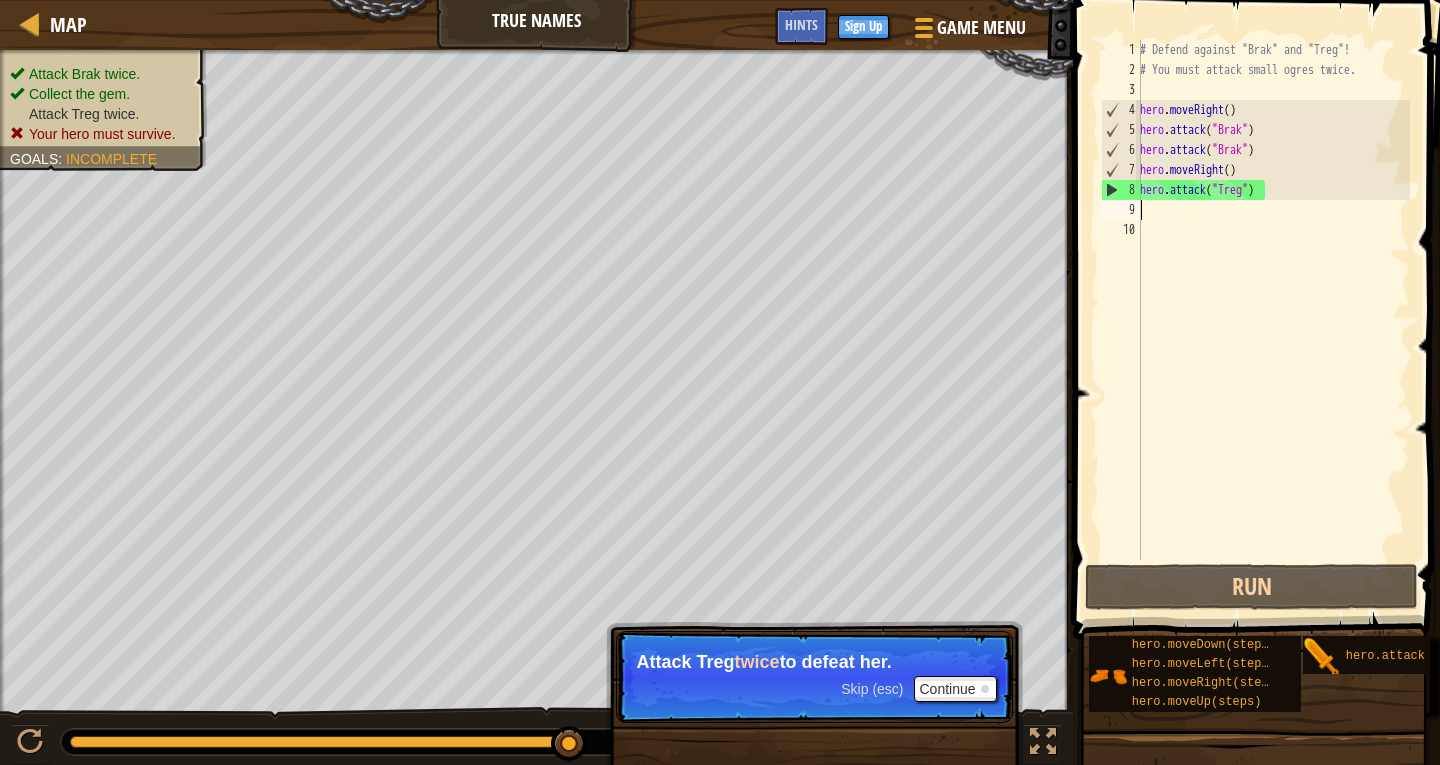 click on "# Defend against "Brak" and "Treg"! # You must attack small ogres twice. hero . moveRight ( ) hero . attack ( "Brak" ) hero . attack ( "Brak" ) hero . moveRight ( ) hero . attack ( "Treg" )" at bounding box center (1273, 320) 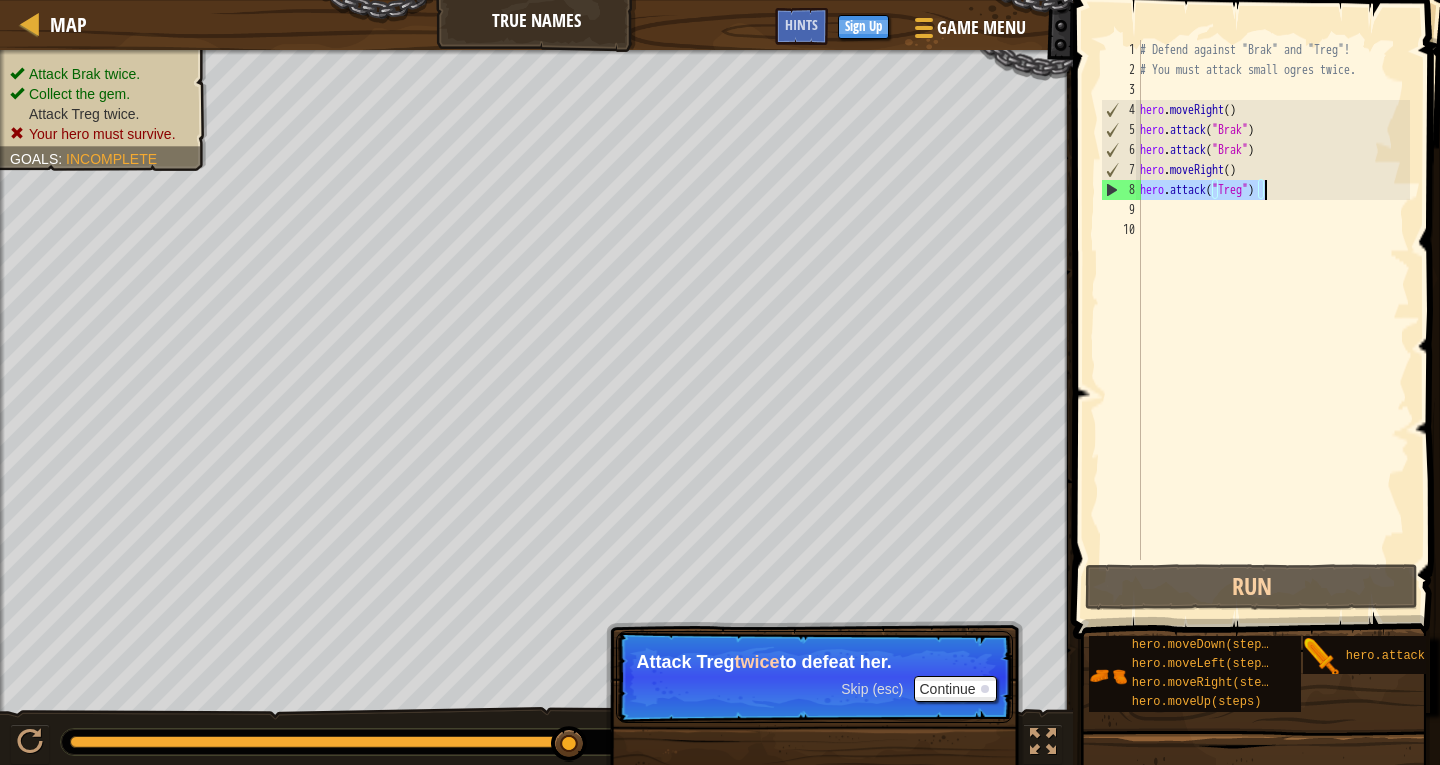 drag, startPoint x: 1142, startPoint y: 182, endPoint x: 1264, endPoint y: 196, distance: 122.80065 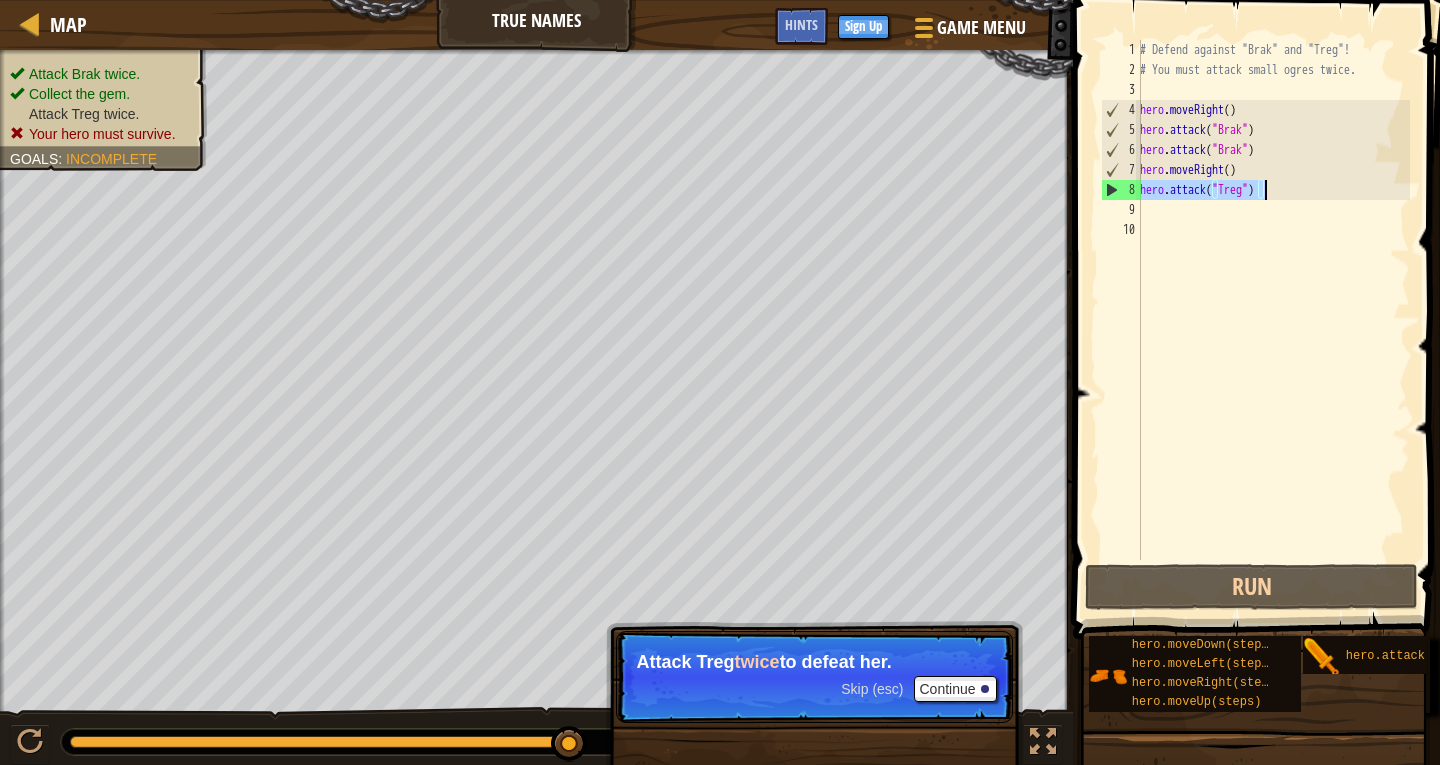 click on "# Defend against "Brak" and "Treg"! # You must attack small ogres twice. hero . moveRight ( ) hero . attack ( "Brak" ) hero . attack ( "Brak" ) hero . moveRight ( ) hero . attack ( "Treg" )" at bounding box center (1273, 320) 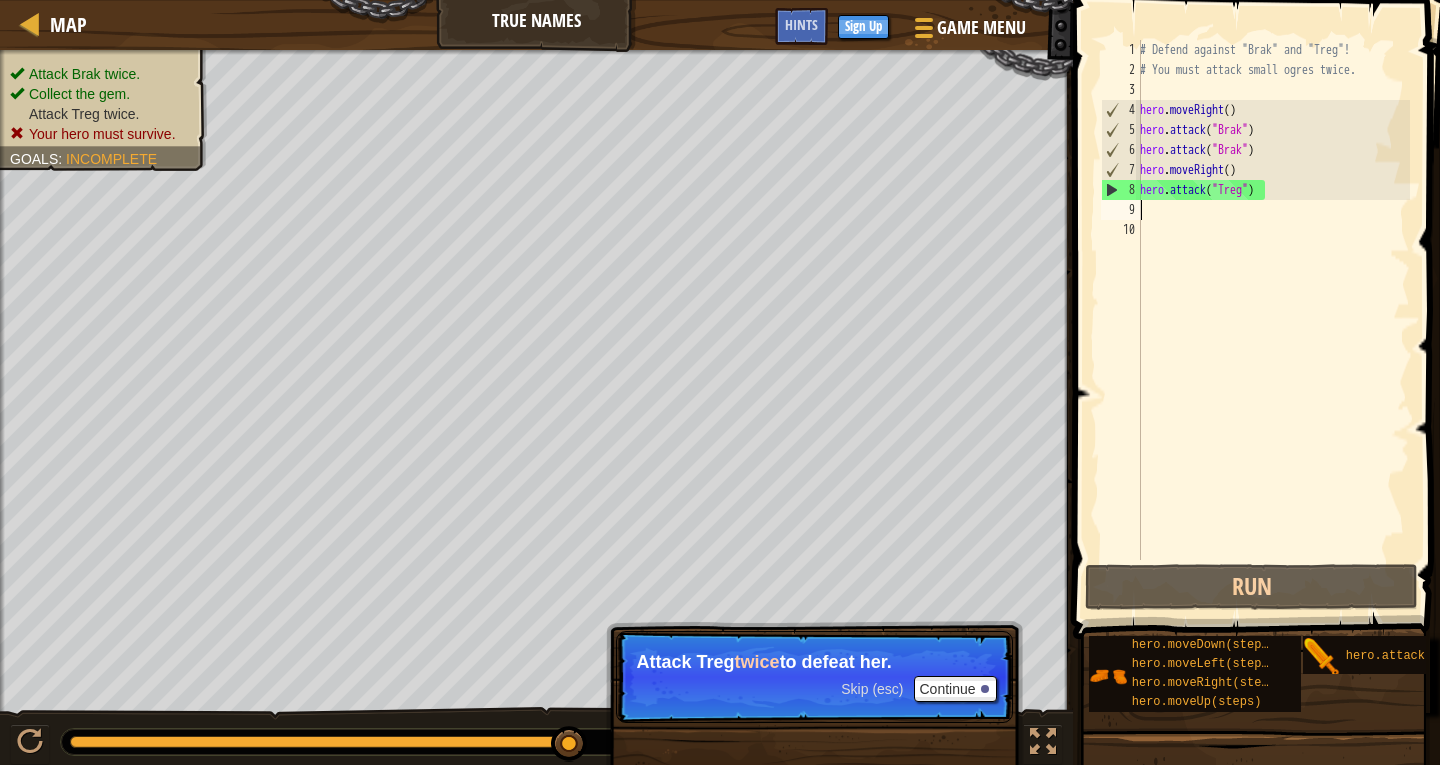 paste on "hero.attack("Treg")" 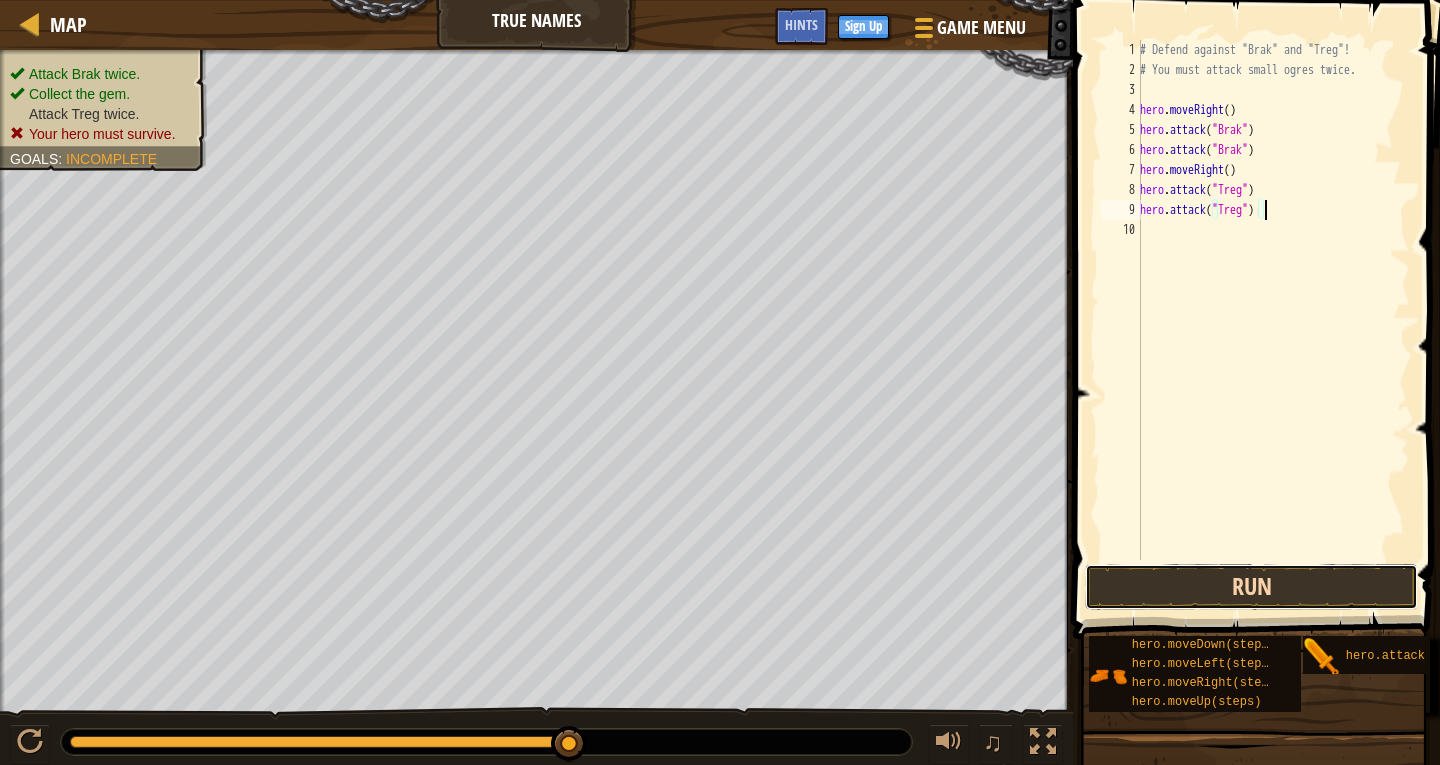 click on "Run" at bounding box center [1251, 587] 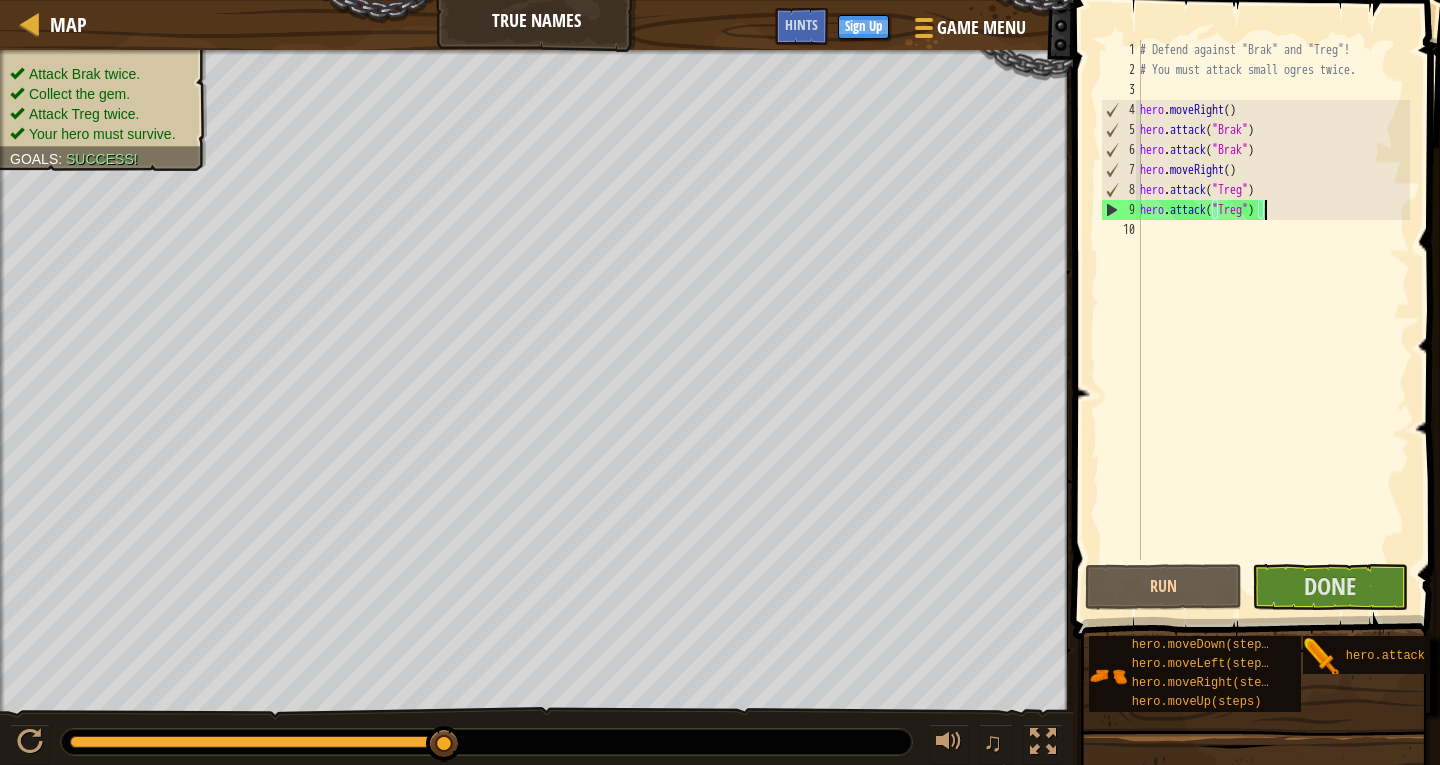 click on "# Defend against "Brak" and "Treg"! # You must attack small ogres twice. hero . moveRight ( ) hero . attack ( "Brak" ) hero . attack ( "Brak" ) hero . moveRight ( ) hero . attack ( "Treg" ) hero . attack ( "Treg" )" at bounding box center (1273, 320) 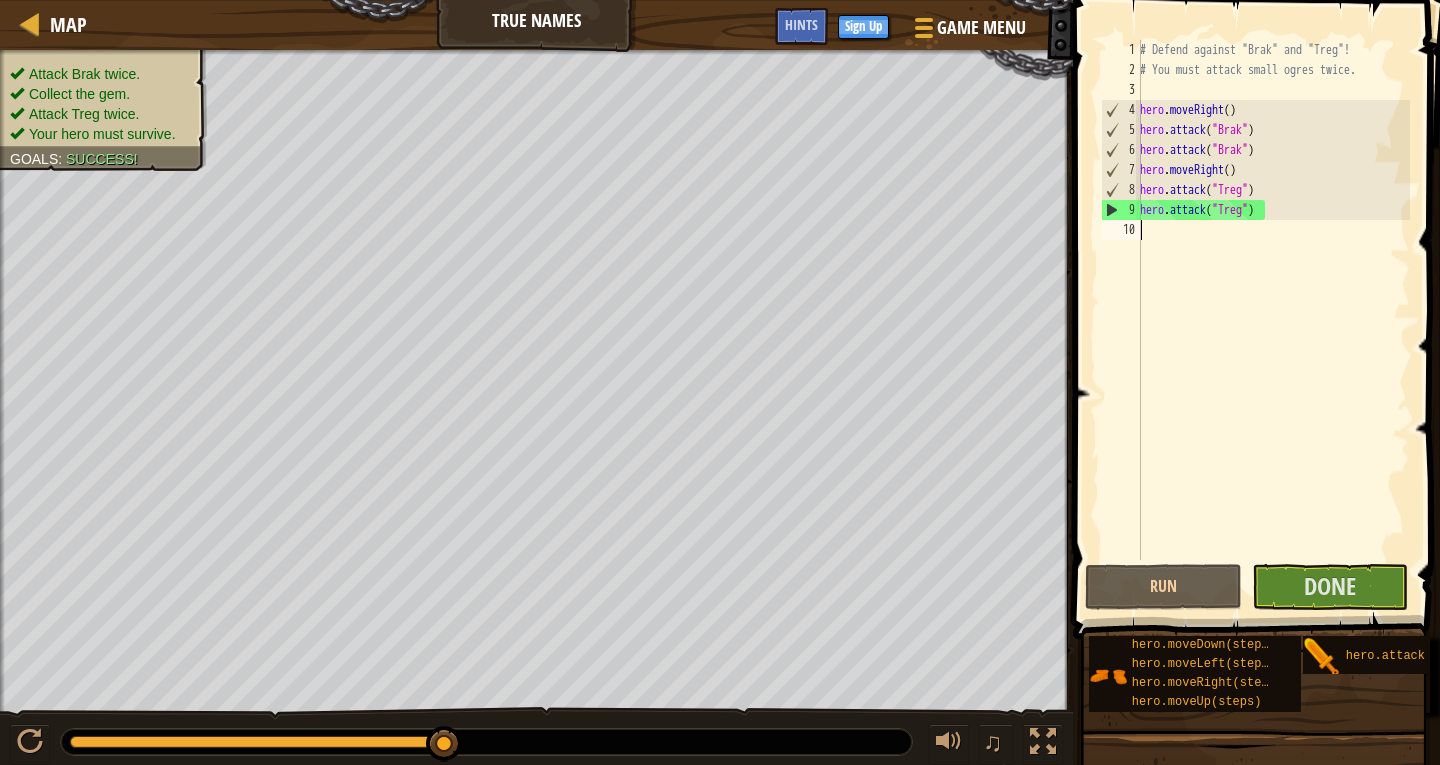 type on "h" 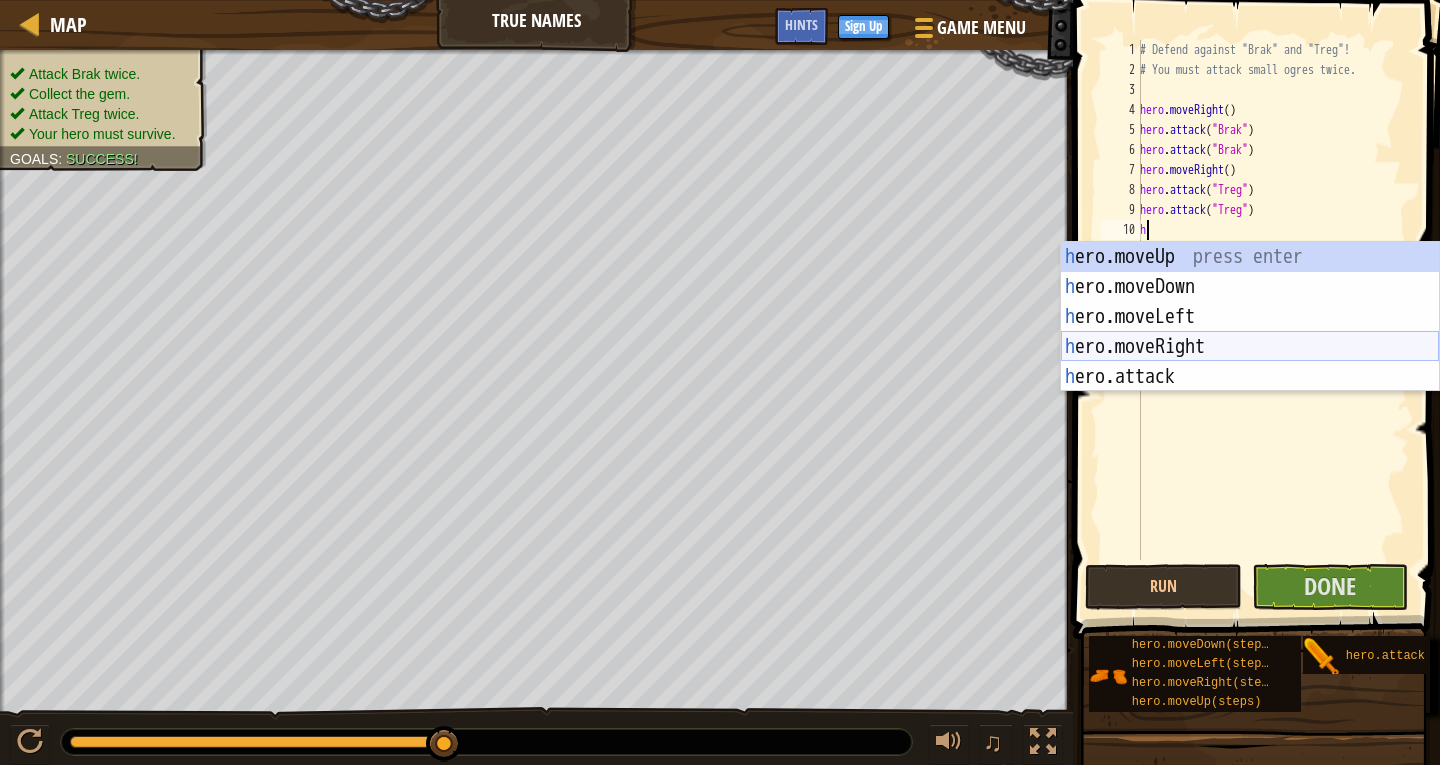 click on "h ero.moveUp press enter h ero.moveDown press enter h ero.moveLeft press enter h ero.moveRight press enter h ero.attack press enter" at bounding box center [1250, 347] 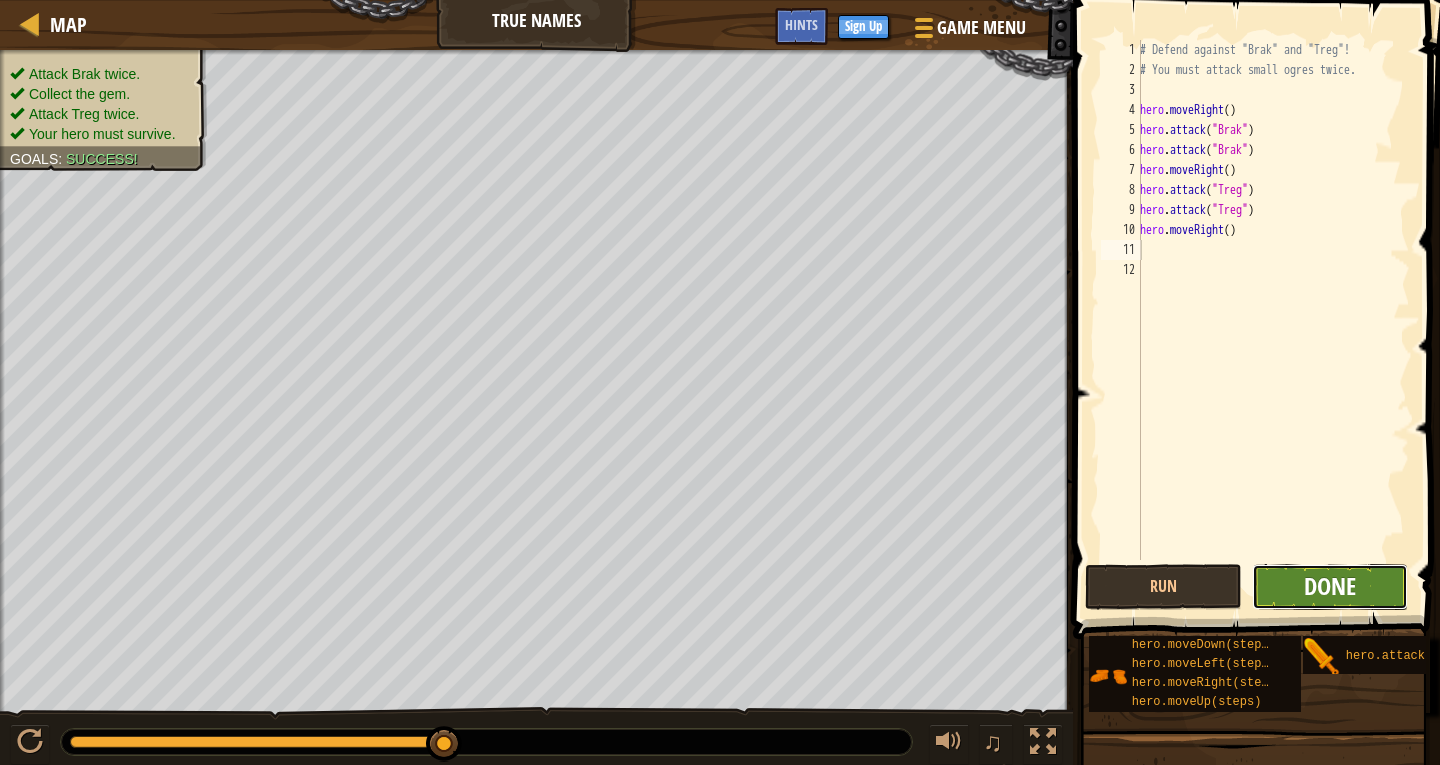 click on "Done" at bounding box center [1330, 586] 